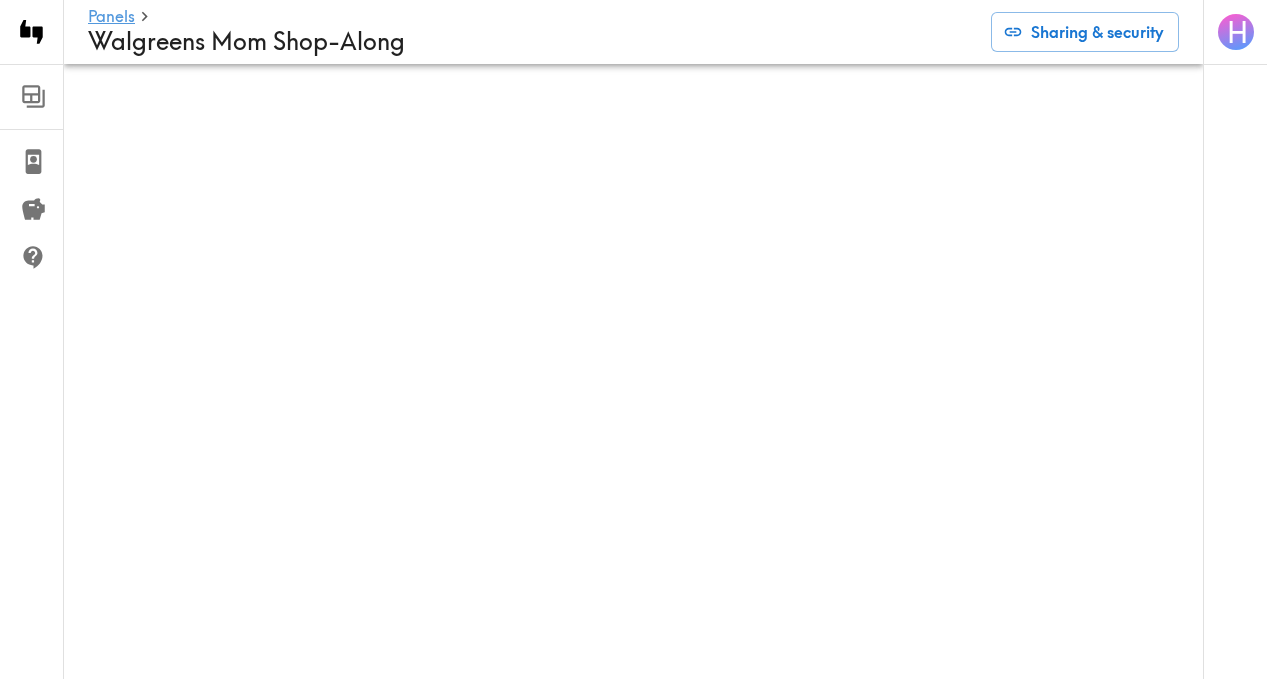 scroll, scrollTop: 0, scrollLeft: 0, axis: both 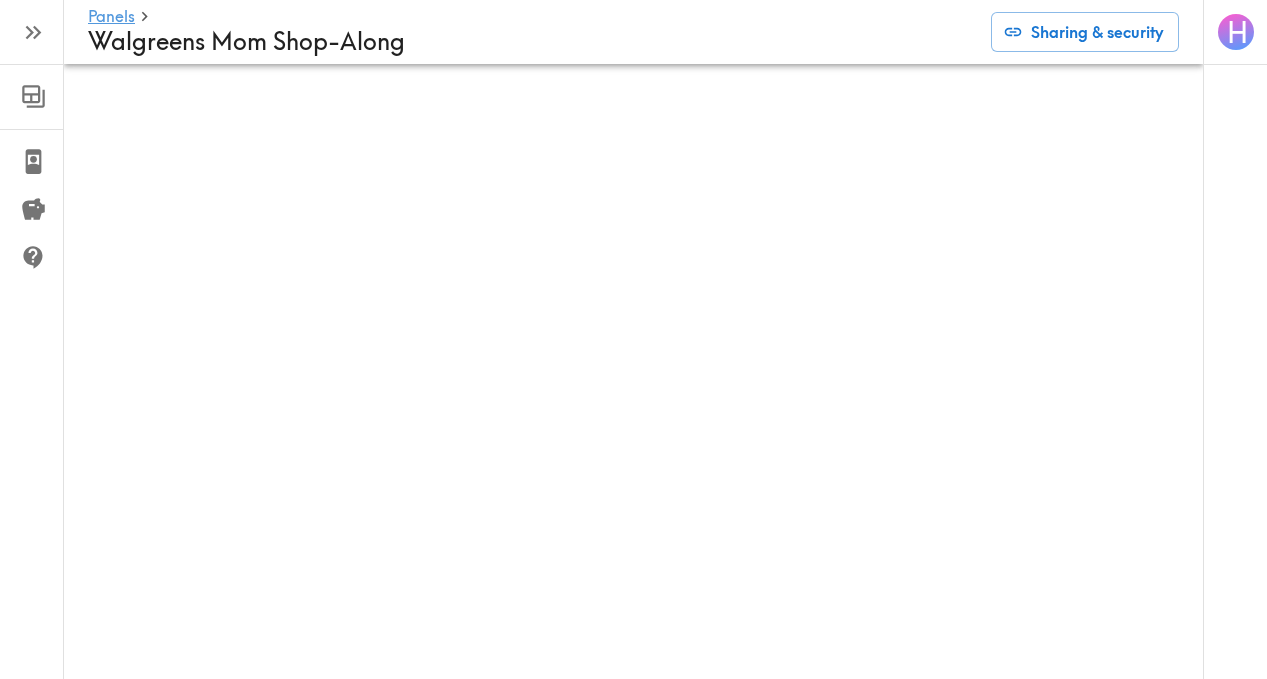 click 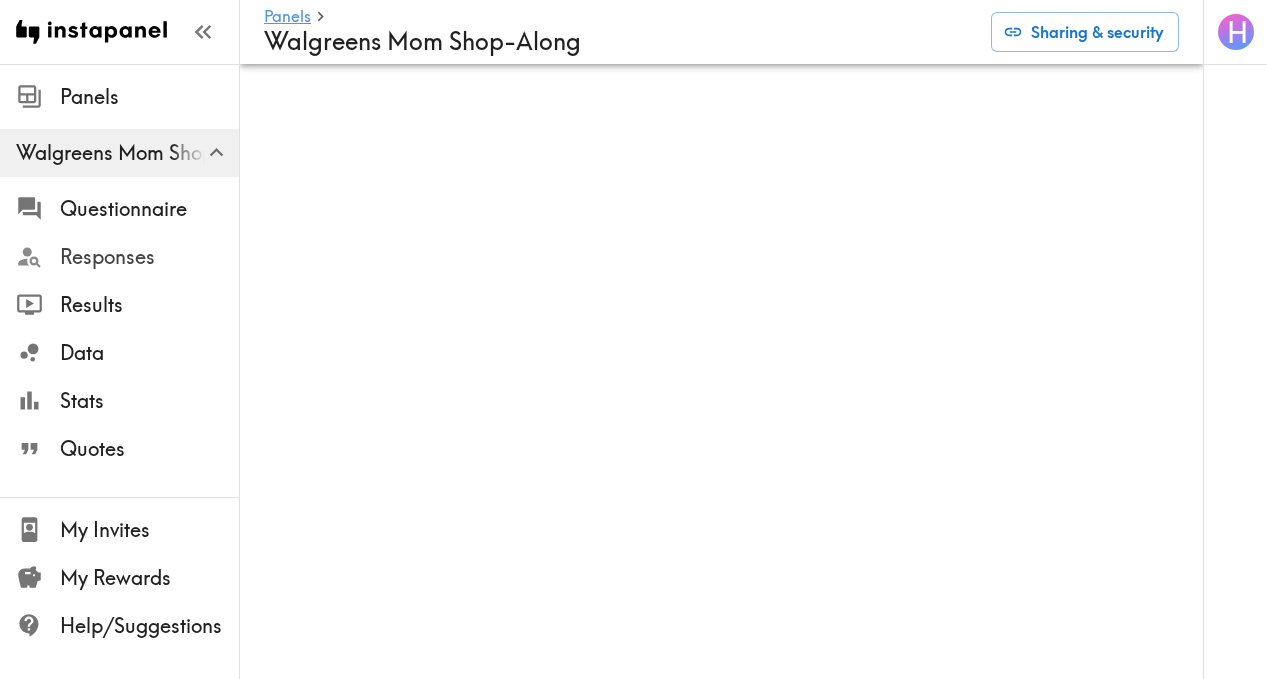 click on "Responses" at bounding box center [149, 257] 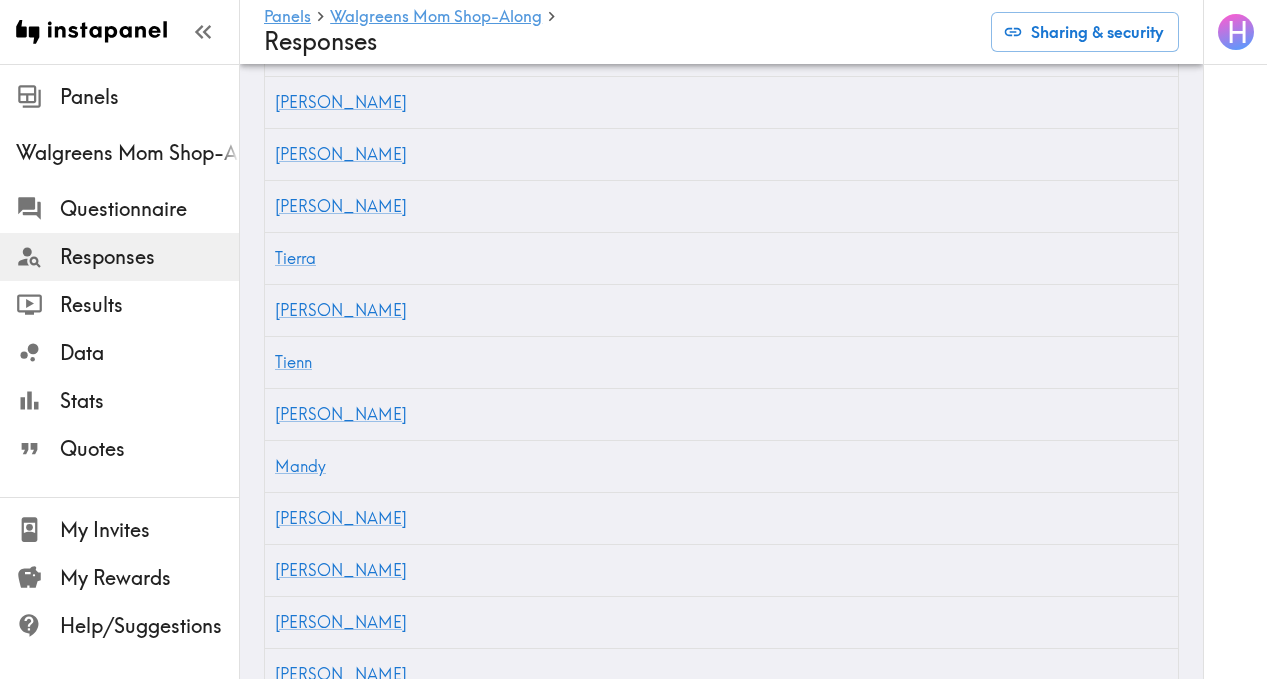 scroll, scrollTop: 1521, scrollLeft: 0, axis: vertical 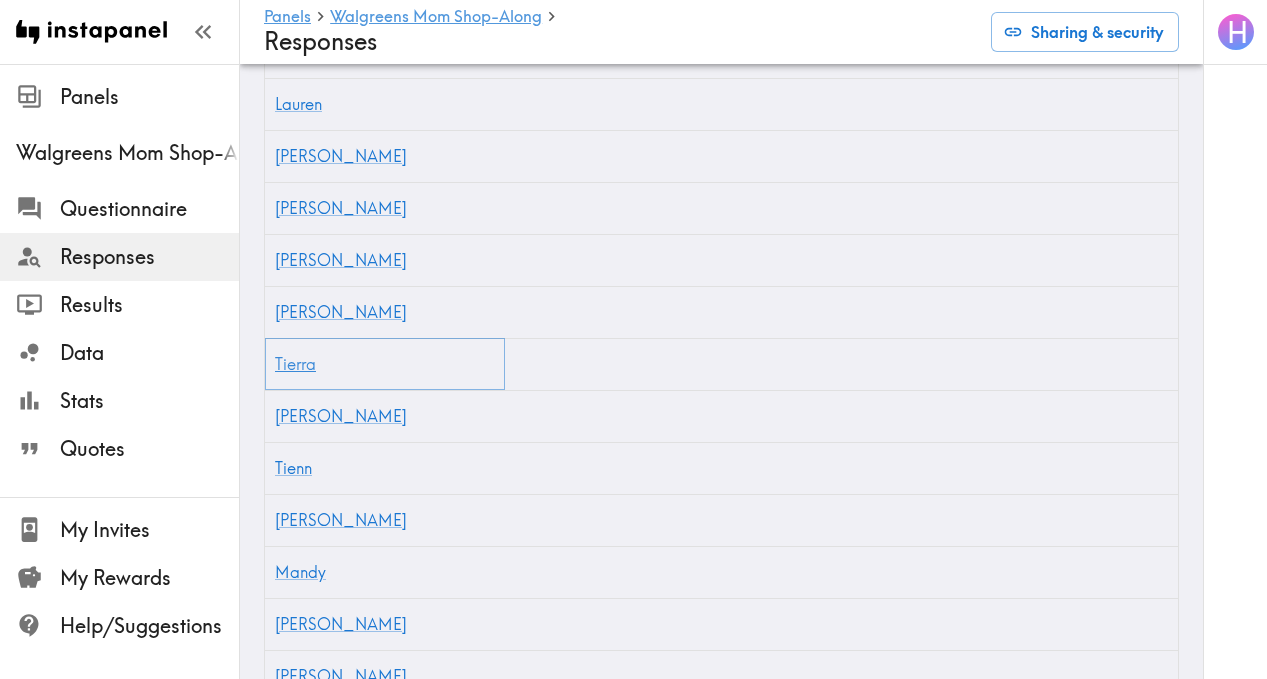 click on "Tierra" at bounding box center [295, 364] 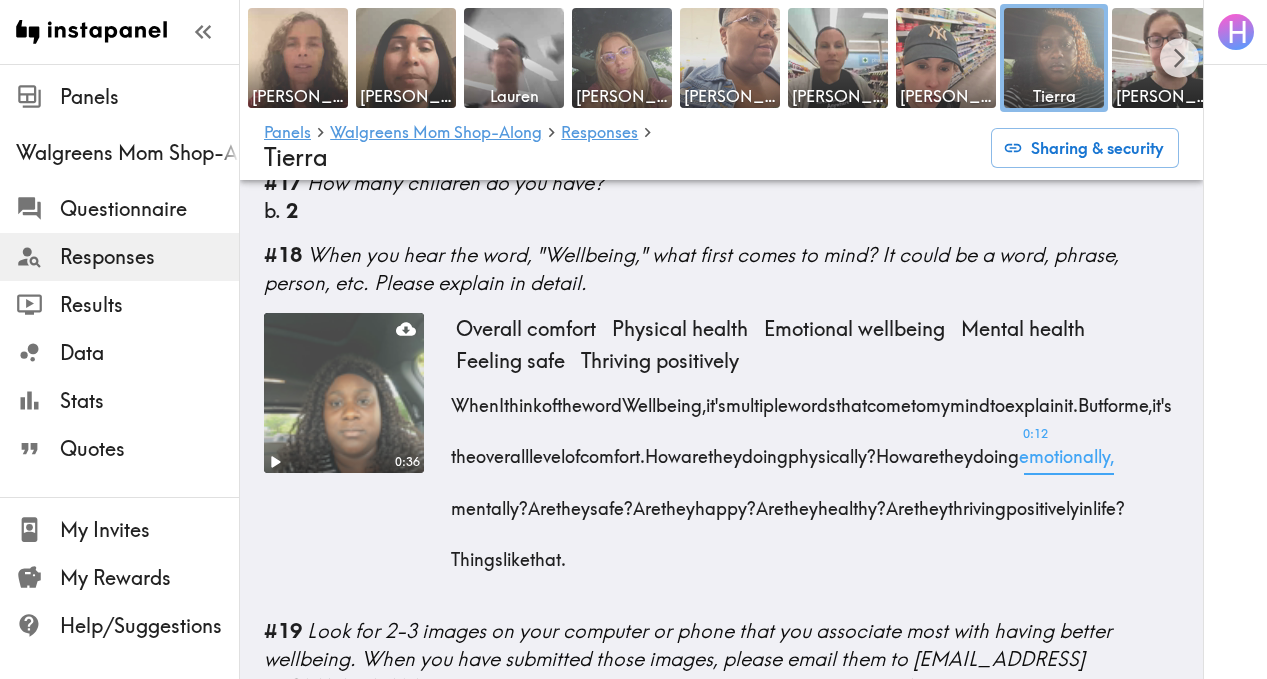 scroll, scrollTop: 2526, scrollLeft: 0, axis: vertical 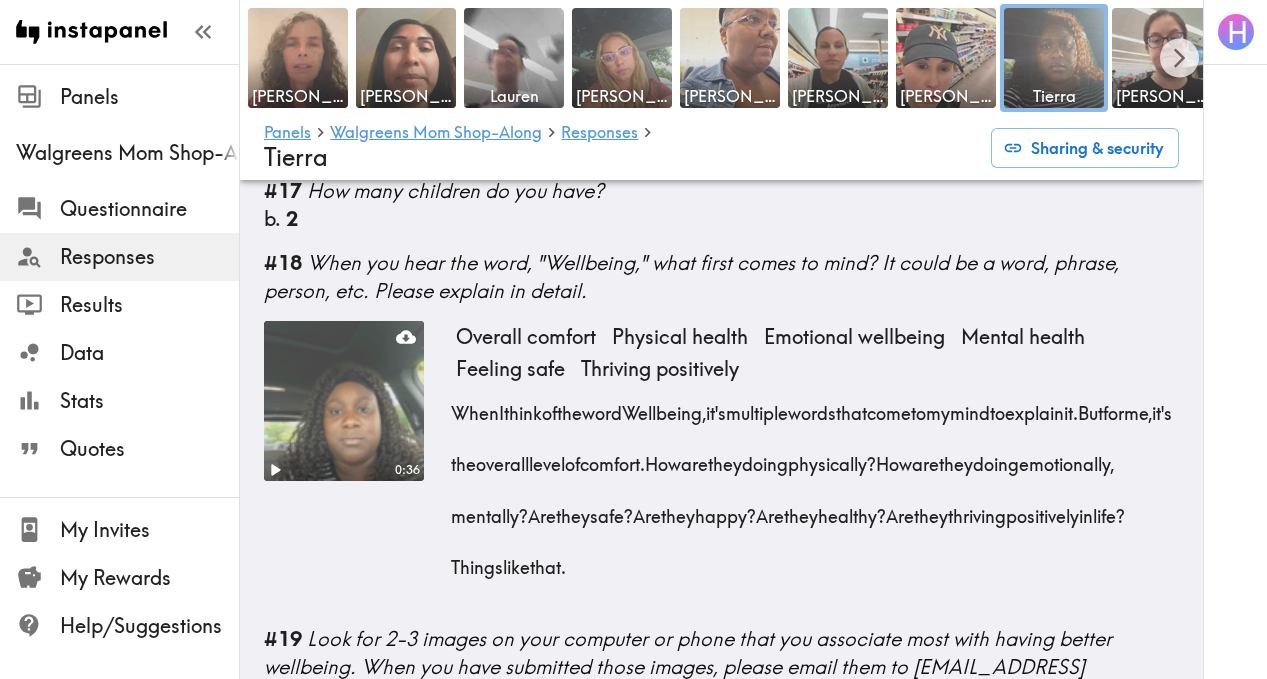 drag, startPoint x: 454, startPoint y: 381, endPoint x: 845, endPoint y: 551, distance: 426.35782 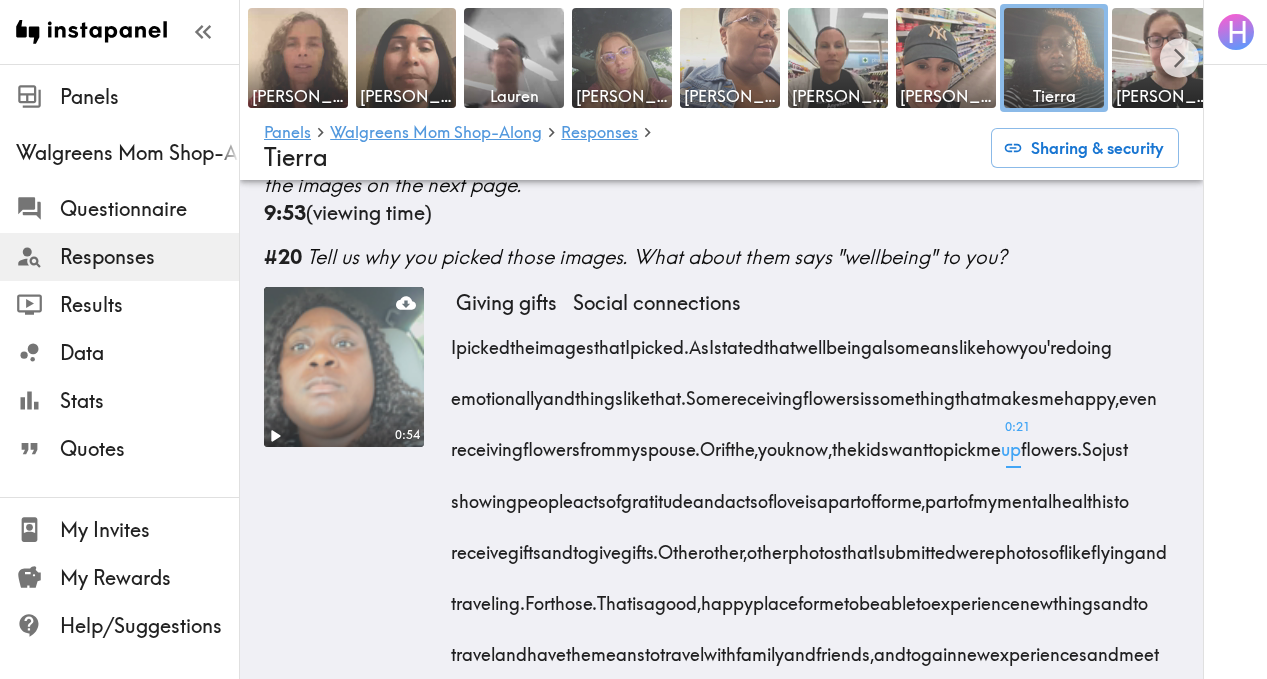 scroll, scrollTop: 3088, scrollLeft: 0, axis: vertical 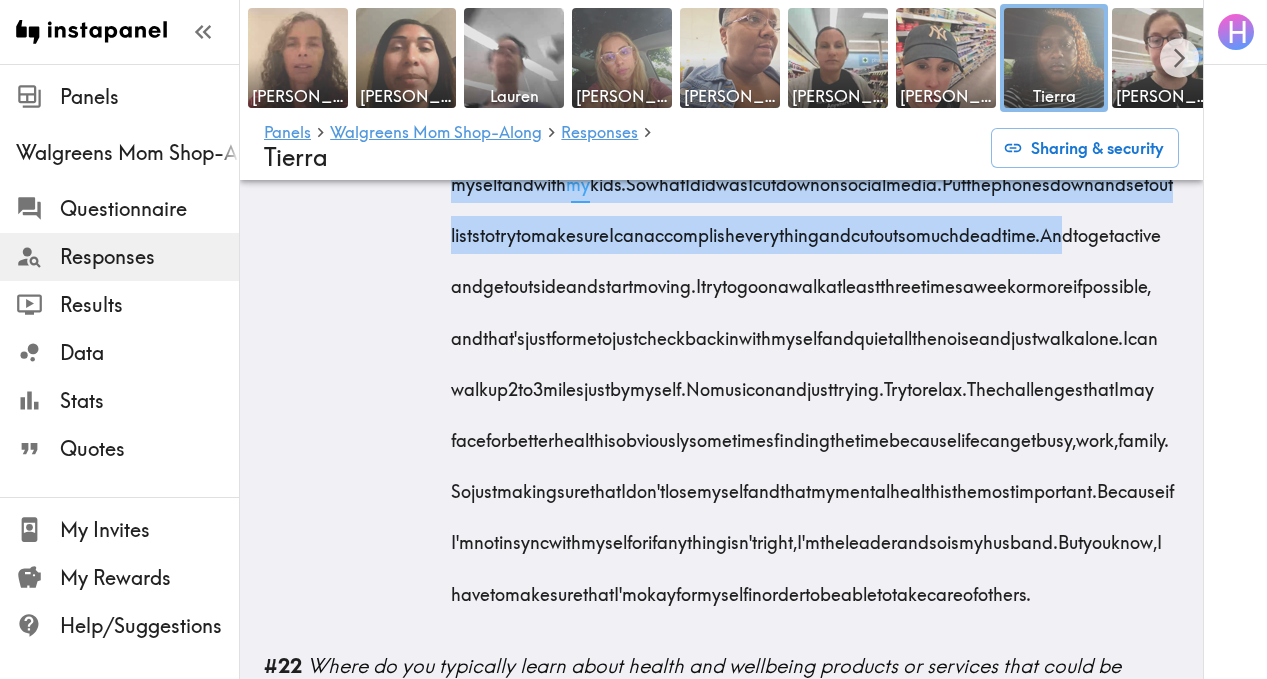 drag, startPoint x: 449, startPoint y: 296, endPoint x: 813, endPoint y: 304, distance: 364.0879 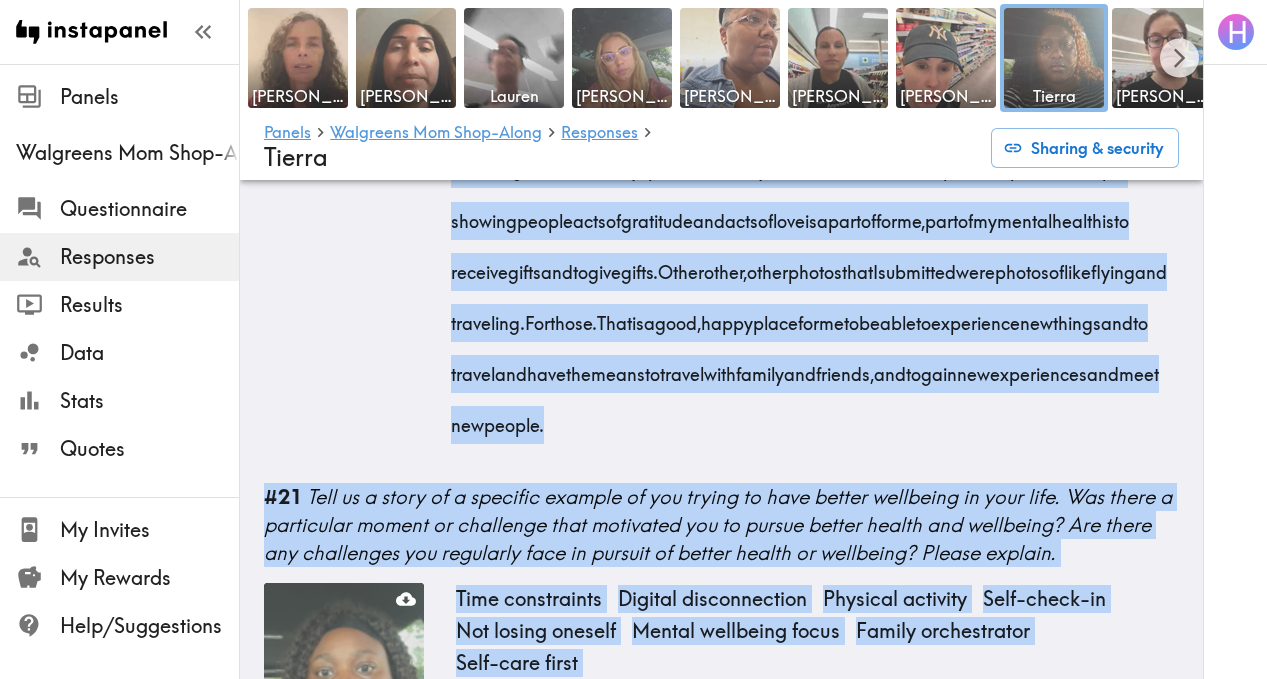 scroll, scrollTop: 3337, scrollLeft: 0, axis: vertical 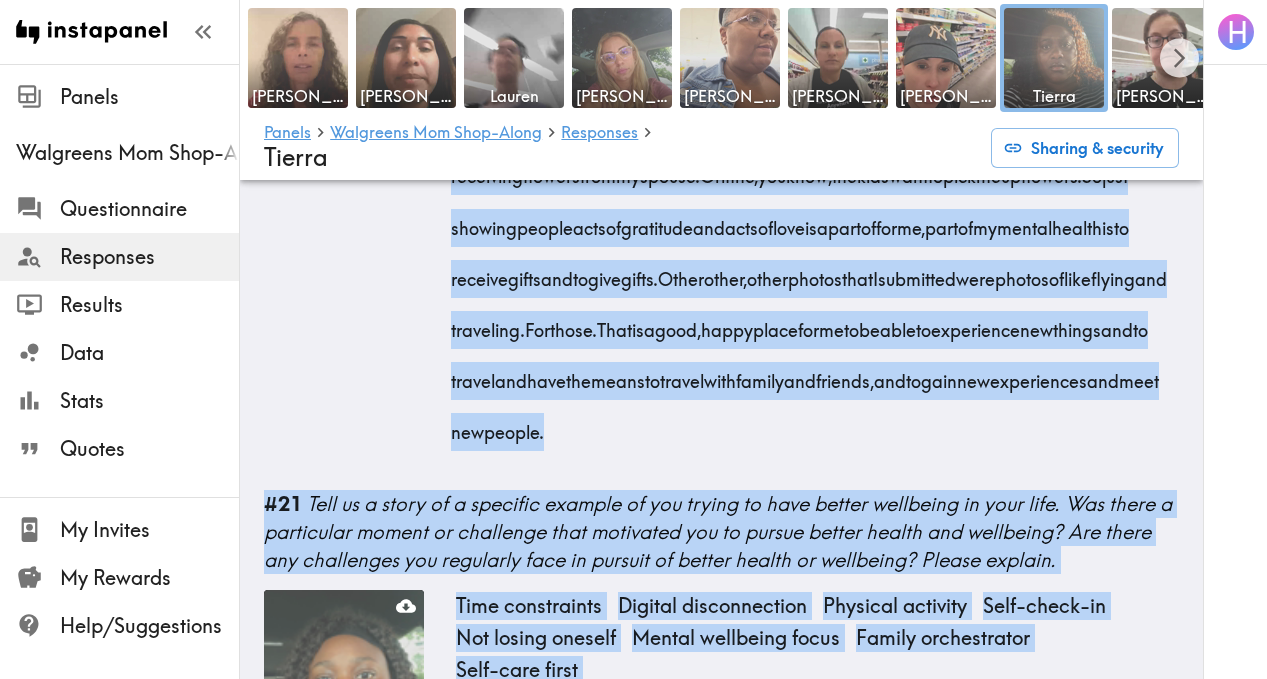 click on "Giving gifts Social connections  I  picked  the  images  that  I  picked.  As  I  stated  that  wellbeing  also  means  like  how  you're  doing  emotionally  and  things  like  that.  So  me  receiving  flowers  is  something  that  makes  me  happy,  even  receiving  flowers  from  my  spouse.  Or  if  the,  you  know,  the  kids  want  to  pick  me  up  flowers.  So  just  showing  people  acts  of  gratitude  and  acts  of  love  is  a  part  of  for  me,  part  of  my  mental  health  is  to  receive  gifts  and  to  give  gifts.  Other  other,  other  photos  that  I  submitted  were  photos  of  like  flying  and  traveling.  For  those.  That  is  a  good,  happy  place  for  me  to  be  able  to  experience  new  things  and  to  travel  and  have  the  means  to  travel  with  family  and  friends,  and  to  gain  new  experiences  and  meet  new  people." at bounding box center (817, 244) 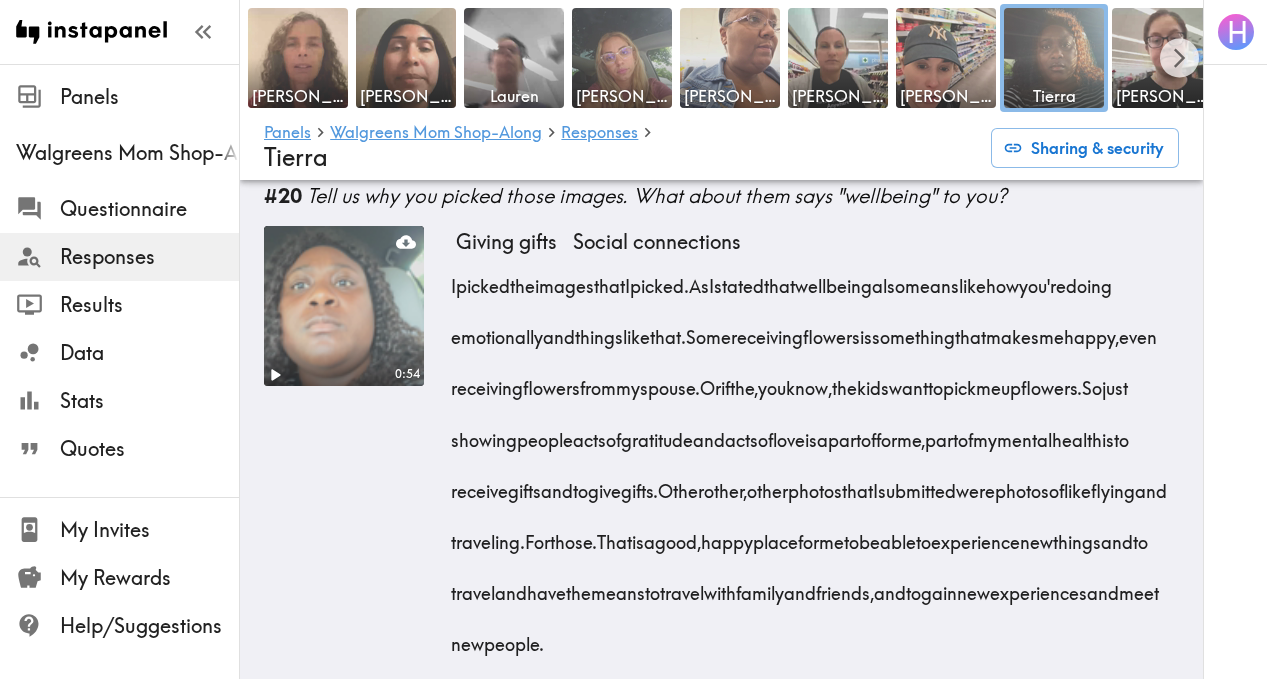 scroll, scrollTop: 3102, scrollLeft: 0, axis: vertical 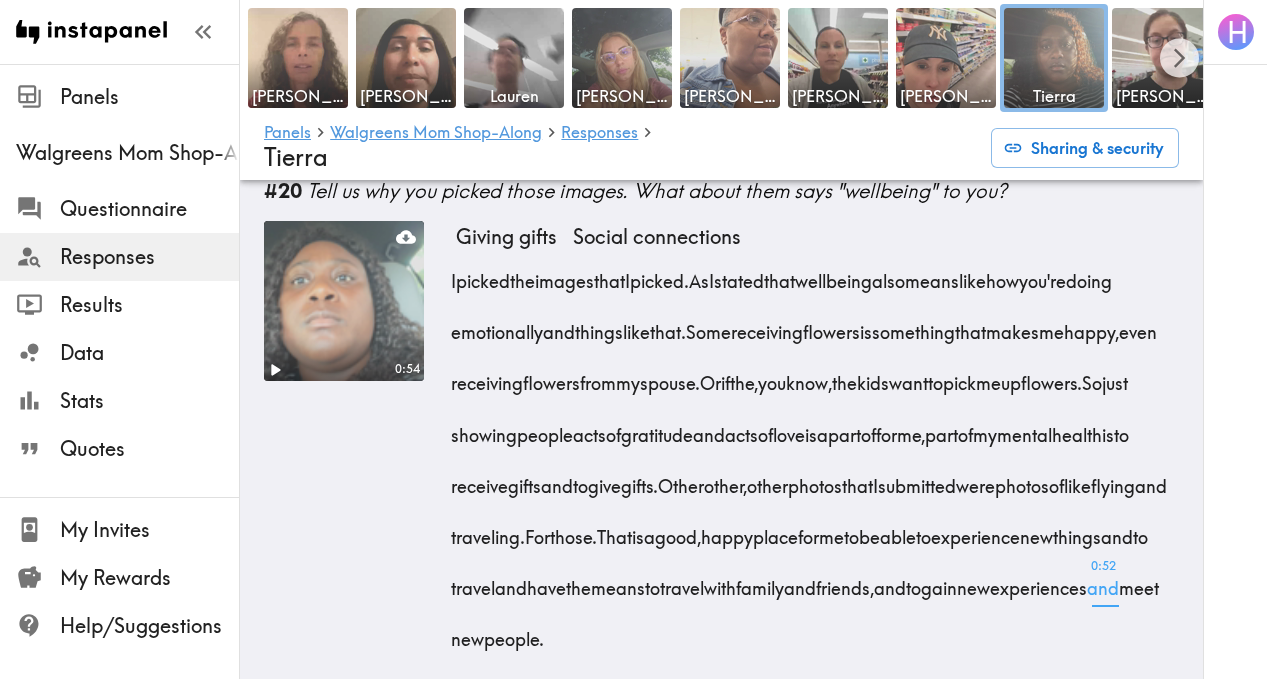drag, startPoint x: 447, startPoint y: 279, endPoint x: 1006, endPoint y: 649, distance: 670.3589 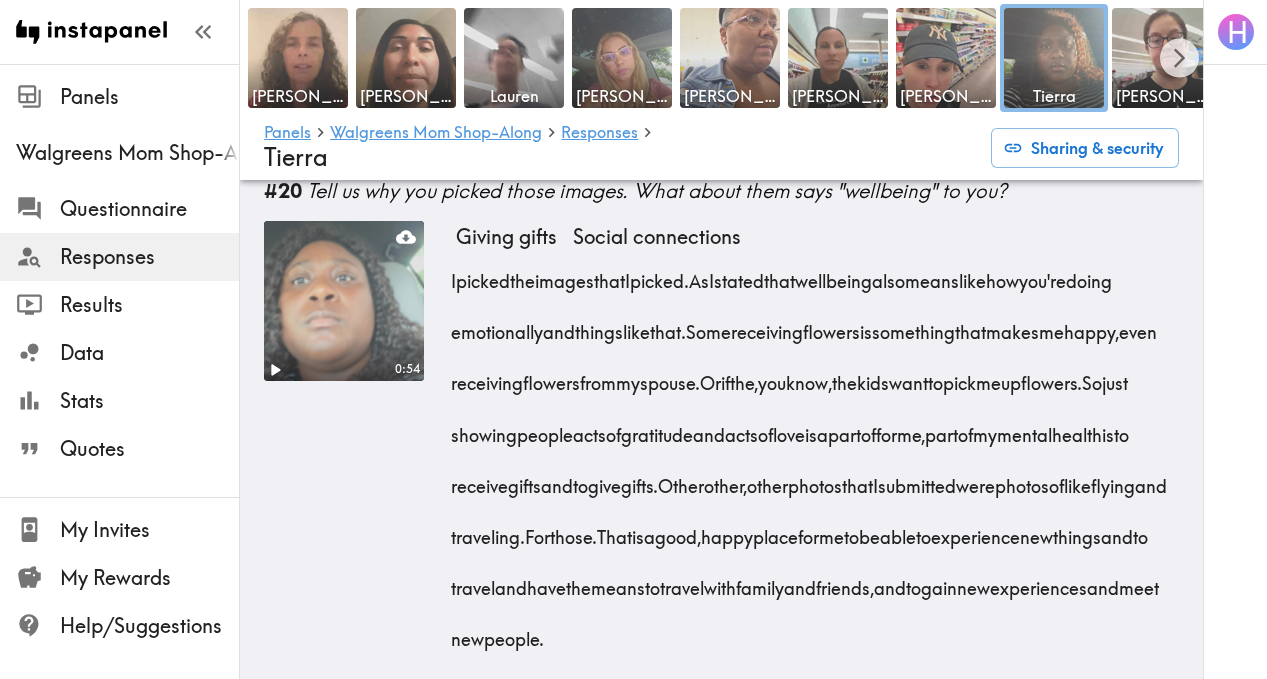 copy on "I  picked  the  images  that  I  picked.  As  I  stated  that  wellbeing  also  means  like  how  you're  doing  emotionally  and  things  like  that.  So  me  receiving  flowers  is  something  that  makes  me  happy,  even  receiving  flowers  from  my  spouse.  Or  if  the,  you  know,  the  kids  want  to  pick  me  up  flowers.  So  just  showing  people  acts  of  gratitude  and  acts  of  love  is  a  part  of  for  me,  part  of  my  mental  health  is  to  receive  gifts  and  to  give  gifts.  Other  other,  other  photos  that  I  submitted  were  photos  of  like  flying  and  traveling.  For  those.  That  is  a  good,  happy  place  for  me  to  be  able  to  experience  new  things  and  to  travel  and  have  the  means  to  travel  with  family  and  friends,  and  to  gain  new  experiences 0:52  and  meet  new  people." 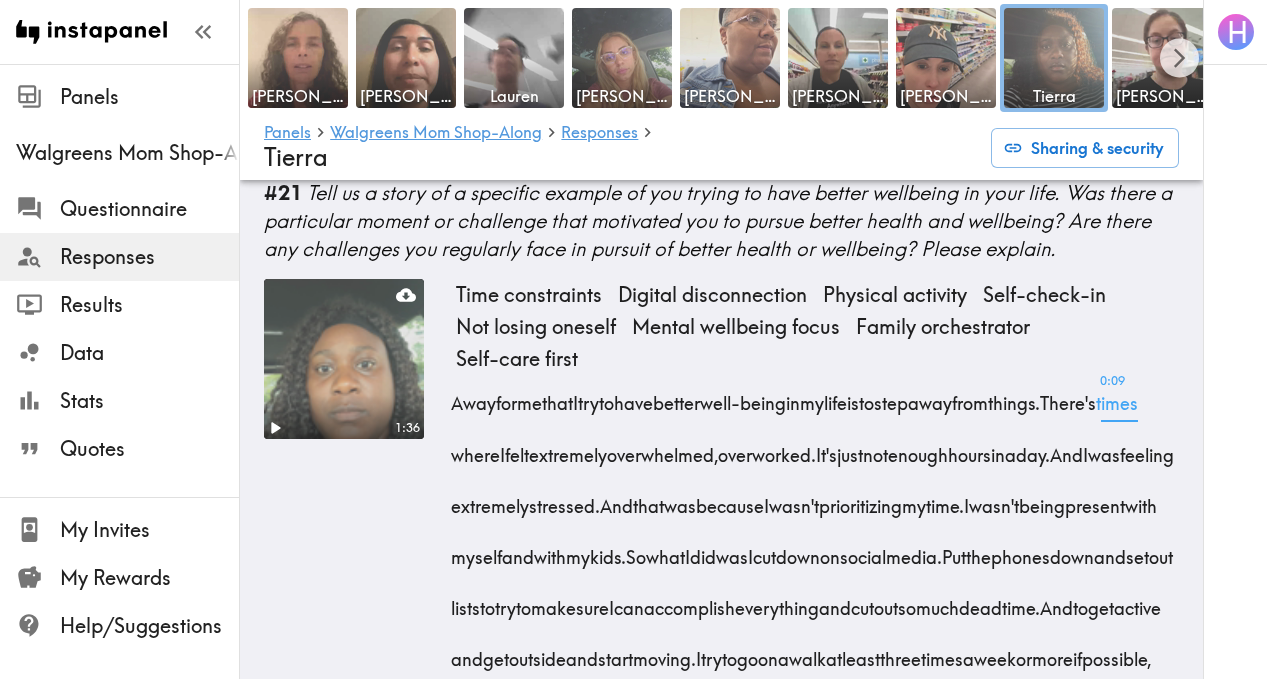 scroll, scrollTop: 3650, scrollLeft: 0, axis: vertical 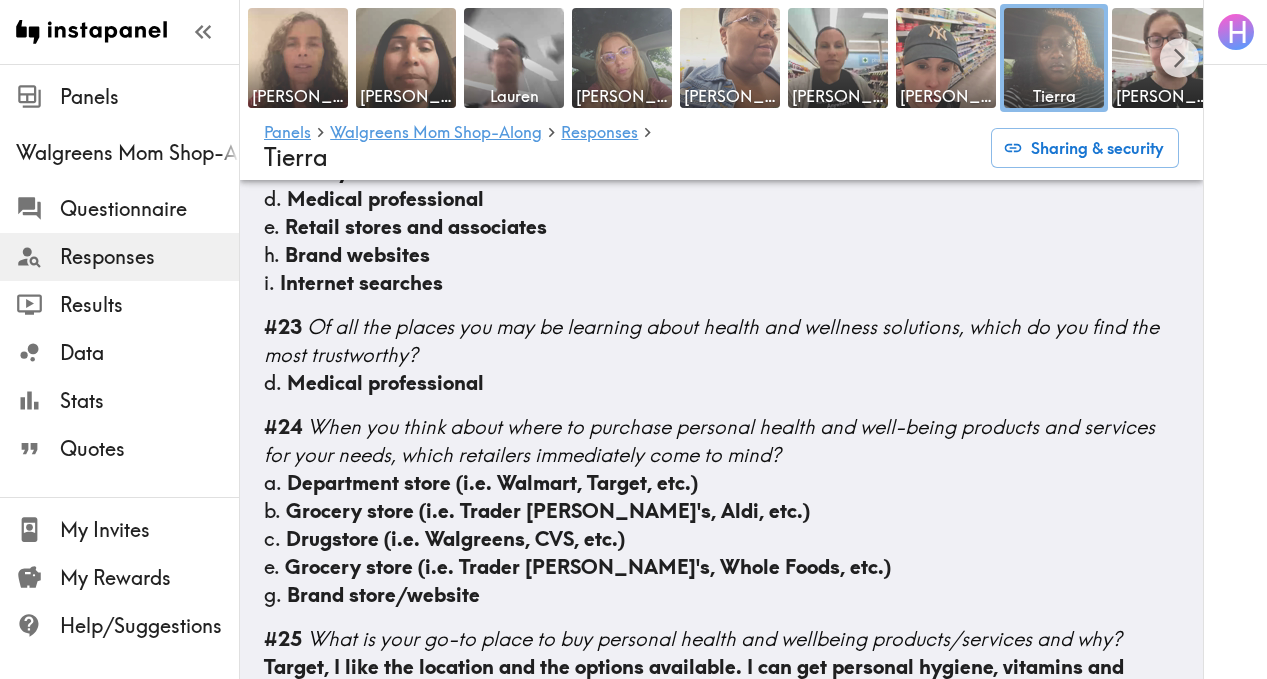 drag, startPoint x: 453, startPoint y: 426, endPoint x: 902, endPoint y: 164, distance: 519.85095 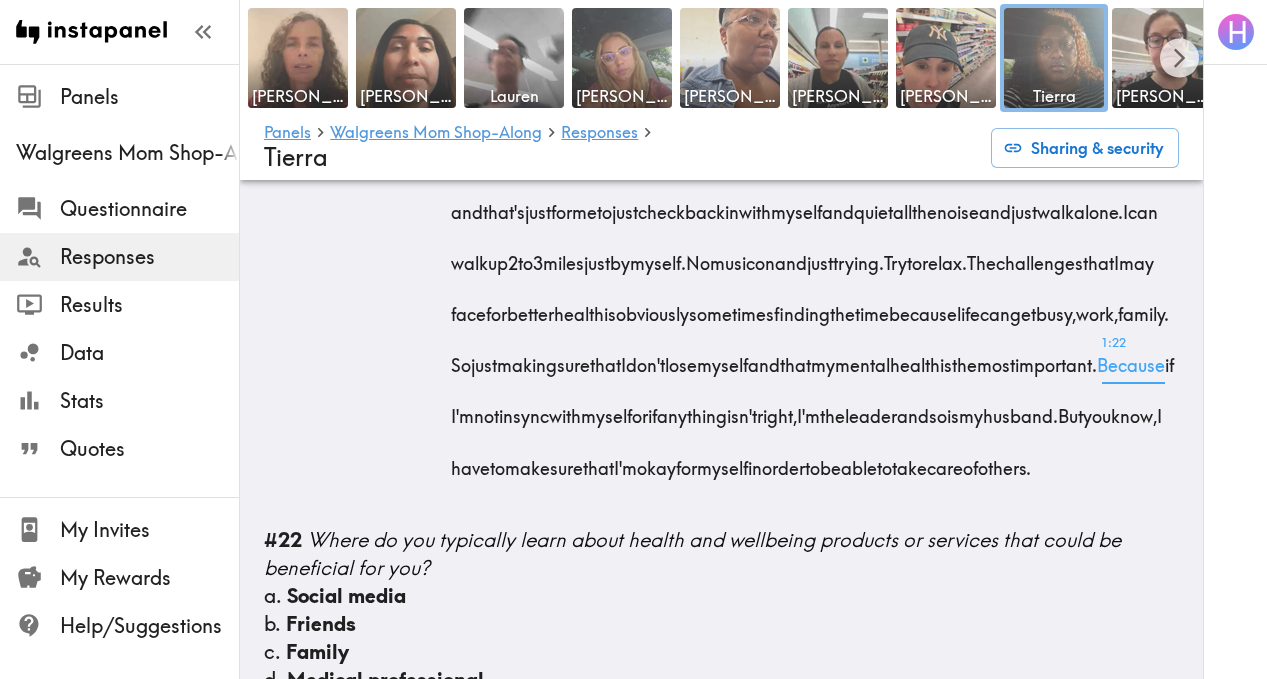 scroll, scrollTop: 4112, scrollLeft: 0, axis: vertical 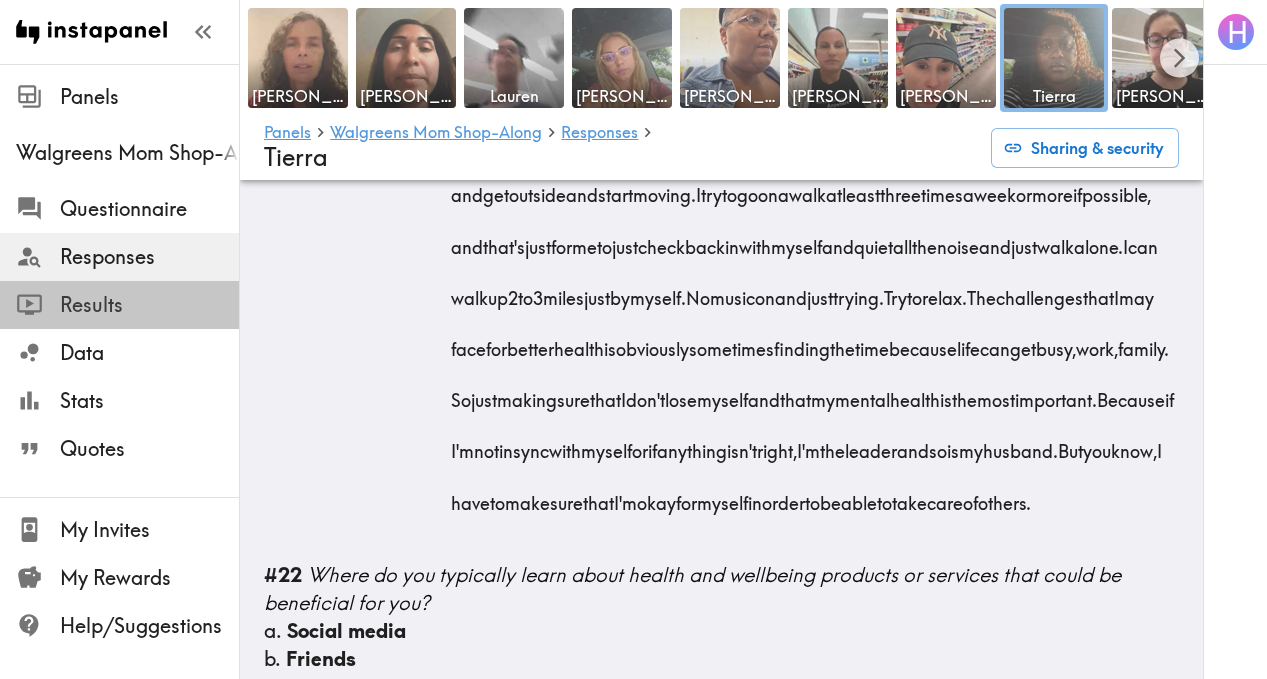 click on "Results" at bounding box center (149, 305) 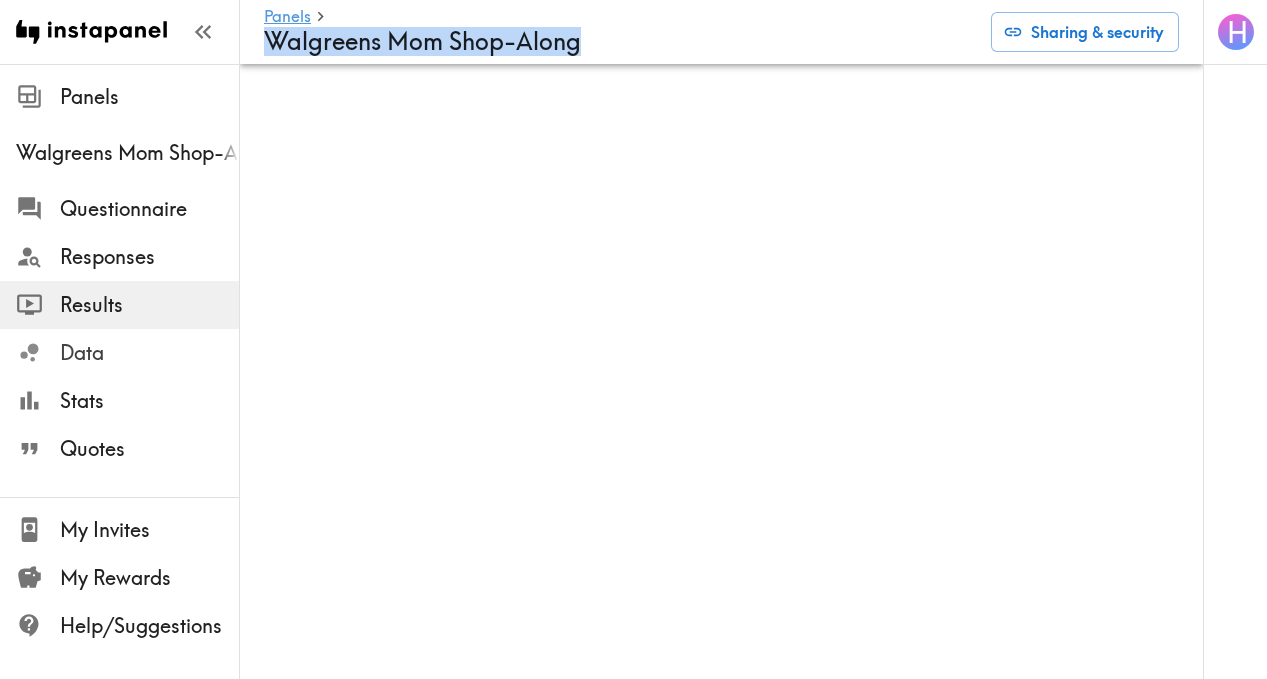 click on "Data" at bounding box center (149, 353) 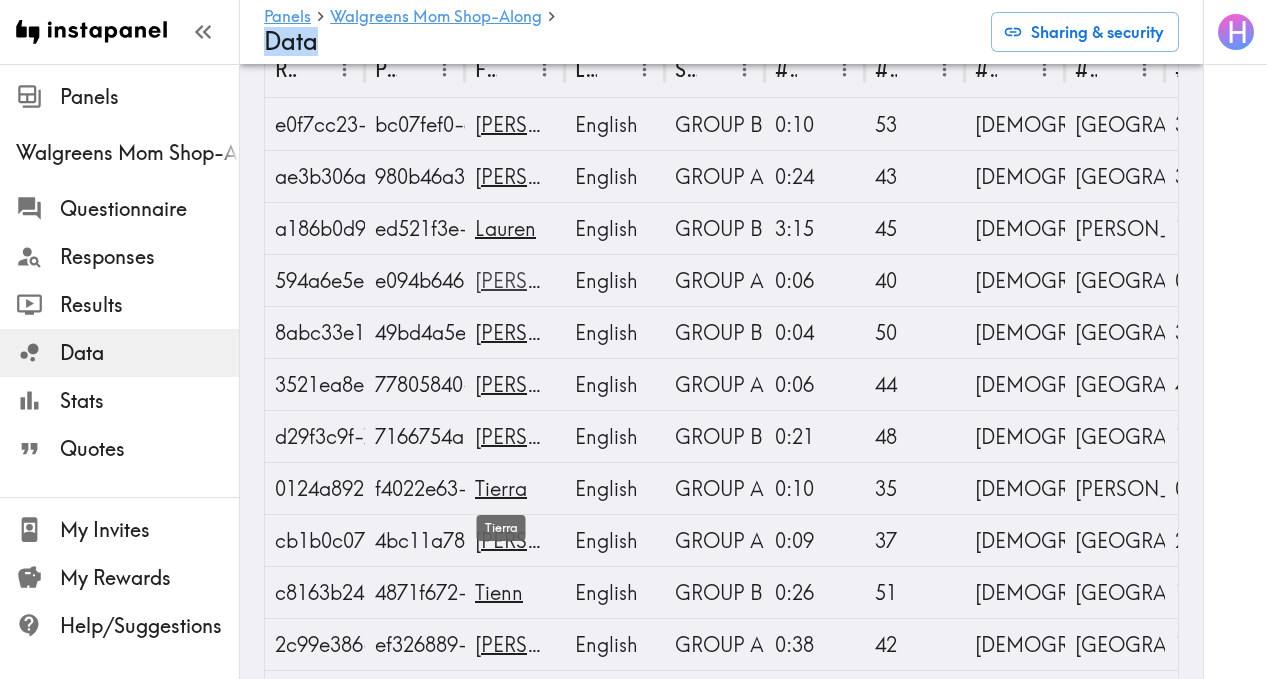 scroll, scrollTop: 208, scrollLeft: 0, axis: vertical 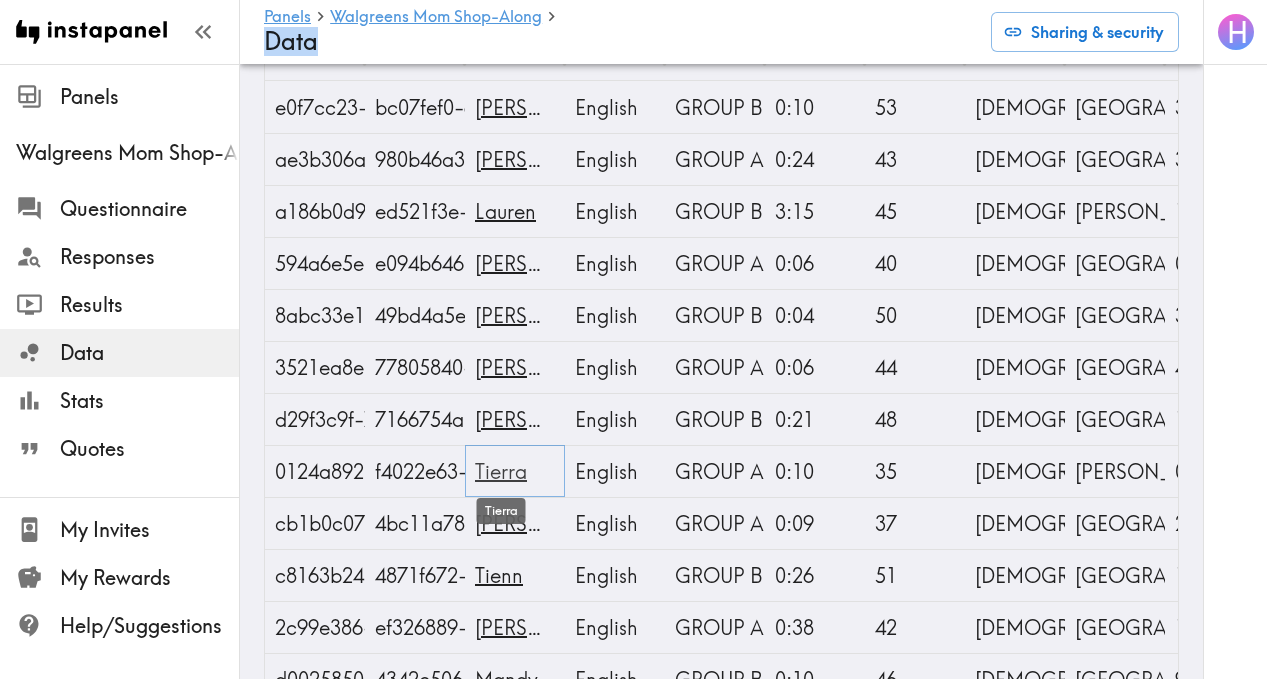 click on "Tierra" at bounding box center [501, 471] 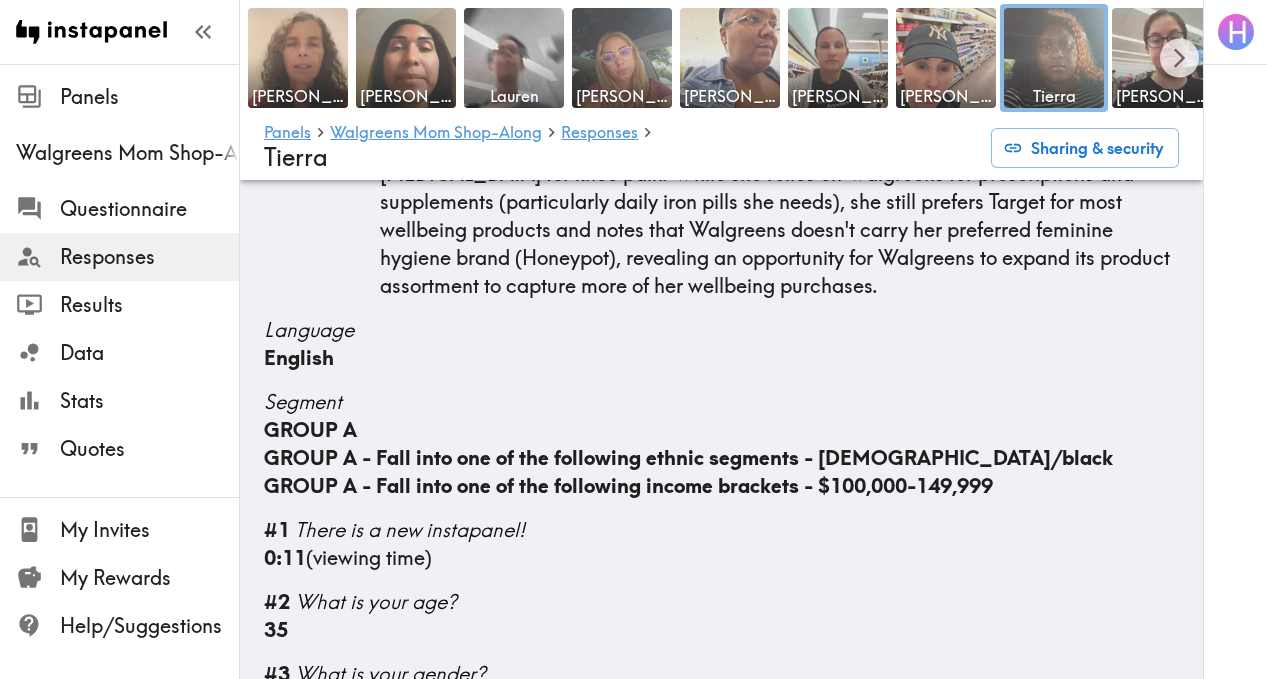 scroll, scrollTop: 0, scrollLeft: 0, axis: both 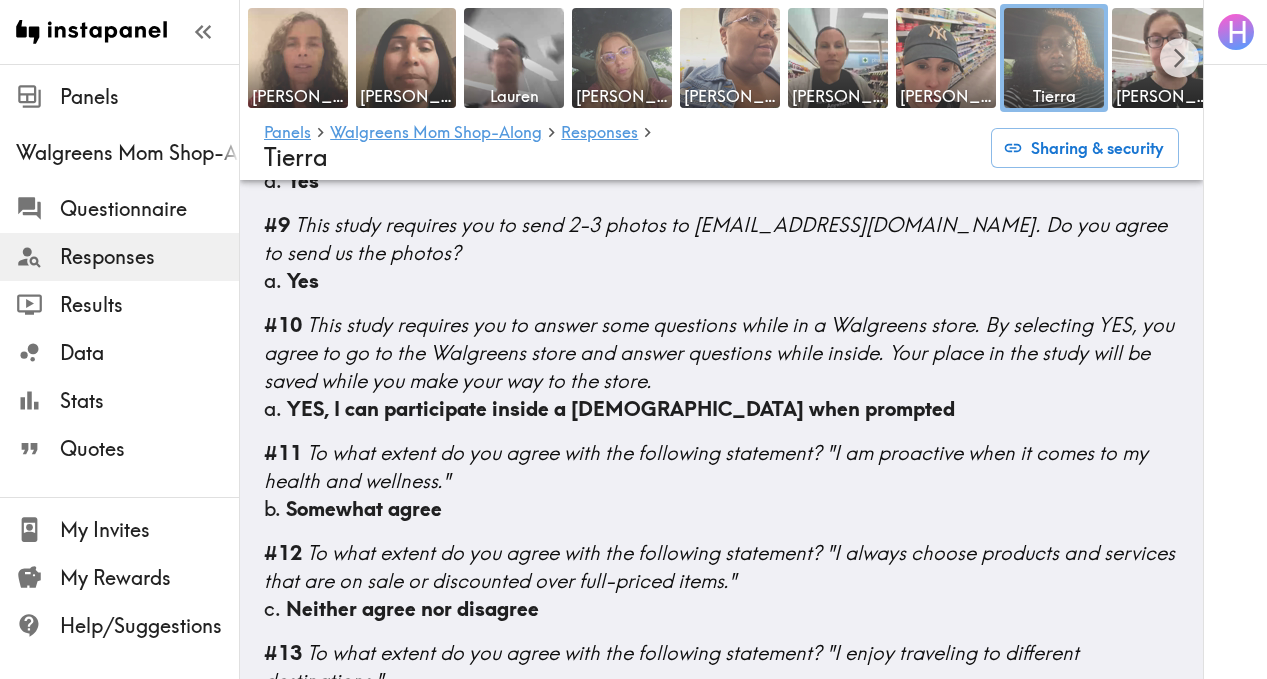 click on "This study requires you to answer some questions while in a Walgreens store. By selecting YES, you agree to go to the Walgreens store and answer questions while inside. Your place in the study will be saved while you make your way to the store." at bounding box center [719, 352] 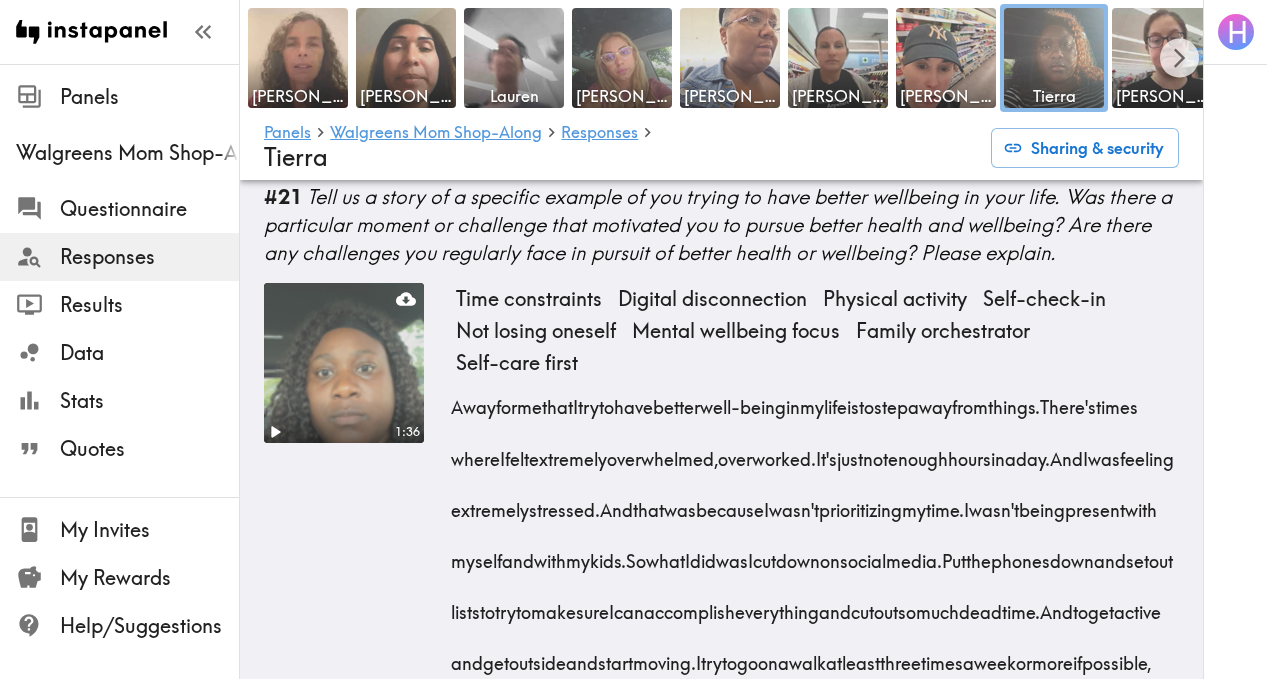scroll, scrollTop: 3662, scrollLeft: 0, axis: vertical 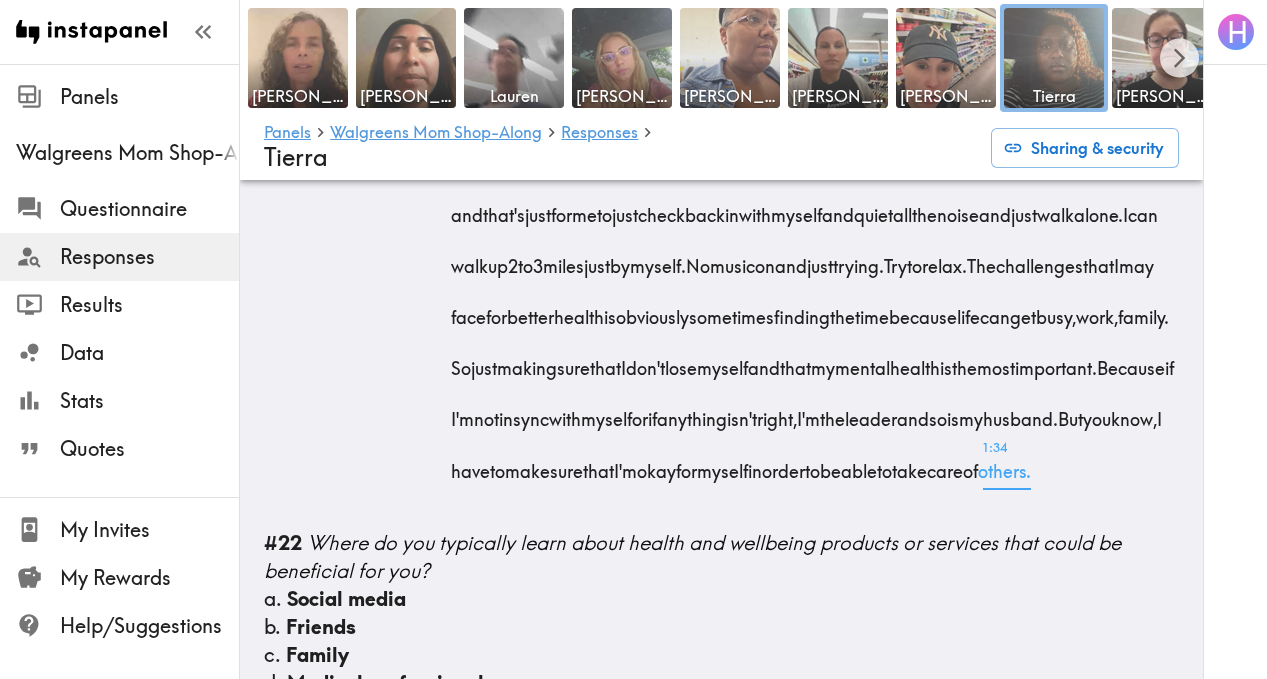 drag, startPoint x: 447, startPoint y: 415, endPoint x: 1039, endPoint y: 614, distance: 624.5518 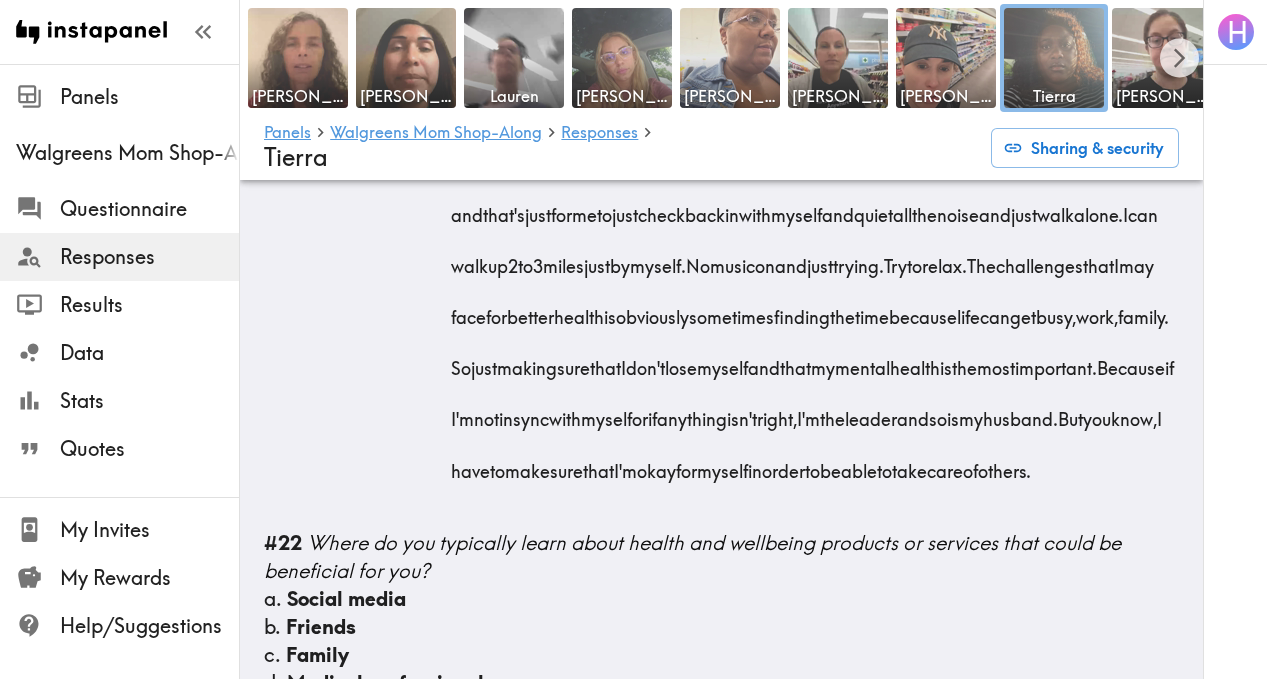 copy on "A  way  for  me  that  I  try  to  have  better  well-being  in  my  life  is  to  step  away  from  things.  There's  times  where  I  felt  extremely  overwhelmed,  overworked.  It's  just  not  enough  hours  in  a  day.  And  I  was  feeling  extremely  stressed.  And  that  was  because  I  wasn't  prioritizing  my  time.  I  wasn't  being  present  with  myself  and  with  my  kids.  So  what  I  did  was  I  cut  down  on  social  media.  Put  the  phones  down  and  set  out  lists  to  try  to  make  sure  I  can  accomplish  everything  and  cut  out  so  much  dead  time.  And  to  get  active  and  get  outside  and  start  moving.  I  try  to  go  on  a  walk  at  least  three  times  a  week  or  more  if  possible,  and  that's  just  for  me  to  just  check  back  in  with  myself  and  quiet  all  the  noise  and  just  walk  alone.  I  can  walk  up  2  to  3  miles  just  by  myself.  No  music  on  and  just  trying.  Try  to  relax.  The  challenges  that  I  may  face  for  better  ..." 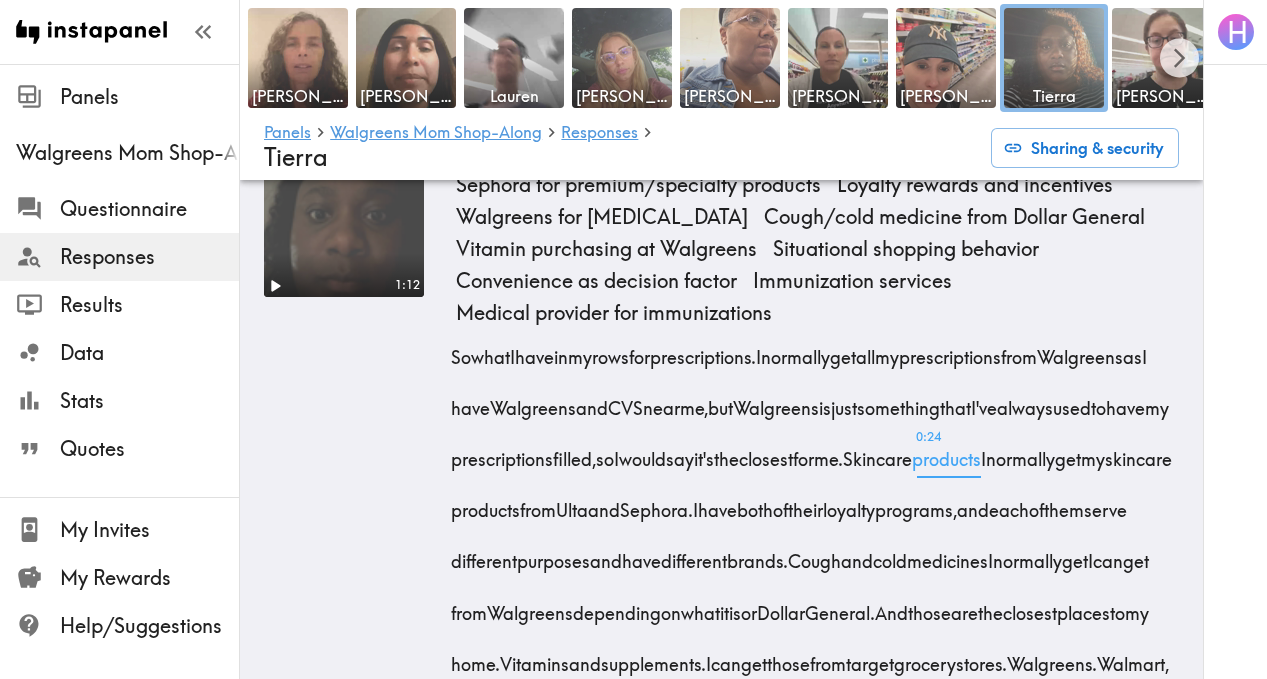 scroll, scrollTop: 5626, scrollLeft: 0, axis: vertical 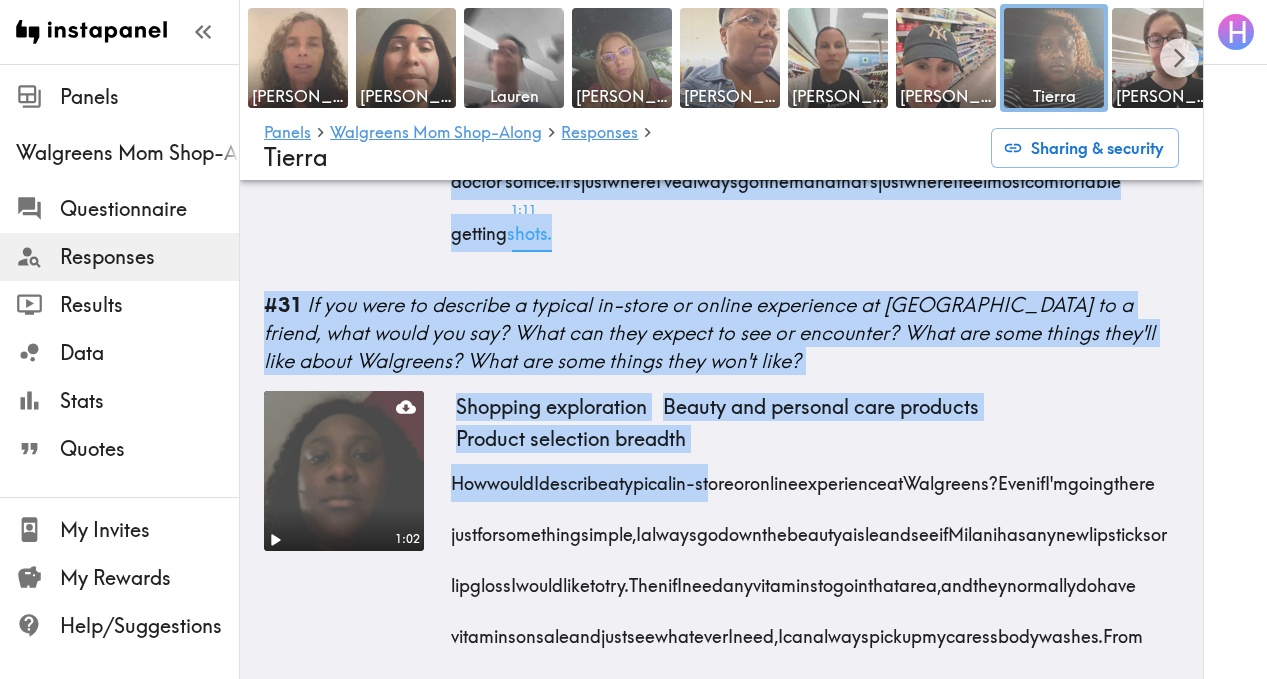 drag, startPoint x: 440, startPoint y: 455, endPoint x: 976, endPoint y: 414, distance: 537.5658 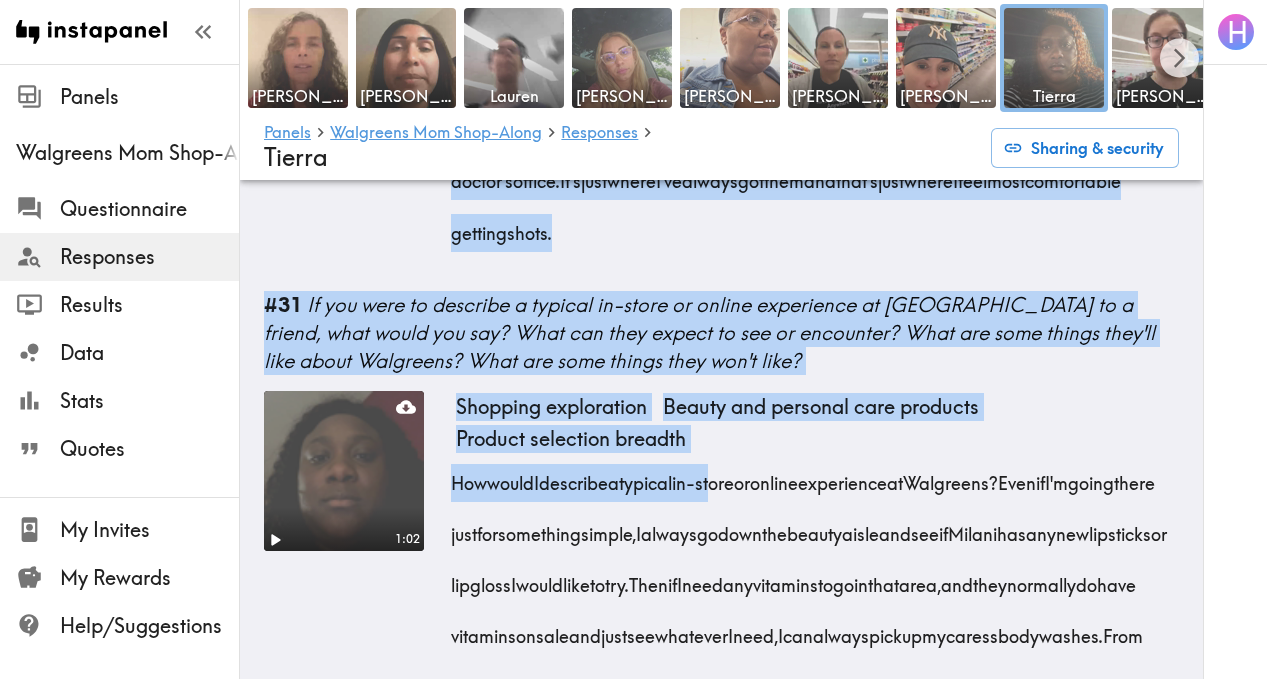 copy on "So  what  I  have  in  my  rows  for  prescriptions.  I  normally  get  all  my  prescriptions  from  Walgreens  as  I  have  Walgreens  and  CVS  near  me,  but  Walgreens  is  just  something  that  I've  always  used  to  have  my  prescriptions  filled,  so  I  would  say  it's  the  closest  for  me.  Skincare  products  I  normally  get  my  skincare  products  from  Ulta  and  Sephora.  I  have  both  of  their  loyalty  programs,  and  each  of  them  serve  different  purposes  and  have  different  brands.  Cough  and  cold  medicines  I  normally  get  I  can  get  from  Walgreens  depending  on  what  it  is  or  Dollar  General.  And  those  are  the  closest  places  to  my  home.  Vitamins  and  supplements.  I  can  get  those  from  target  grocery  stores.  Walgreens.  Walmart,  wherever  I'm  just  happen  to  be  at.  And  I  need  more  supplements.  I'll  normally  just  pick  those  up  just  for  the  convenience  of  it.  While  I'm  already  shopping.  And  immunizations.  I  alw..." 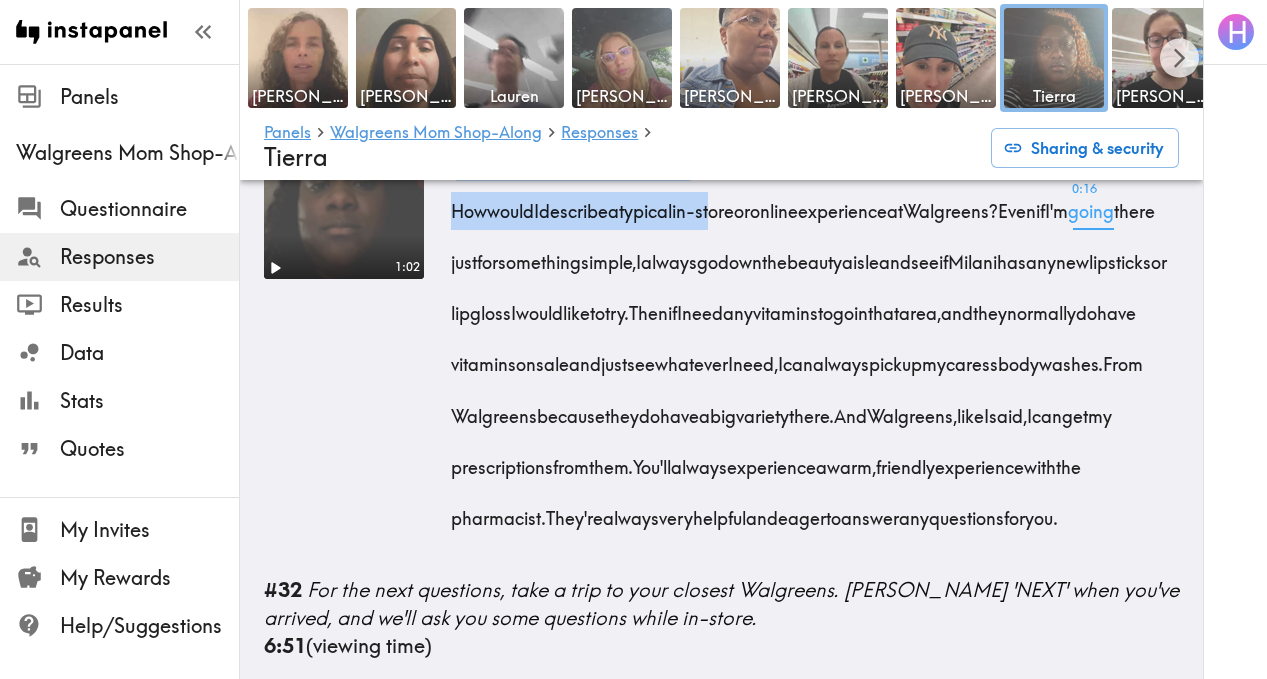 scroll, scrollTop: 6511, scrollLeft: 0, axis: vertical 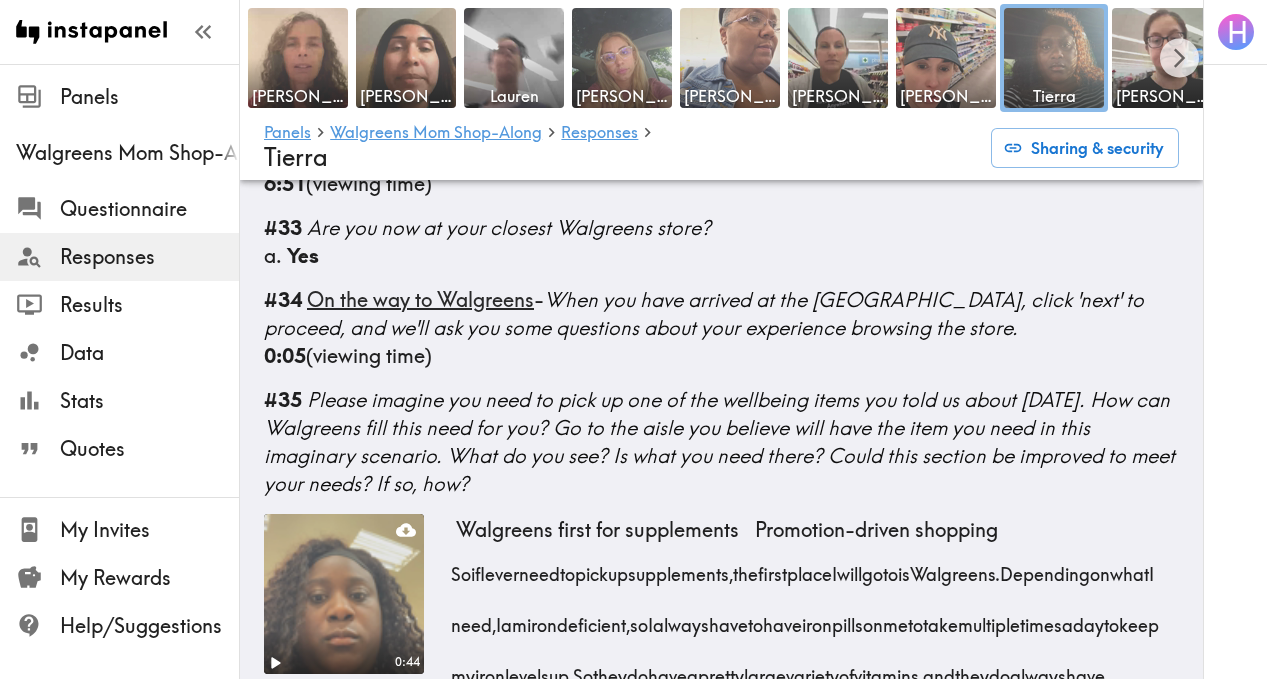 drag, startPoint x: 447, startPoint y: 389, endPoint x: 886, endPoint y: 286, distance: 450.92126 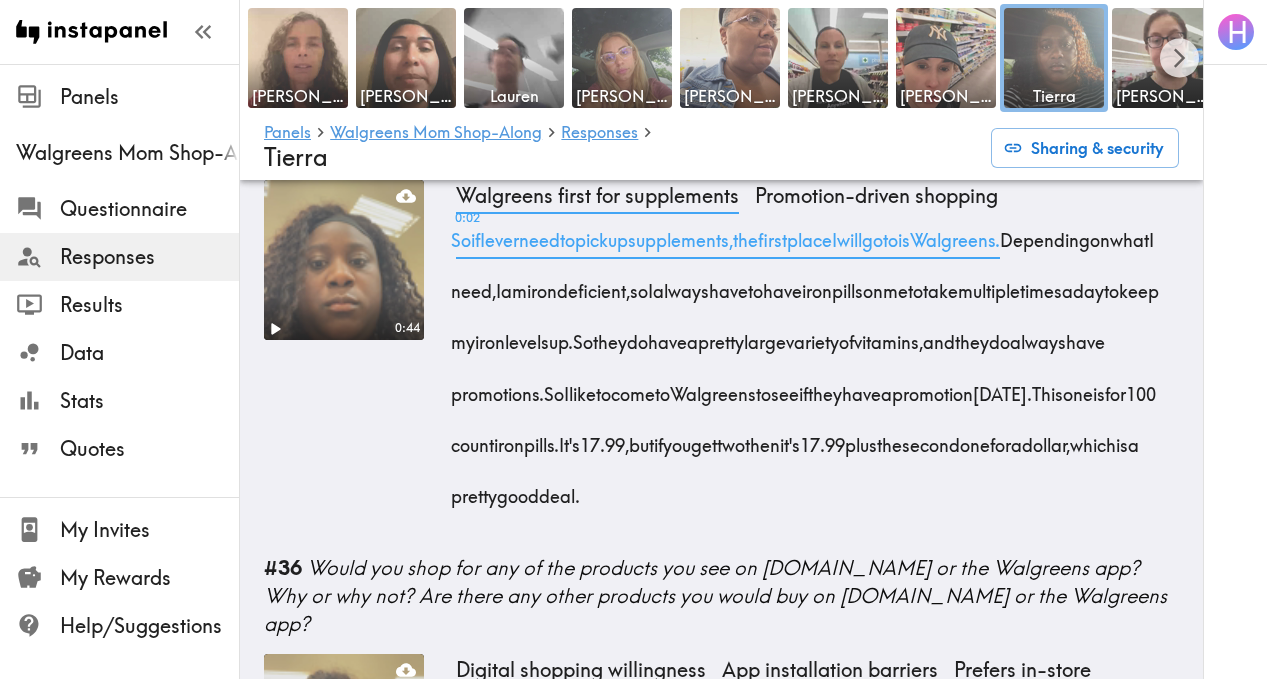 scroll, scrollTop: 7369, scrollLeft: 0, axis: vertical 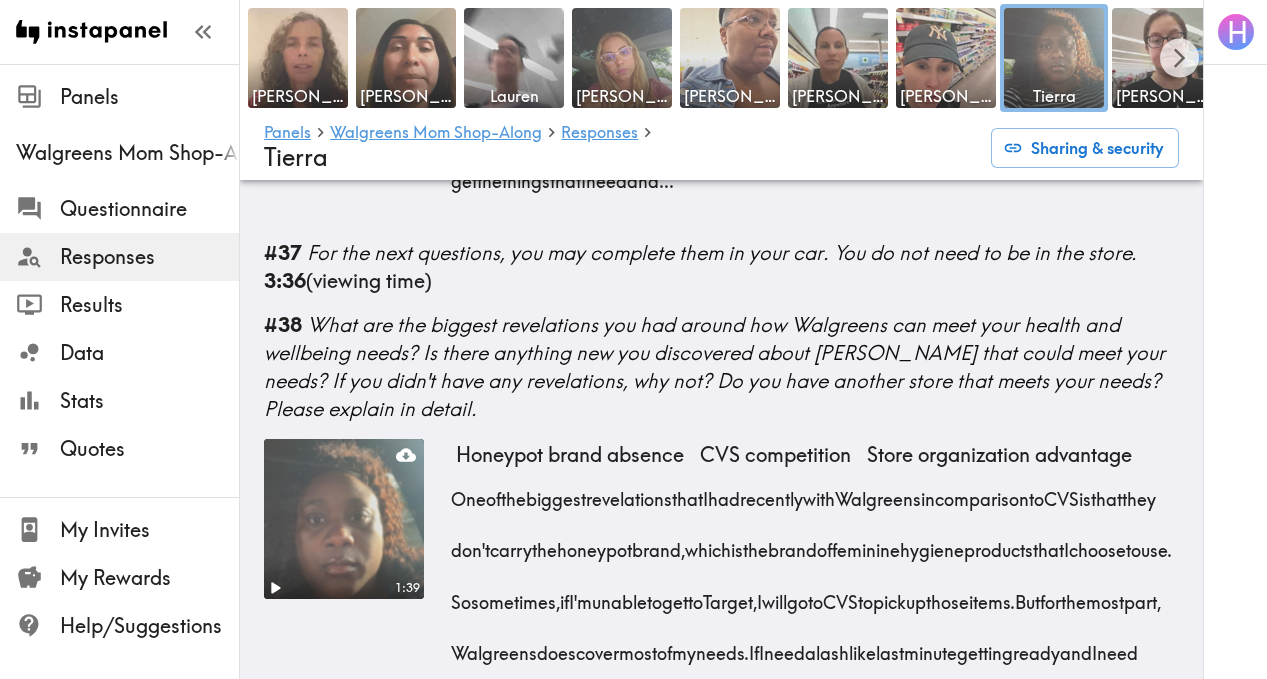 drag, startPoint x: 451, startPoint y: 360, endPoint x: 897, endPoint y: 242, distance: 461.34586 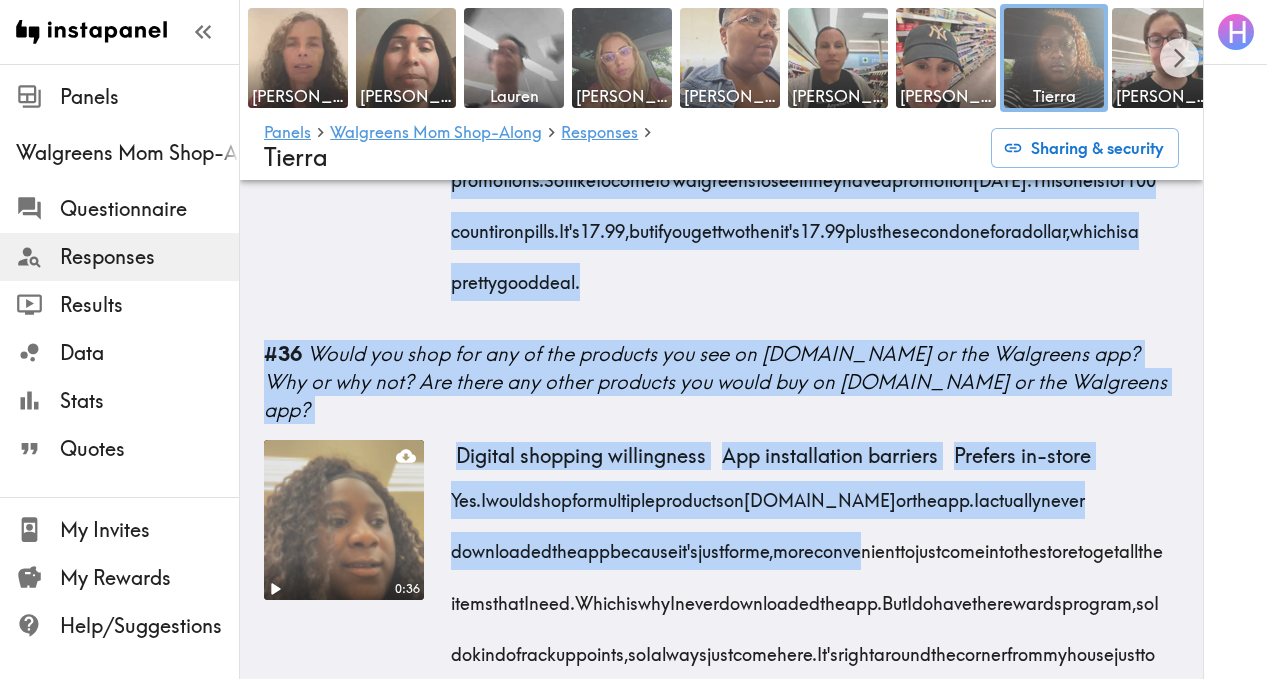 scroll, scrollTop: 7515, scrollLeft: 0, axis: vertical 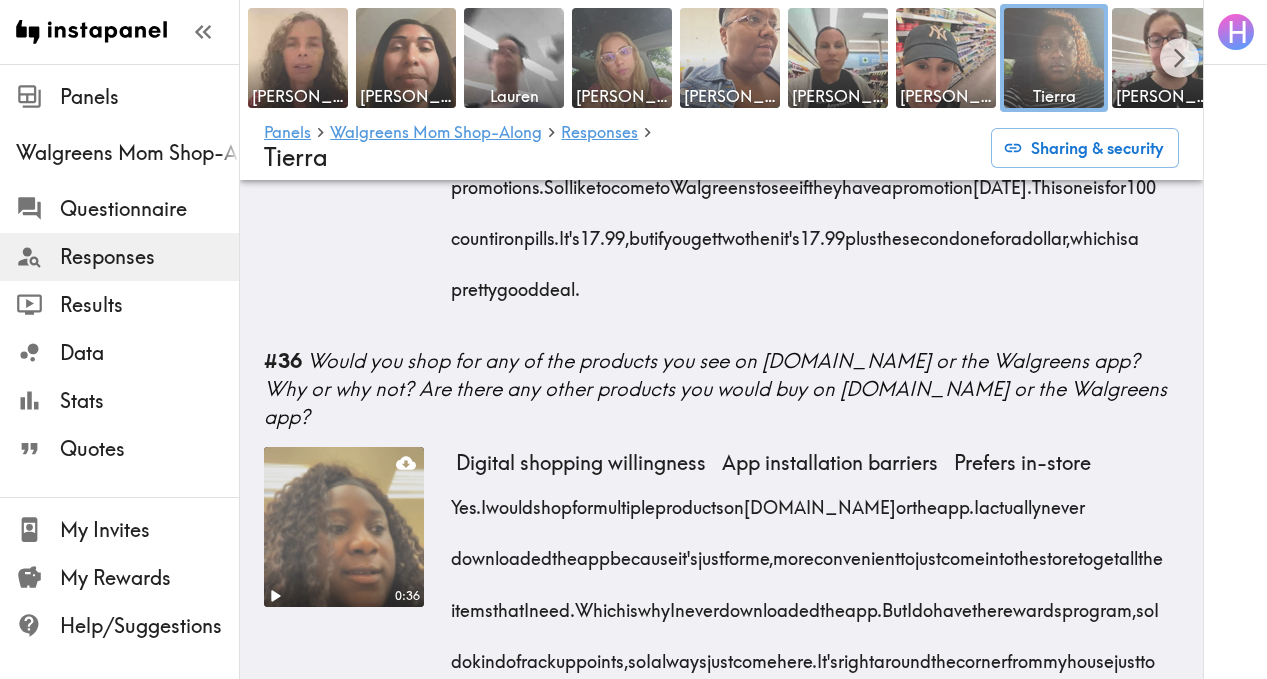 click on "0:44" at bounding box center [344, 152] 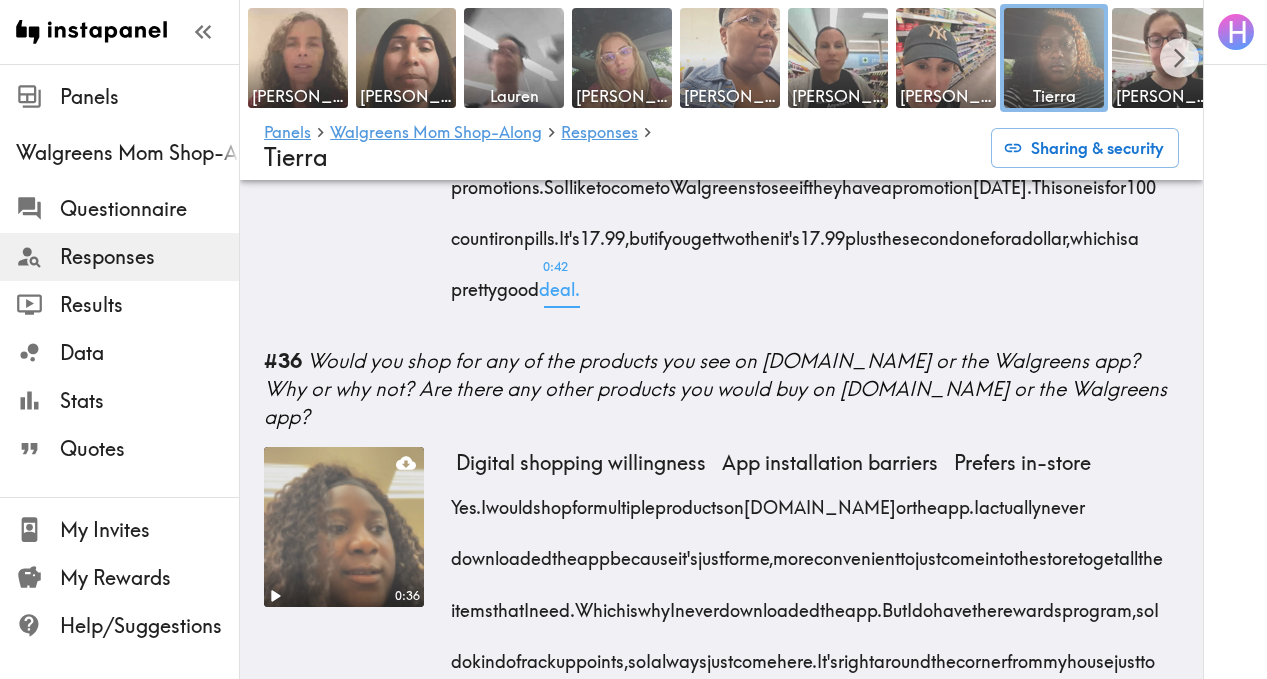 drag, startPoint x: 444, startPoint y: 210, endPoint x: 1099, endPoint y: 512, distance: 721.26904 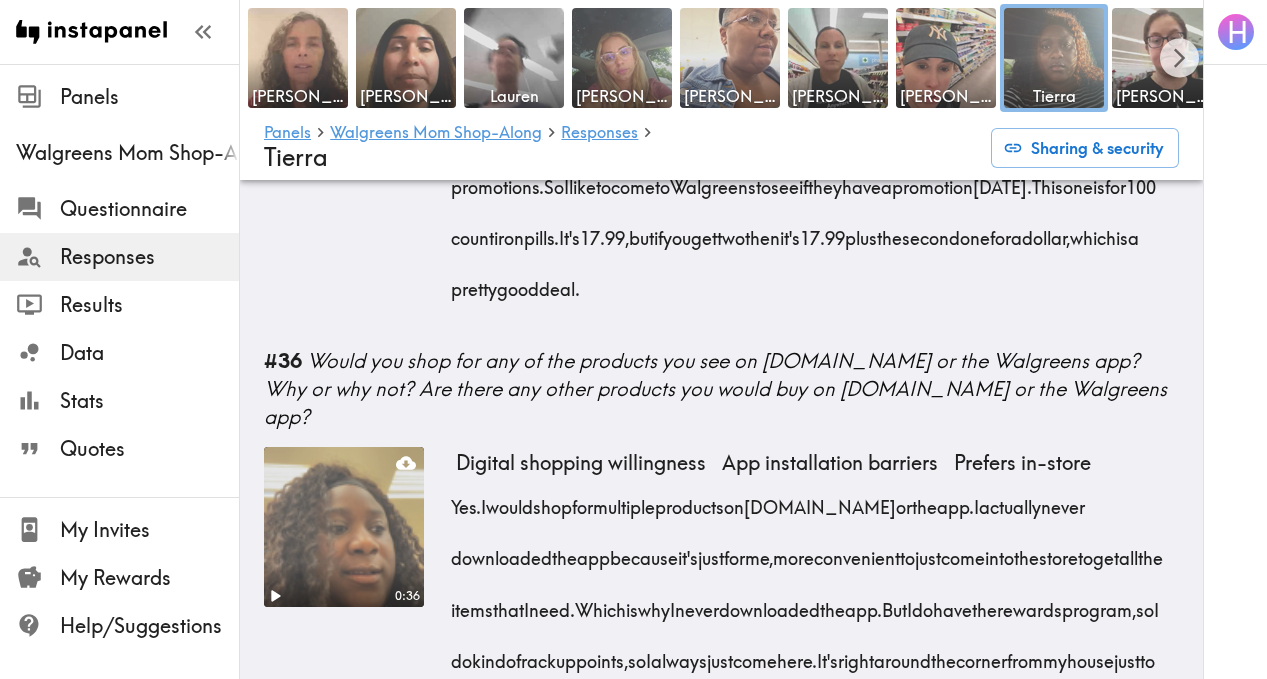 copy on "Walgreens first for supplements Promotion-driven shopping  So  if  I  ever  need  to  pick  up  supplements,  the  first  place  I  will  go  to  is  Walgreens.  Depending  on  what  I  need,  I  am  iron  deficient,  so  I  always  have  to  have  iron  pills  on  me  to  take  multiple  times  a  day  to  keep  my  iron  levels  up.  So  they  do  have  a  pretty  large  variety  of  vitamins,  and  they  do  always  have  promotions.  So  I  like  to  come  to  Walgreens  to  see  if  they  have  a  promotion  [DATE].  This  one  is  for  100  count  iron  pills.  It's  17.99,  but  if  you  get  two  then  it's  17.99  plus  the  second  one  for  a  dollar,  which  is  a  pretty  good 0:42  deal." 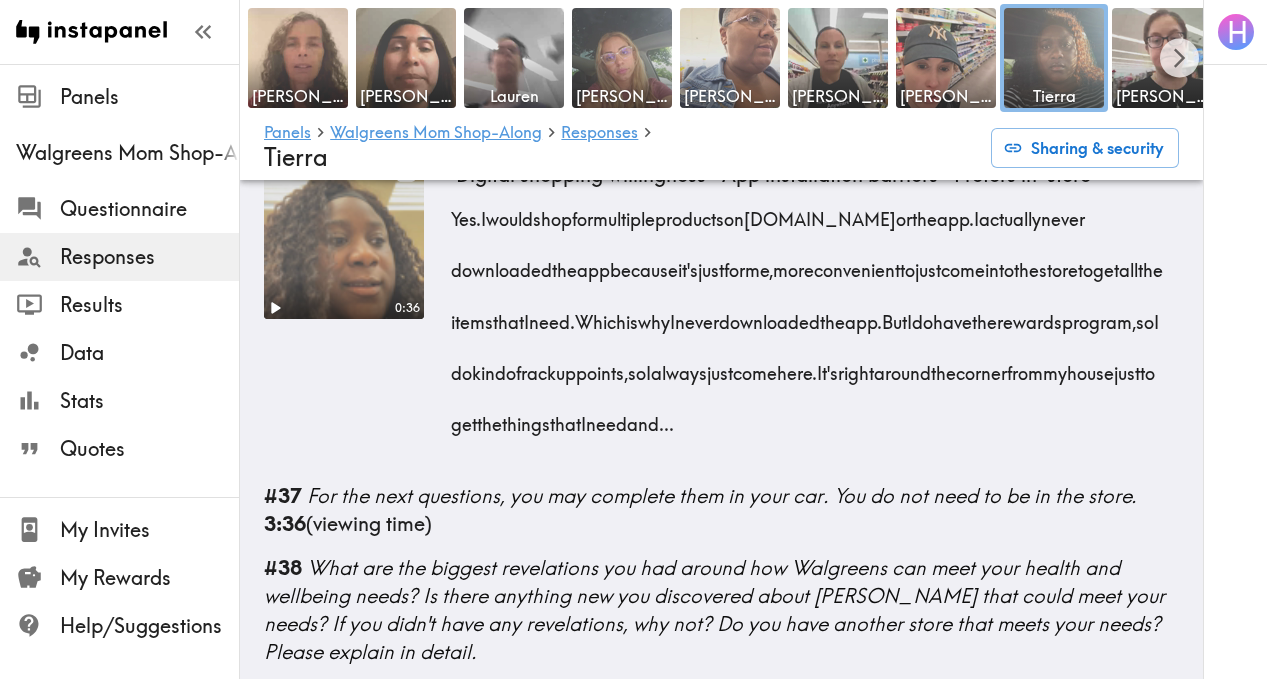scroll, scrollTop: 7802, scrollLeft: 0, axis: vertical 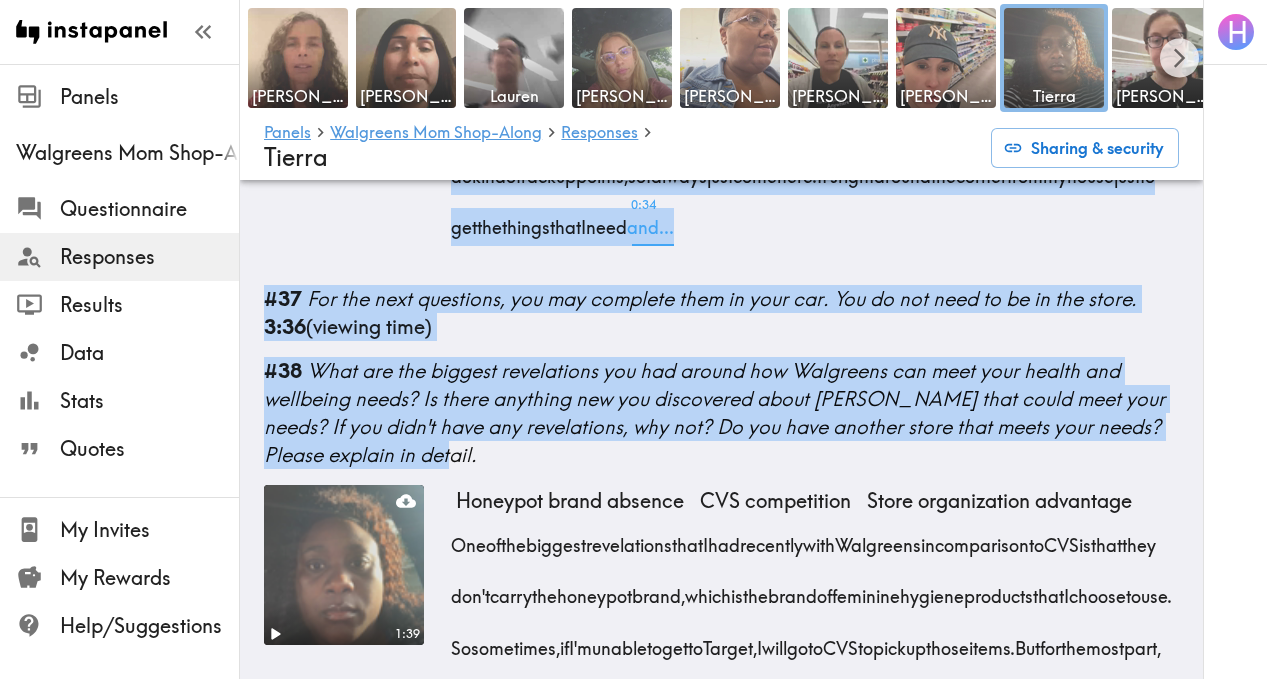 drag, startPoint x: 445, startPoint y: 424, endPoint x: 1059, endPoint y: 436, distance: 614.11725 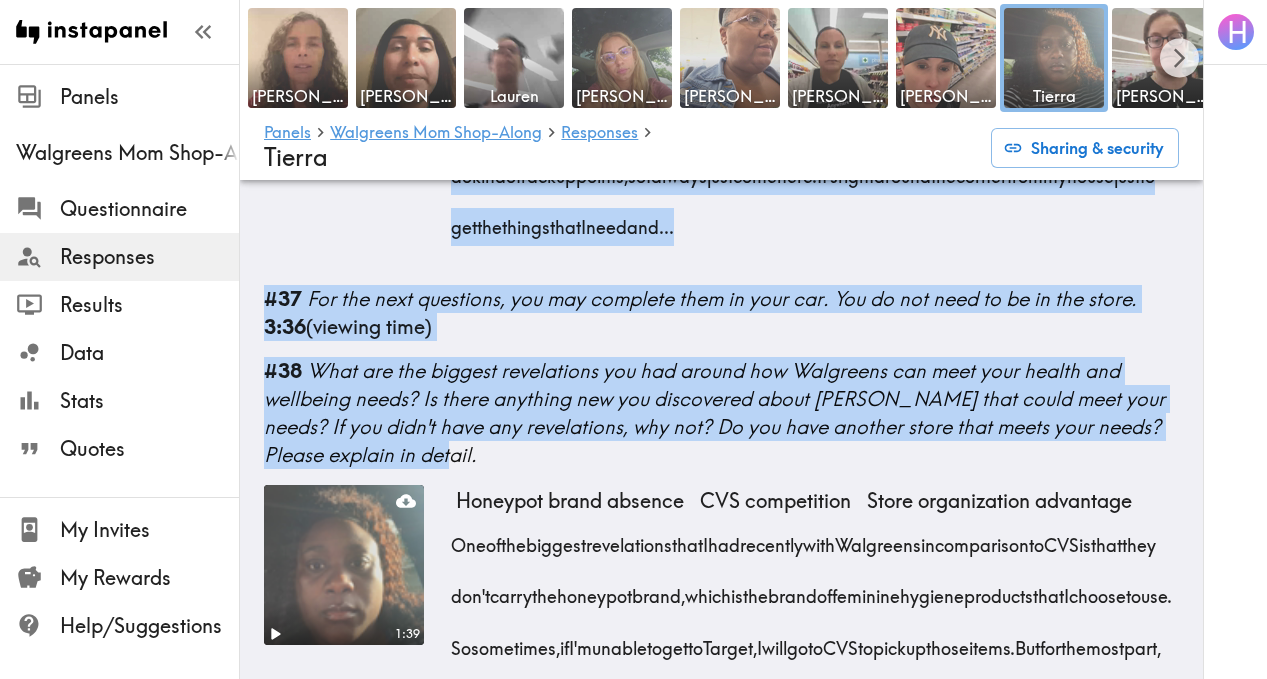 copy on "Yes.  I  would  shop  for  multiple  products  on  [DOMAIN_NAME]  or  the  app.  I  actually  never  downloaded  the  app  because  it's  just  for  me,  more  convenient  to  just  come  into  the  store  to  get  all  the  items  that  I  need.  Which  is  why  I  never  downloaded  the  app.  But  I  do  have  the  rewards  program,  so  I  do  kind  of  rack  up  points,  so  I  always  just  come  here.  It's  right  around  the  corner  from  my  house  just  to  get  the  things  that  I  need  and..." 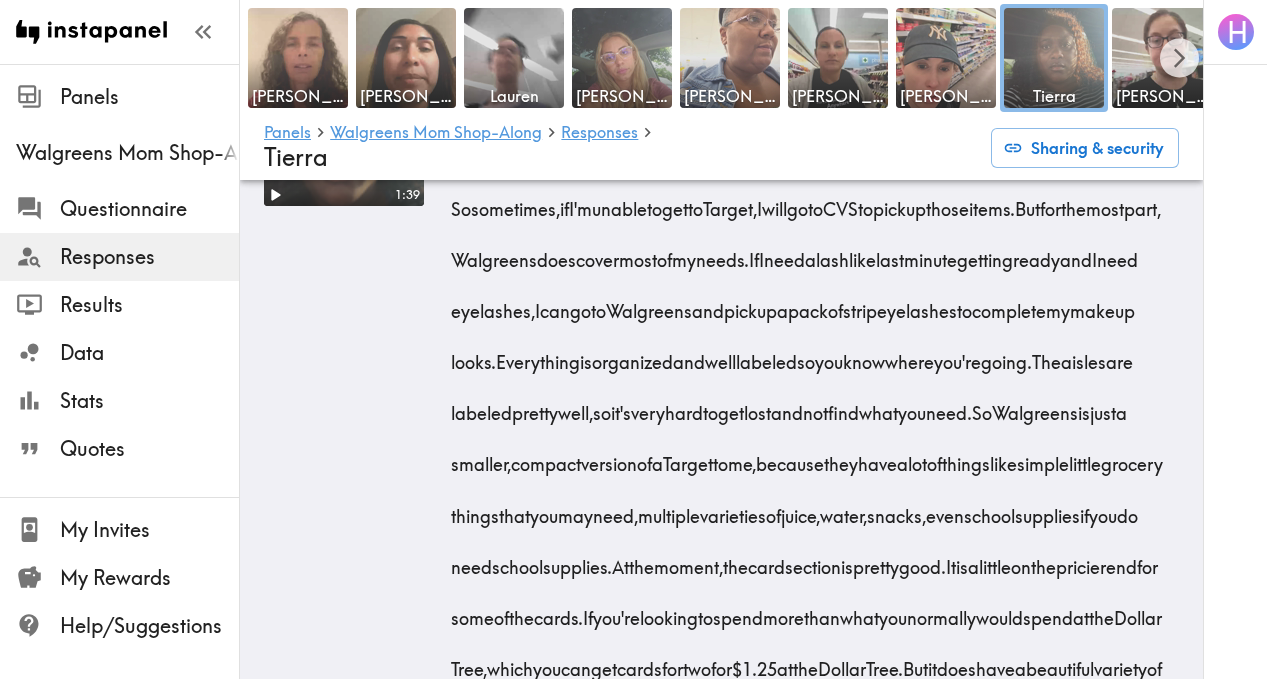 scroll, scrollTop: 8437, scrollLeft: 0, axis: vertical 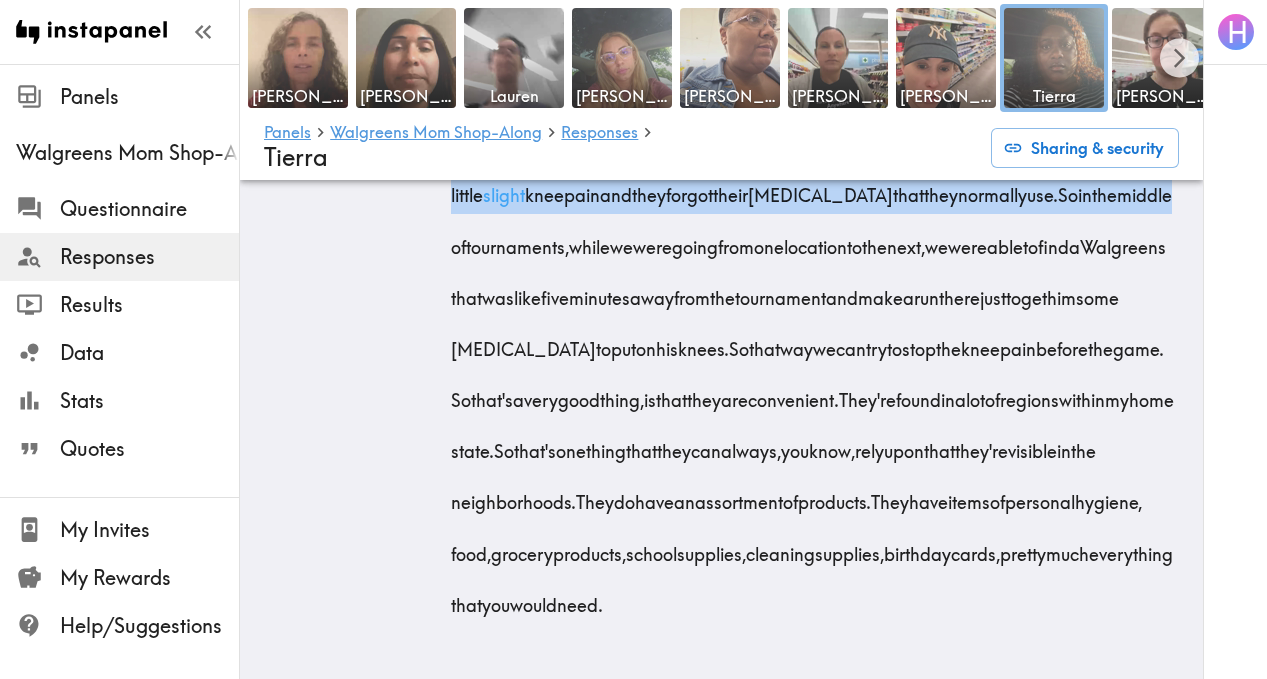 drag, startPoint x: 442, startPoint y: 310, endPoint x: 904, endPoint y: 243, distance: 466.83295 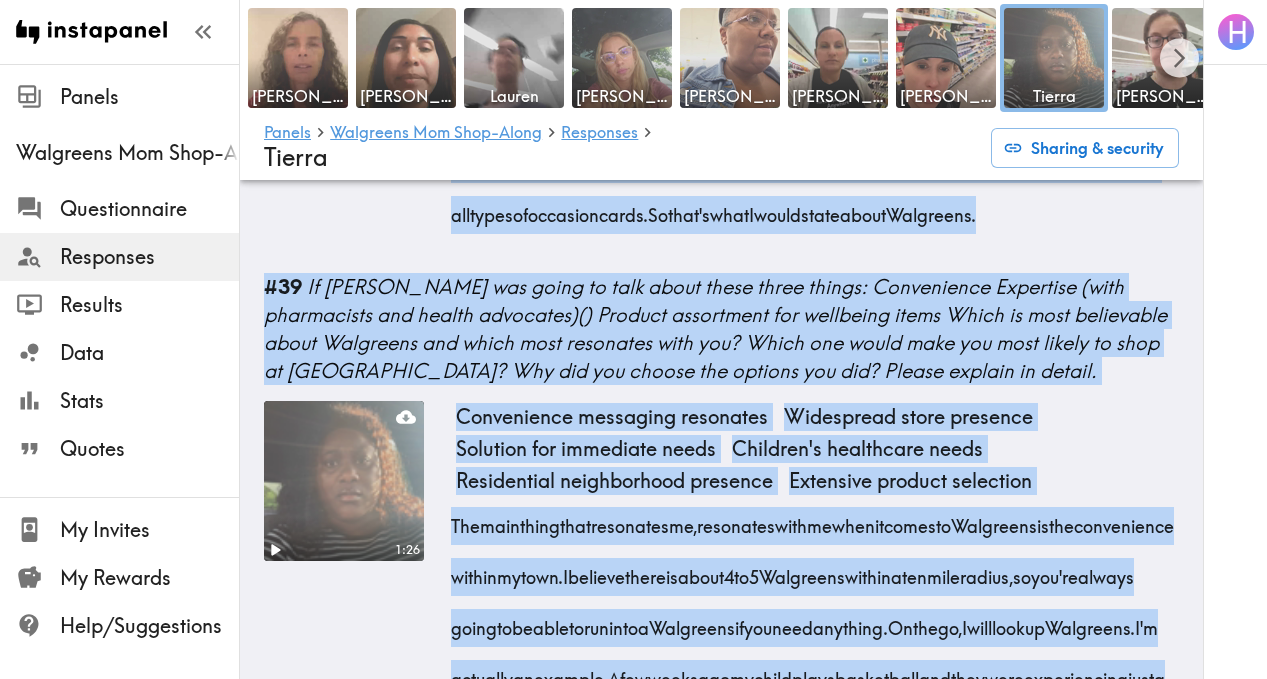 scroll, scrollTop: 8898, scrollLeft: 0, axis: vertical 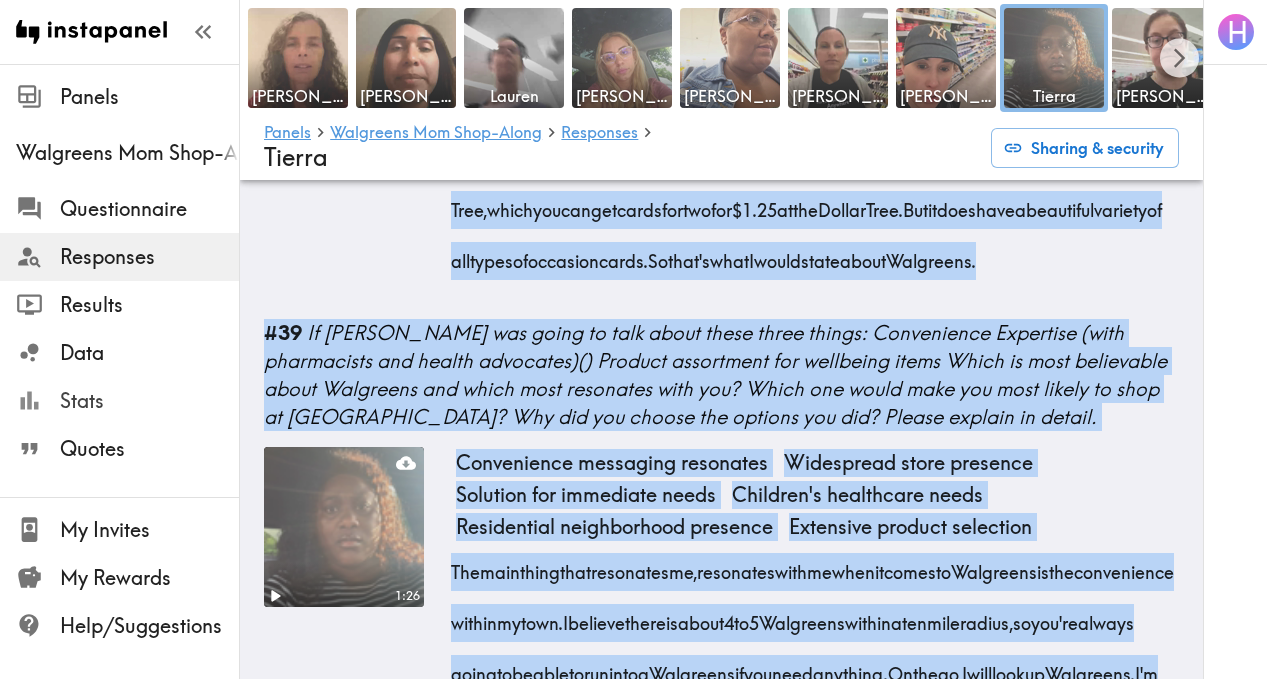 click on "Stats" at bounding box center [119, 401] 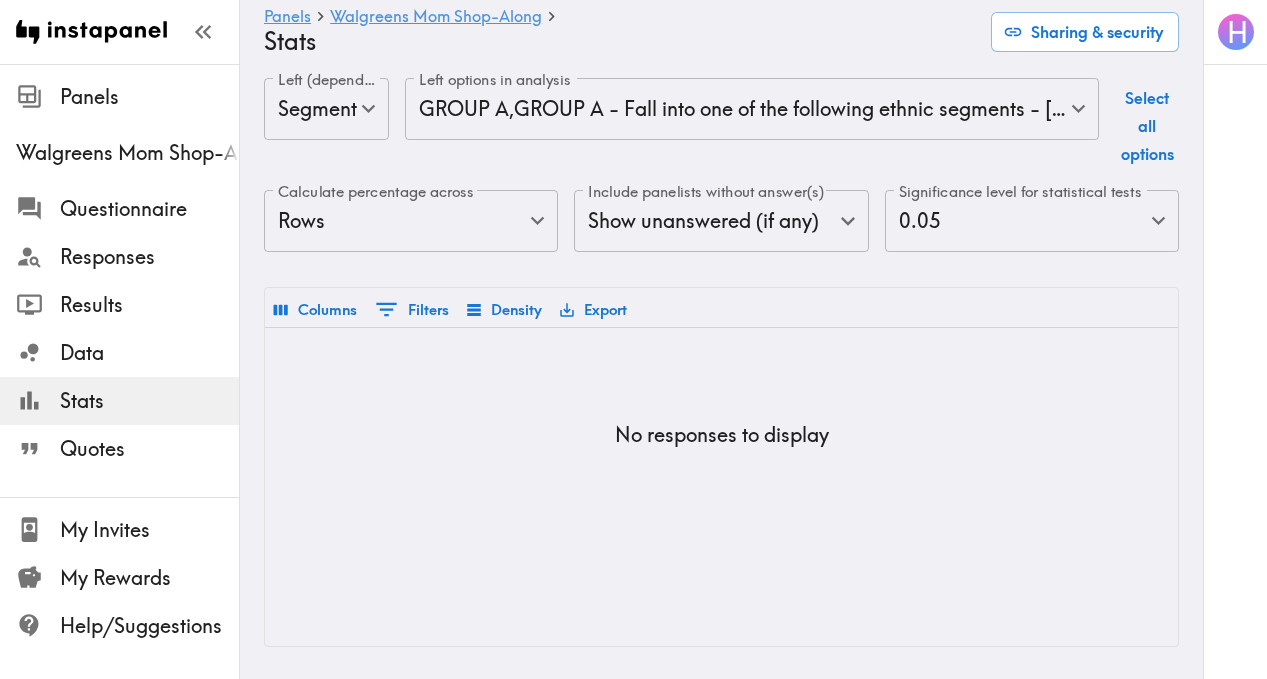 scroll, scrollTop: 0, scrollLeft: 0, axis: both 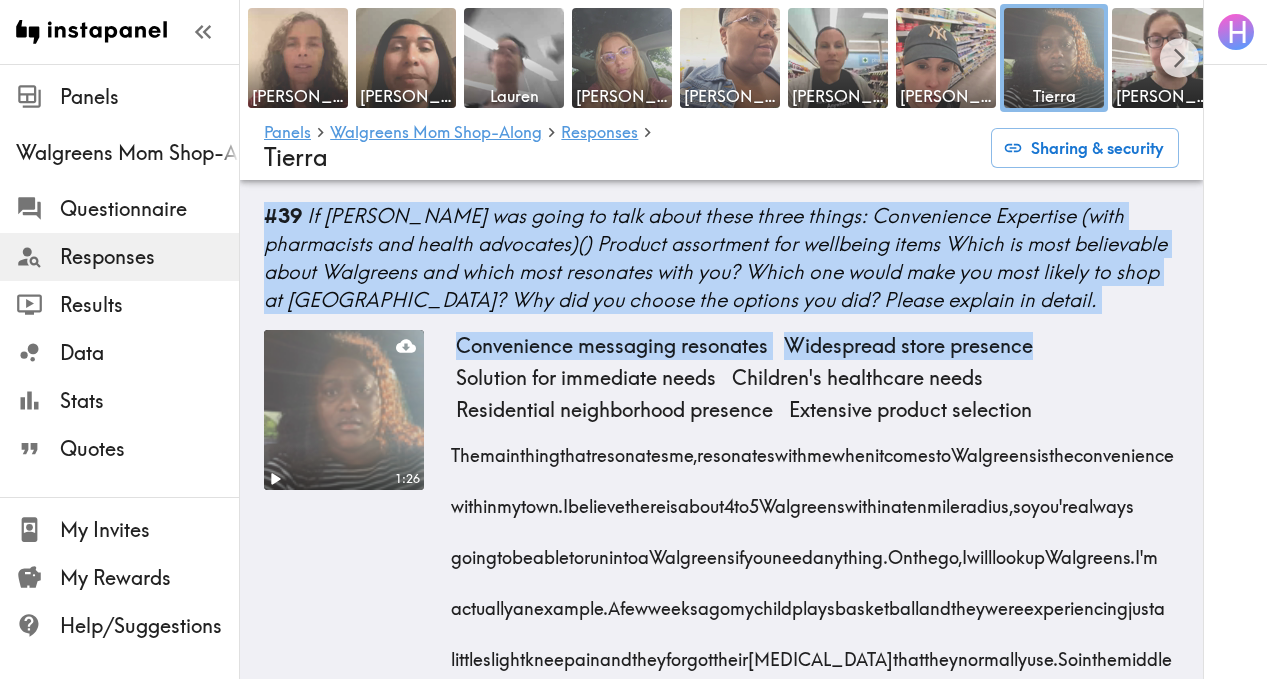 drag, startPoint x: 441, startPoint y: 332, endPoint x: 812, endPoint y: 431, distance: 383.98178 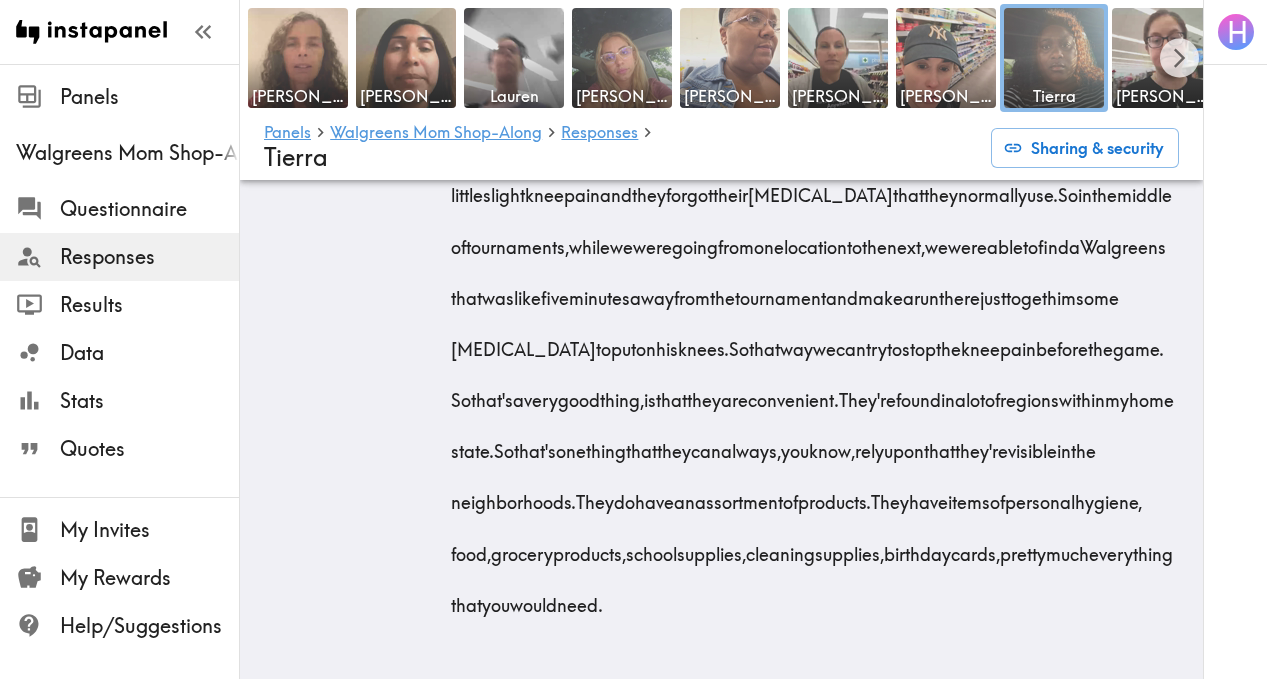 scroll, scrollTop: 9536, scrollLeft: 0, axis: vertical 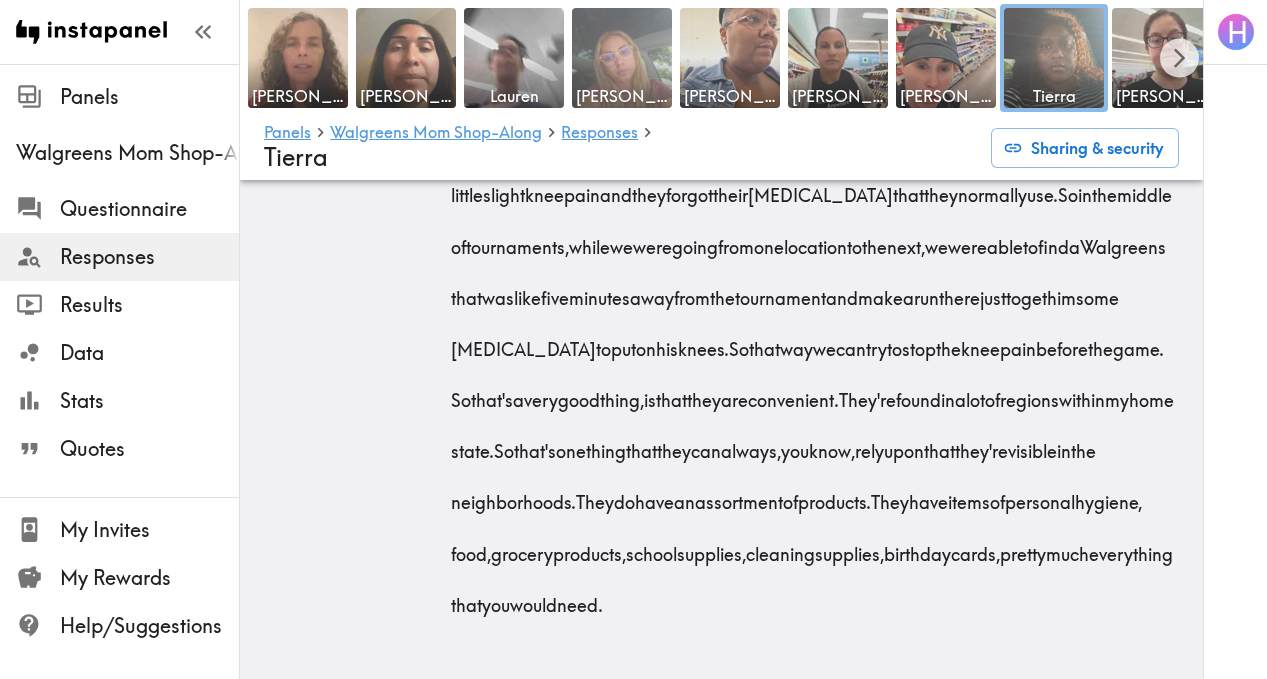 click at bounding box center (622, 58) 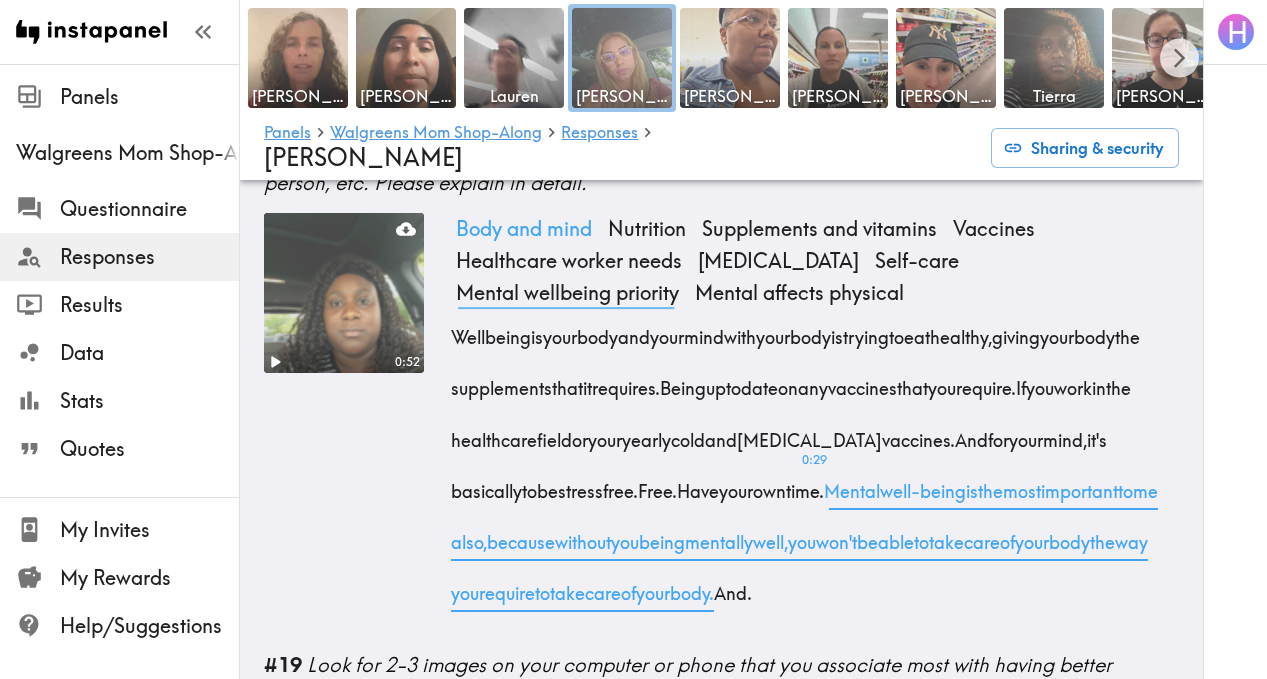 scroll, scrollTop: 2440, scrollLeft: 0, axis: vertical 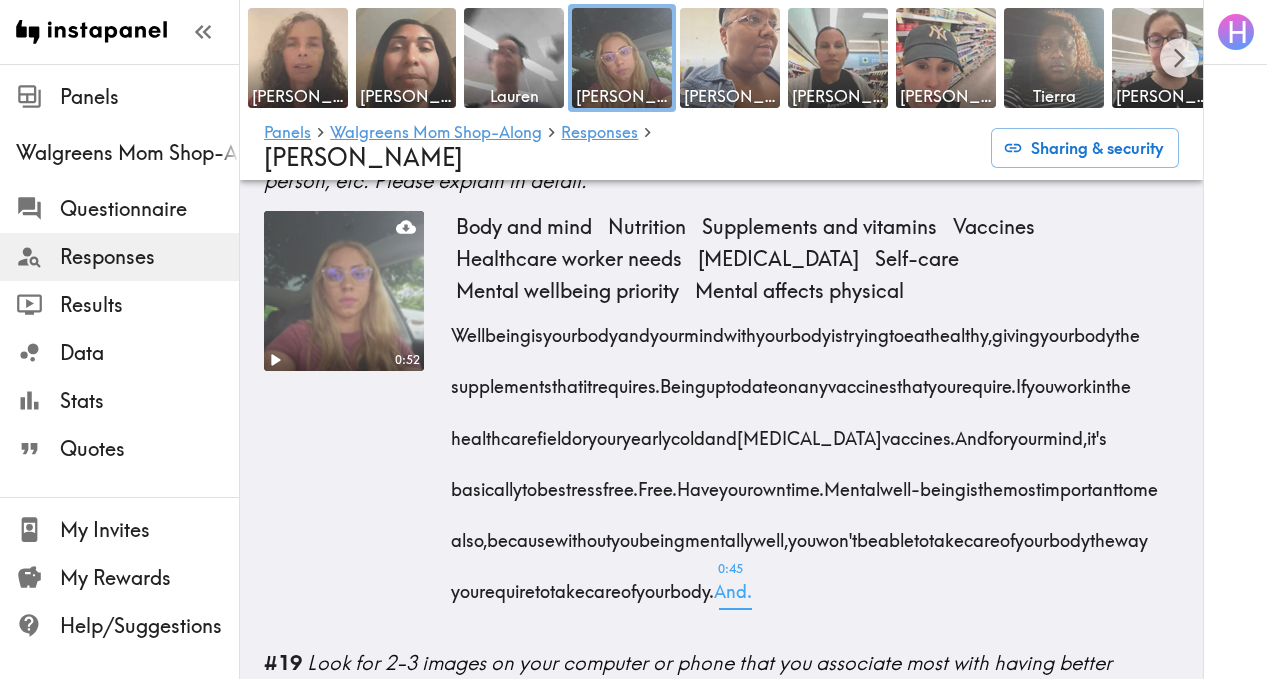 drag, startPoint x: 447, startPoint y: 310, endPoint x: 1032, endPoint y: 558, distance: 635.3967 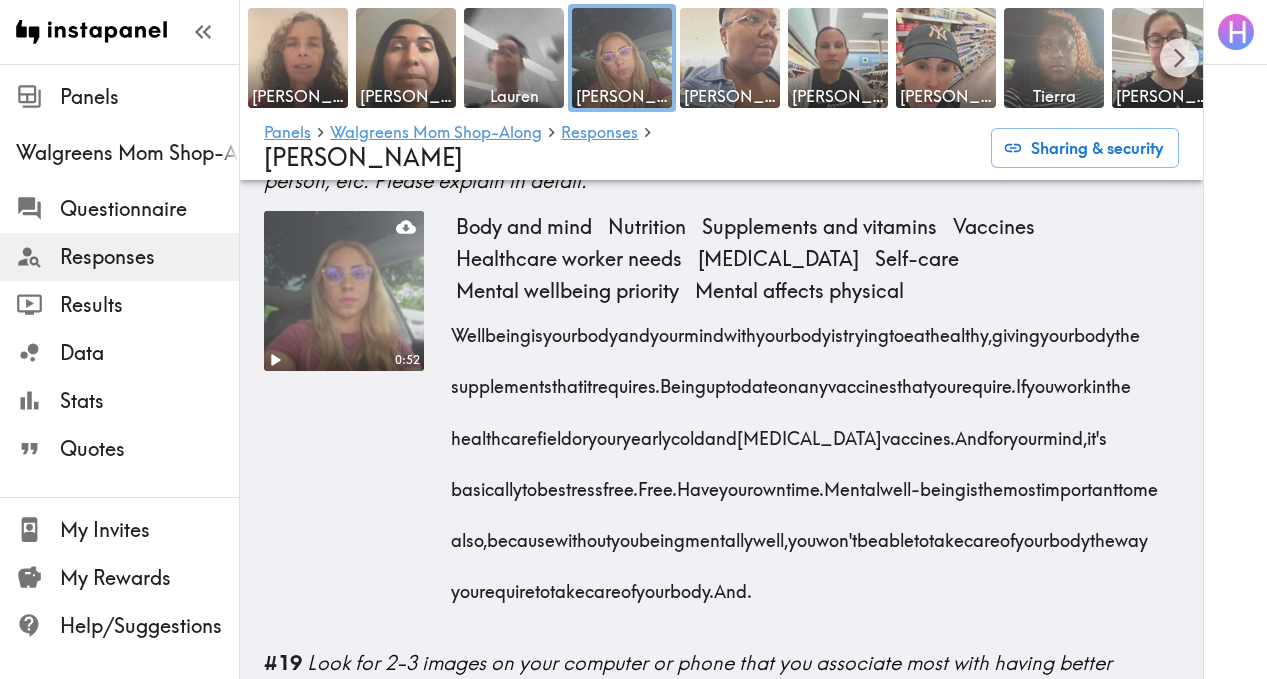 copy on "Wellbeing  is  your  body  and  your  mind  with  your  body  is  trying  to  eat  healthy,  giving  your  body  the  supplements  that  it  requires.  Being  up  to  date  on  any  vaccines  that  you  require.  If  you  work  in  the  health  care  field  or  your  yearly  [MEDICAL_DATA]  vaccines.  And  for  your  mind,  it's  basically  to  be  stress  free.  Free.  Have 0:27  your  own  time.  Mental  well-being  is  the  most  important  to  me  also,  because  without  you  being  mentally  well,  you  won't  be  able  to  take  care  of  your  body  the  way  you  require  to  take  care  of  your  body.  And." 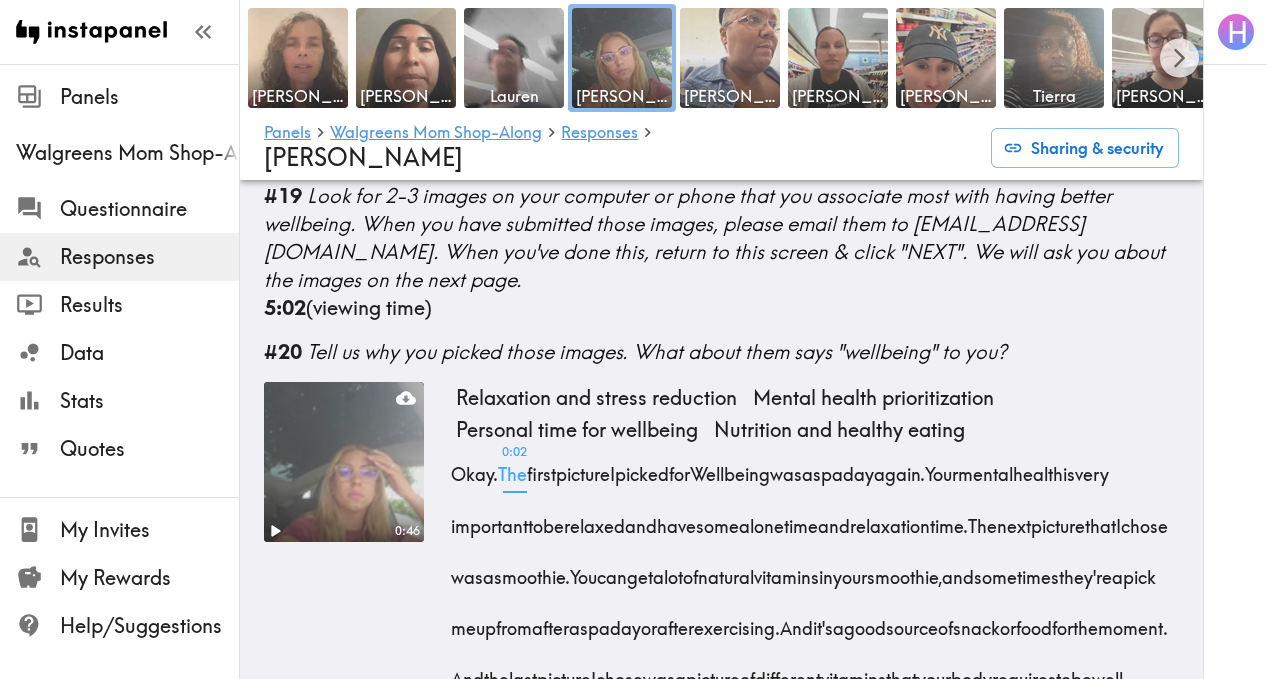 scroll, scrollTop: 2943, scrollLeft: 0, axis: vertical 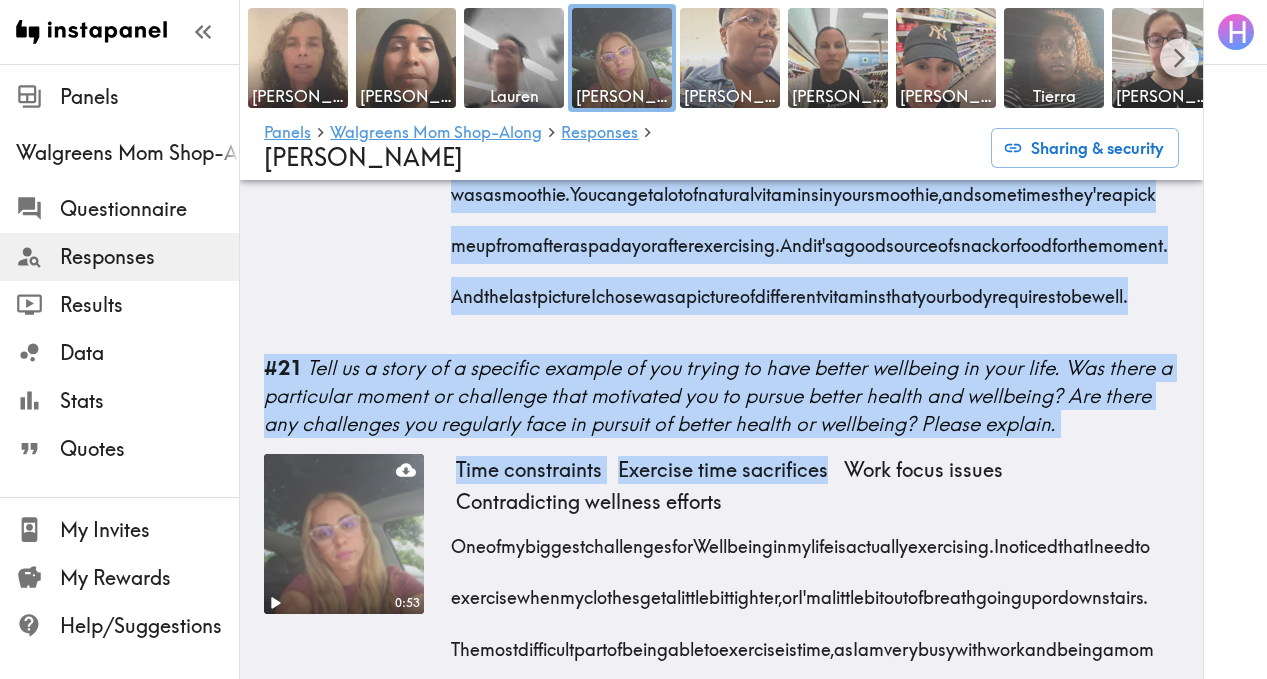 drag, startPoint x: 453, startPoint y: 410, endPoint x: 892, endPoint y: 331, distance: 446.05157 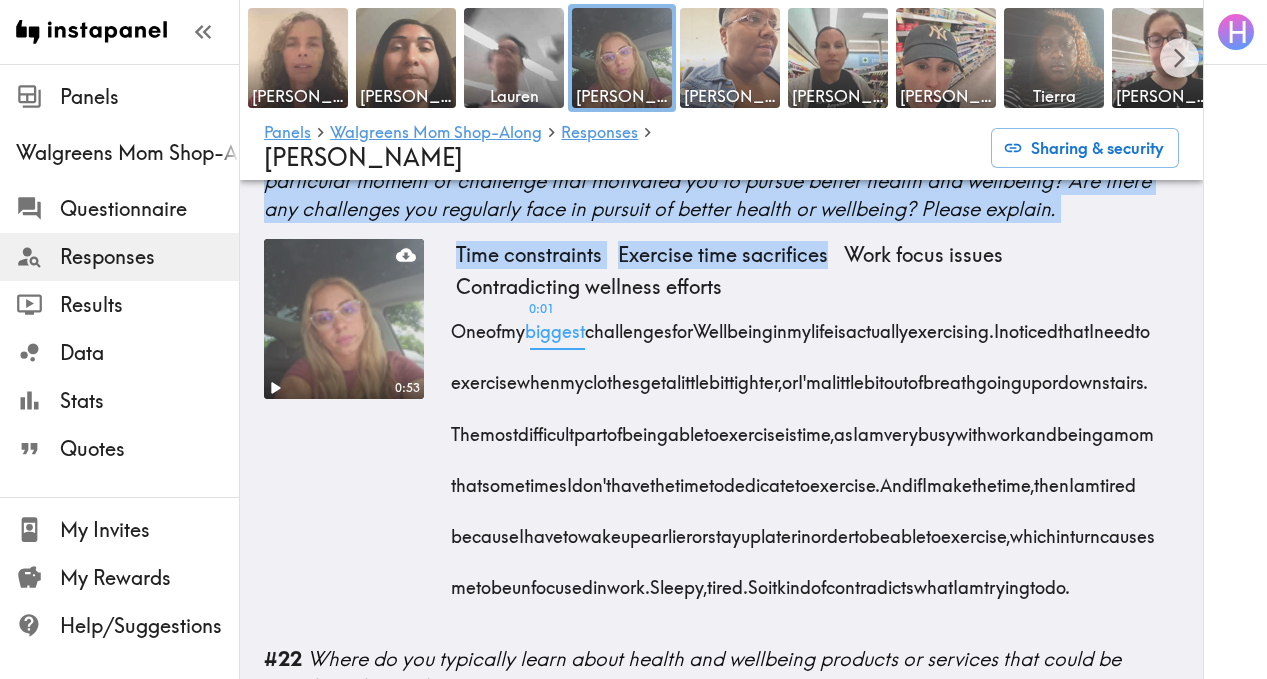 scroll, scrollTop: 3508, scrollLeft: 0, axis: vertical 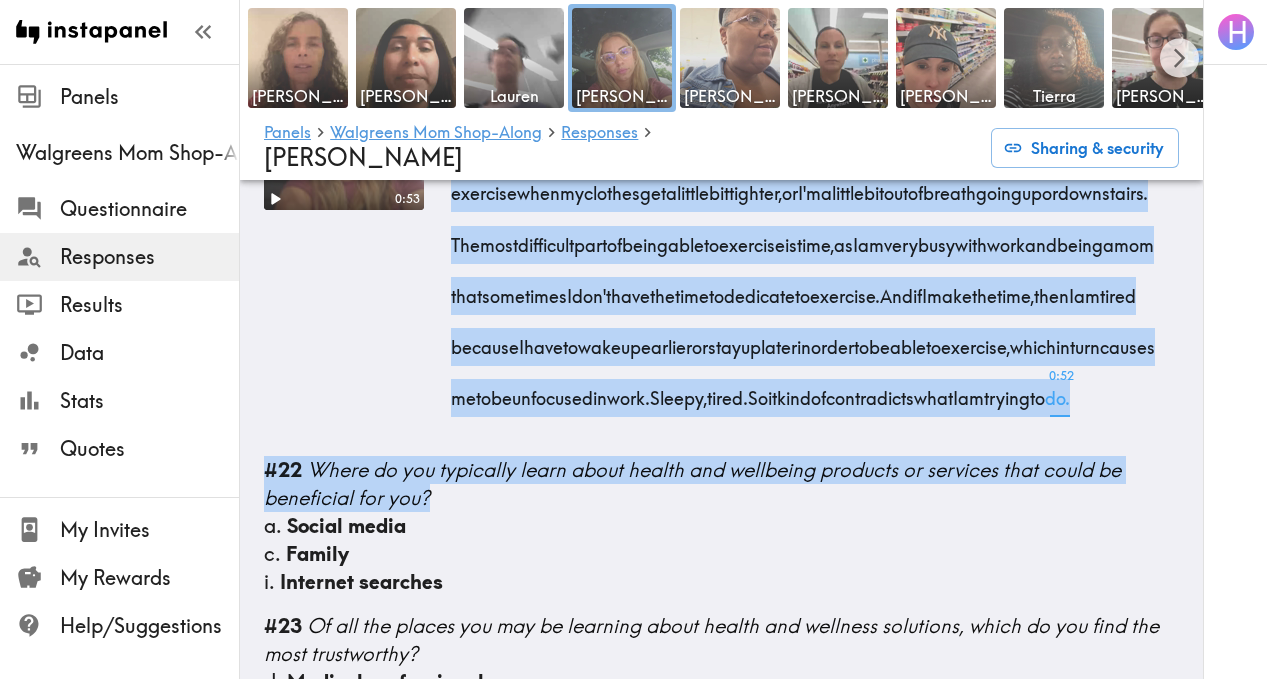 drag, startPoint x: 446, startPoint y: 356, endPoint x: 940, endPoint y: 458, distance: 504.42047 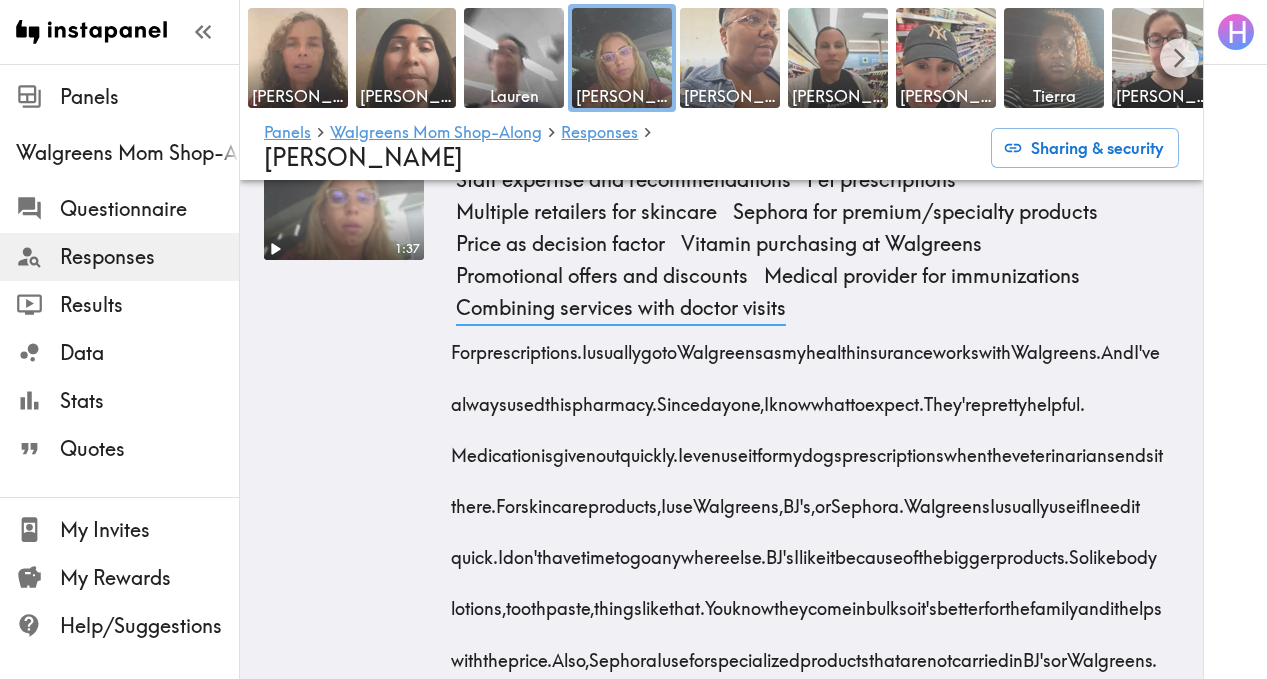 scroll, scrollTop: 4865, scrollLeft: 0, axis: vertical 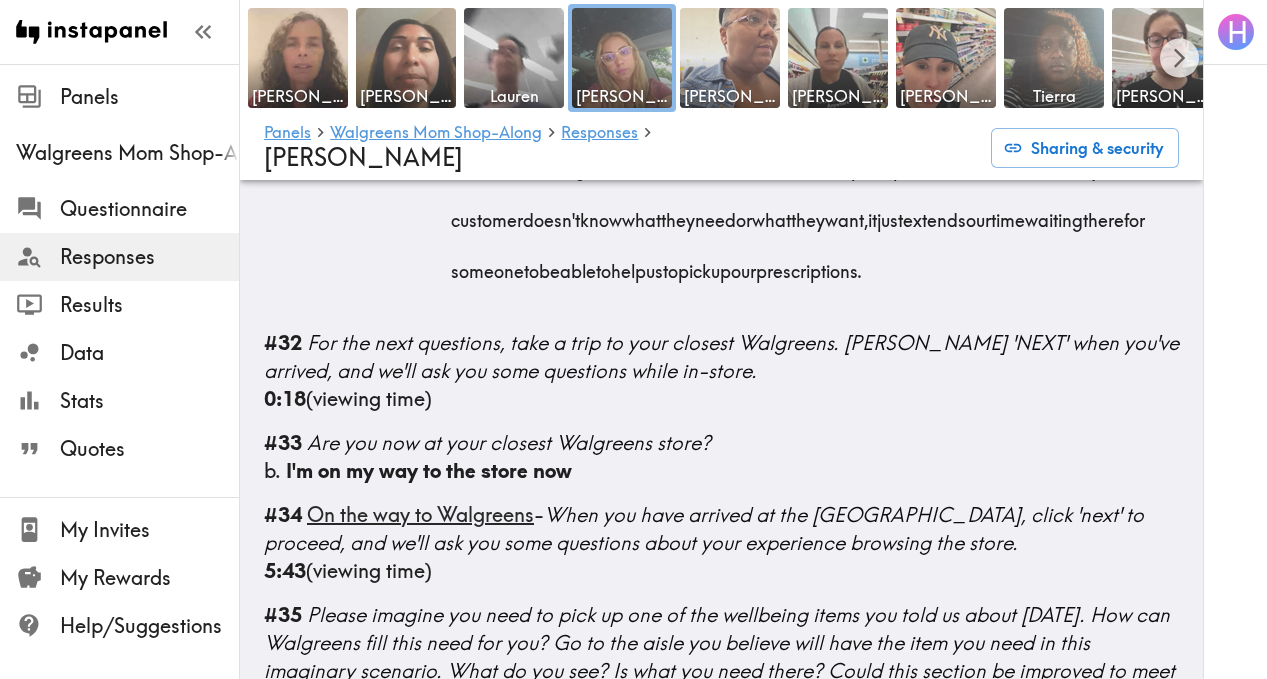 drag, startPoint x: 443, startPoint y: 400, endPoint x: 814, endPoint y: 199, distance: 421.95023 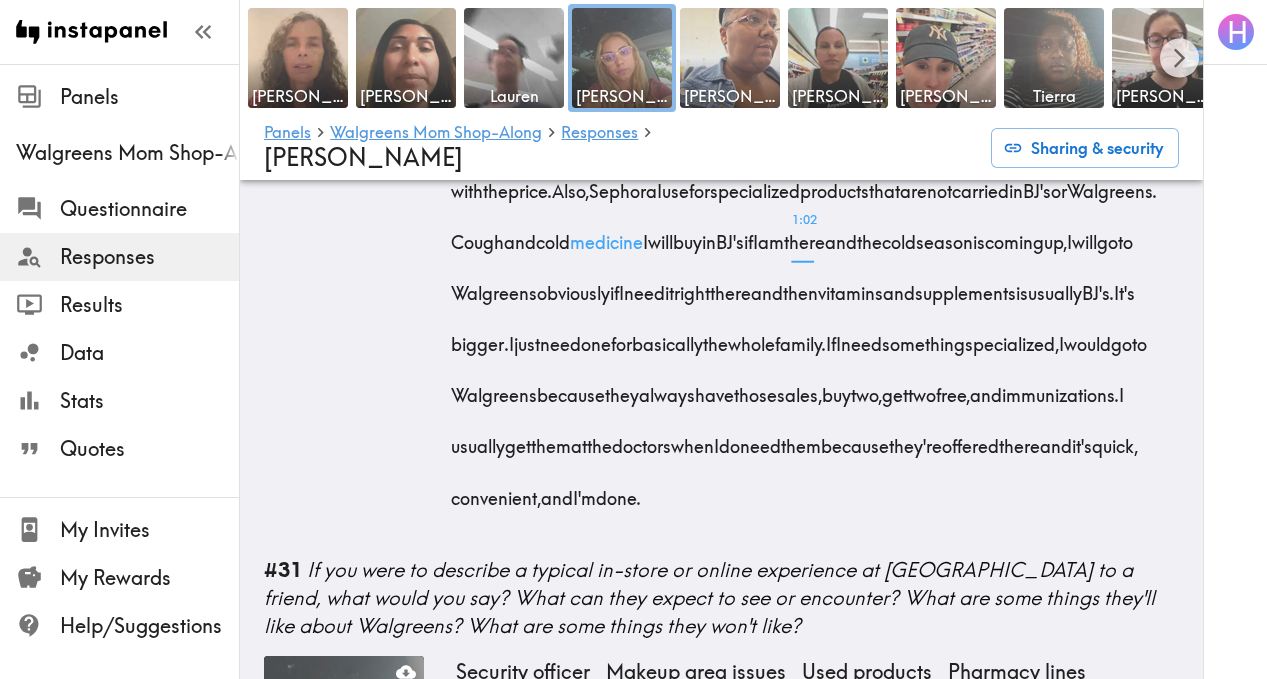 click on "1:37" at bounding box center [344, 85] 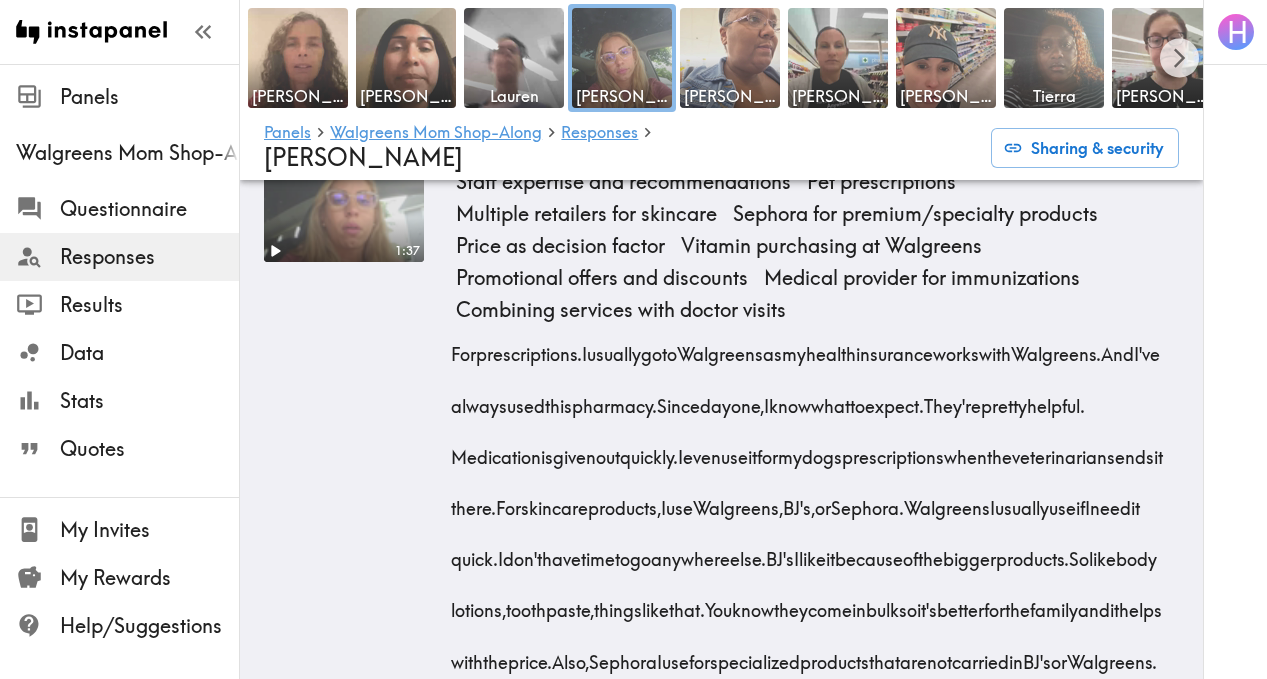 scroll, scrollTop: 4854, scrollLeft: 0, axis: vertical 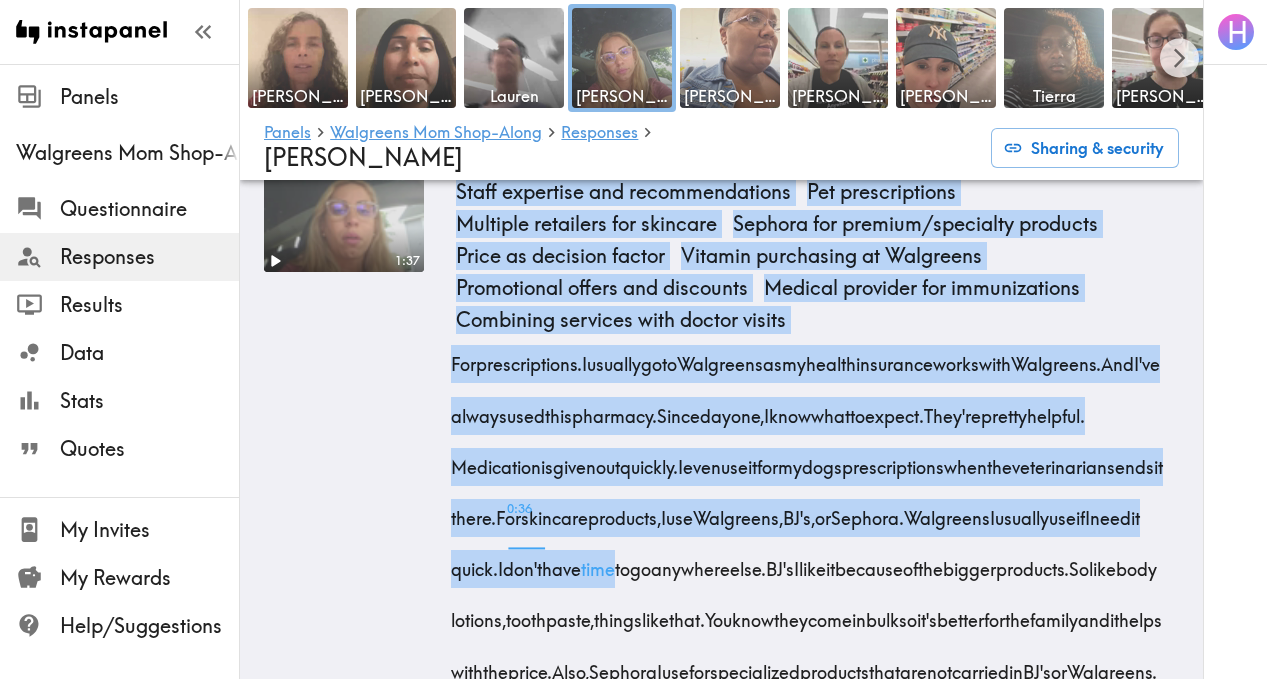 drag, startPoint x: 424, startPoint y: 401, endPoint x: 910, endPoint y: 629, distance: 536.824 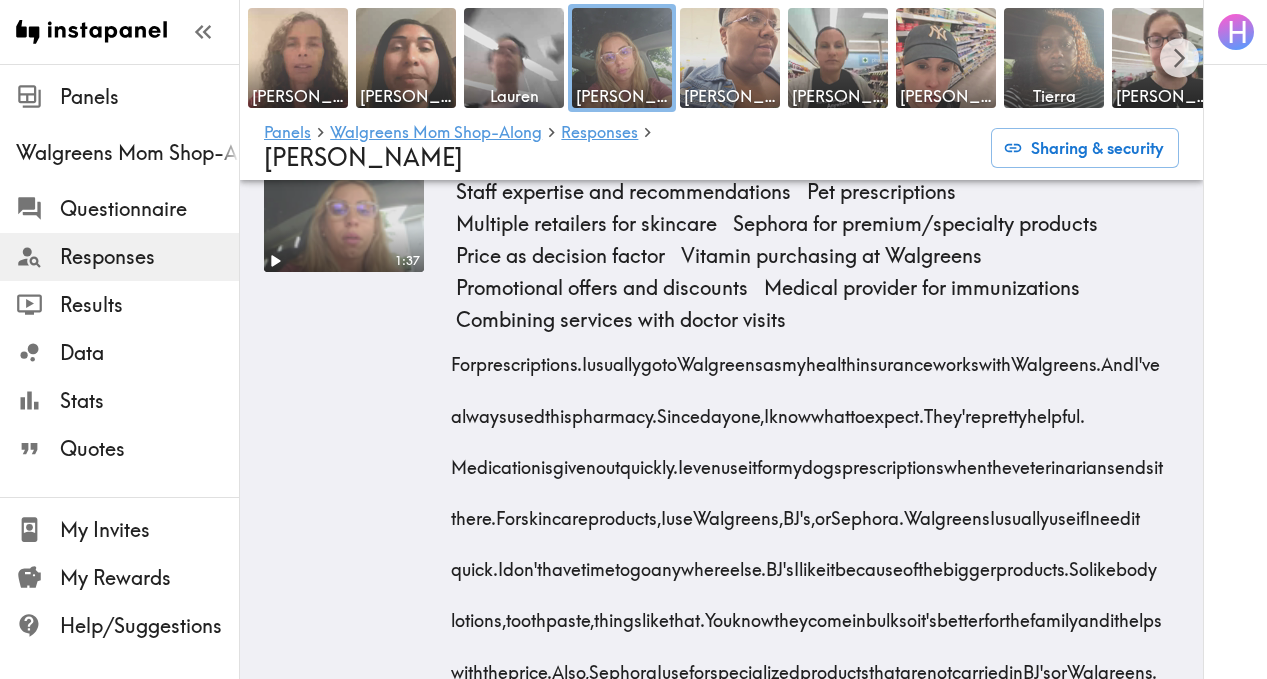 click on "1:37 Prescriptions at Walgreens Insurance influence on pharmacy choice Staff expertise and recommendations Pet prescriptions Multiple retailers for skincare Sephora for premium/specialty products Price as decision factor Vitamin purchasing at Walgreens Promotional offers and discounts Medical provider for immunizations Combining services with doctor visits  For  prescriptions.  I  usually  go  to  Walgreens  as  my  health  insurance  works  with  Walgreens.  And  I've  always  used  this  pharmacy.  Since  day  one,  I  know  what  to  expect.  They're  pretty  helpful.  Medication  is  given  out  quickly.  I  even  use  it  for  my  dogs  prescriptions  when  the  veterinarian  sends  it  there.  For  [MEDICAL_DATA]  products,  I  use  Walgreens,  BJ's,  or  Sephora.  Walgreens  I  usually  use  if  I  need  it  quick.  I  don't  have  time  to  go  anywhere  else.  BJ's  I  like  it  because  of  the  bigger  products.  So  like  body  lotions,  toothpaste,  things  like  that.  You  know  they  come  in  so" at bounding box center [721, 566] 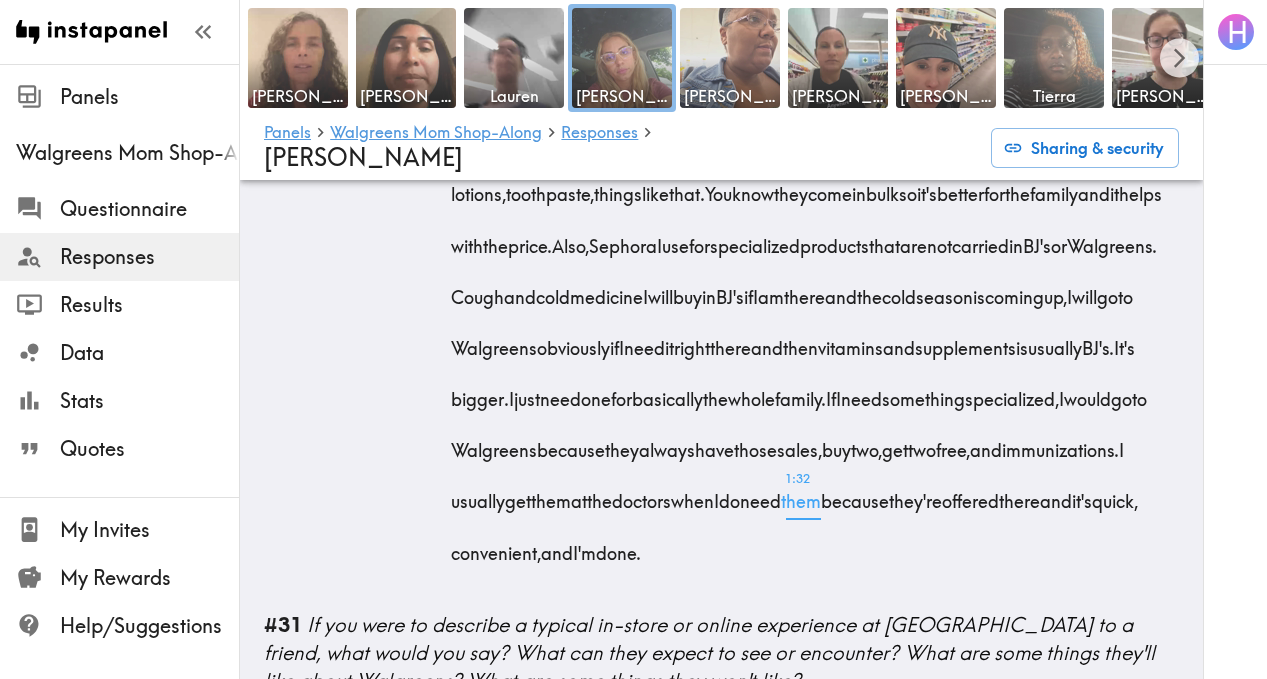 scroll, scrollTop: 5356, scrollLeft: 0, axis: vertical 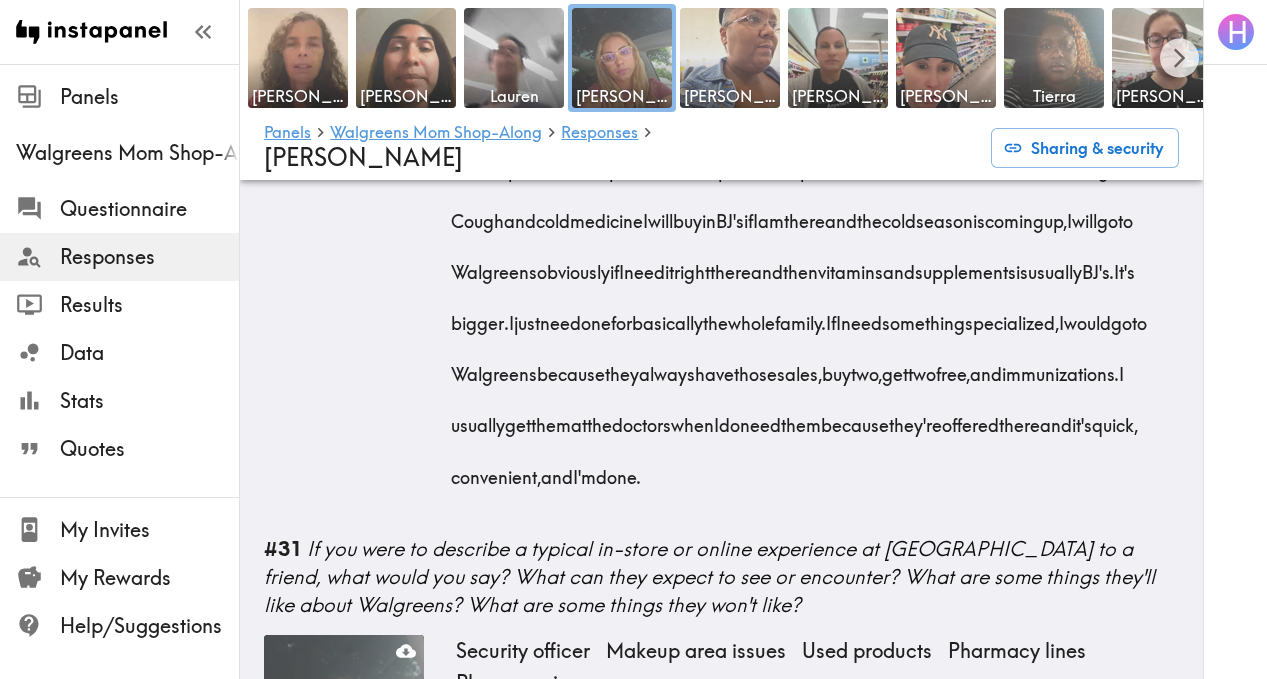 drag, startPoint x: 449, startPoint y: 411, endPoint x: 1041, endPoint y: 569, distance: 612.7218 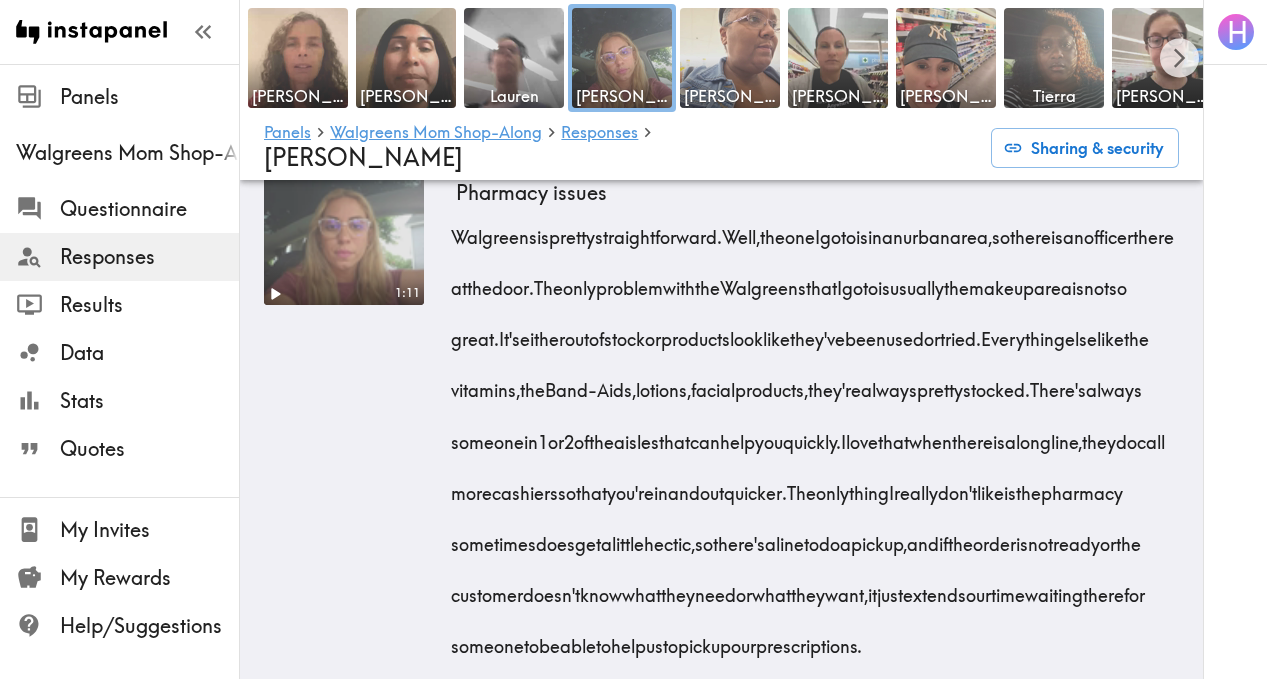 scroll, scrollTop: 5845, scrollLeft: 0, axis: vertical 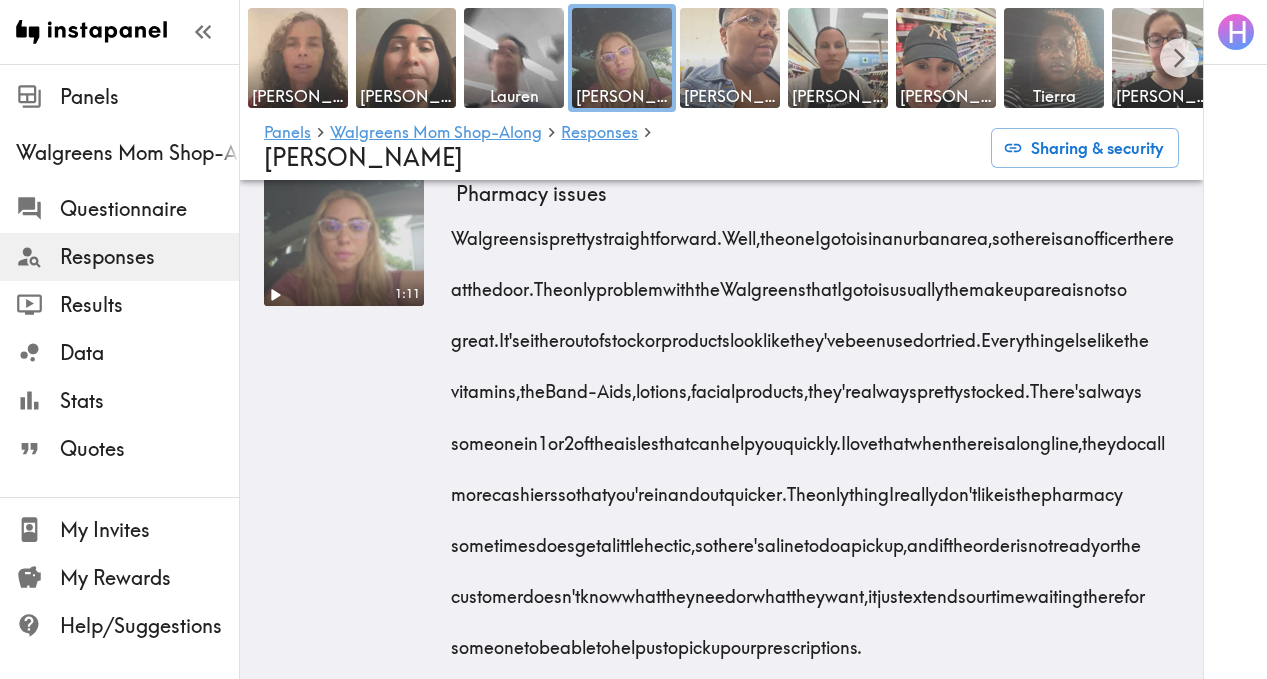drag, startPoint x: 450, startPoint y: 332, endPoint x: 1181, endPoint y: 652, distance: 797.9731 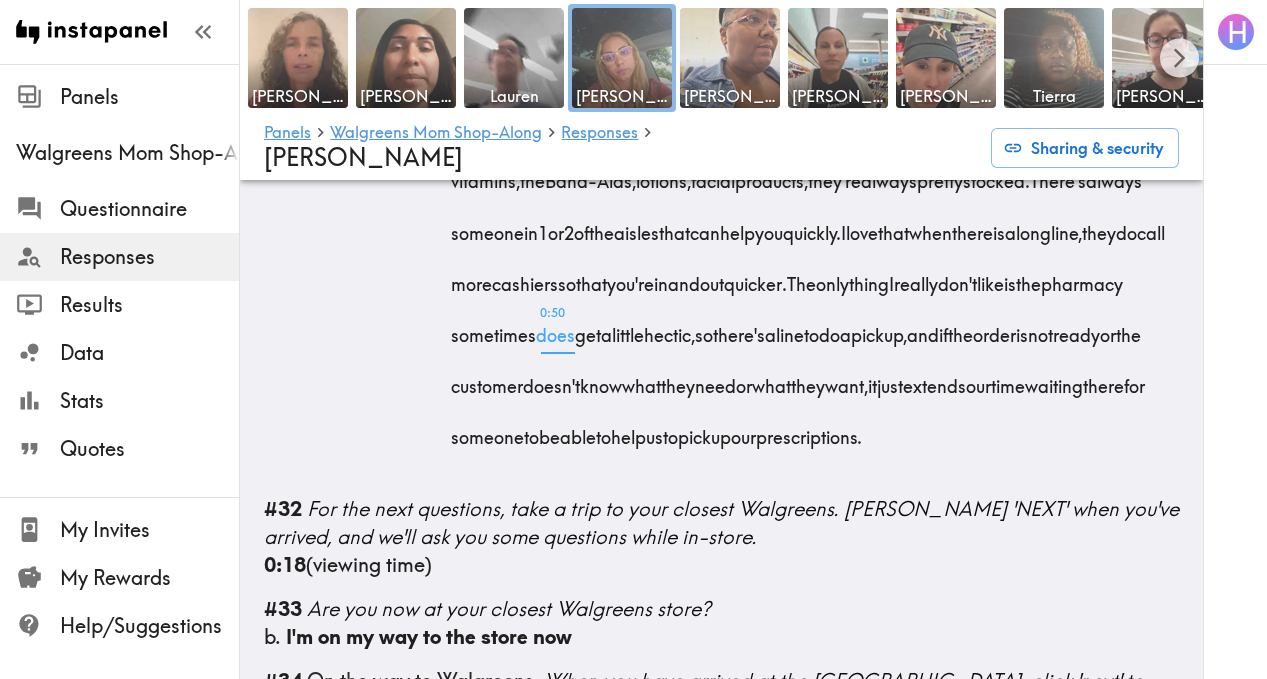 scroll, scrollTop: 6052, scrollLeft: 0, axis: vertical 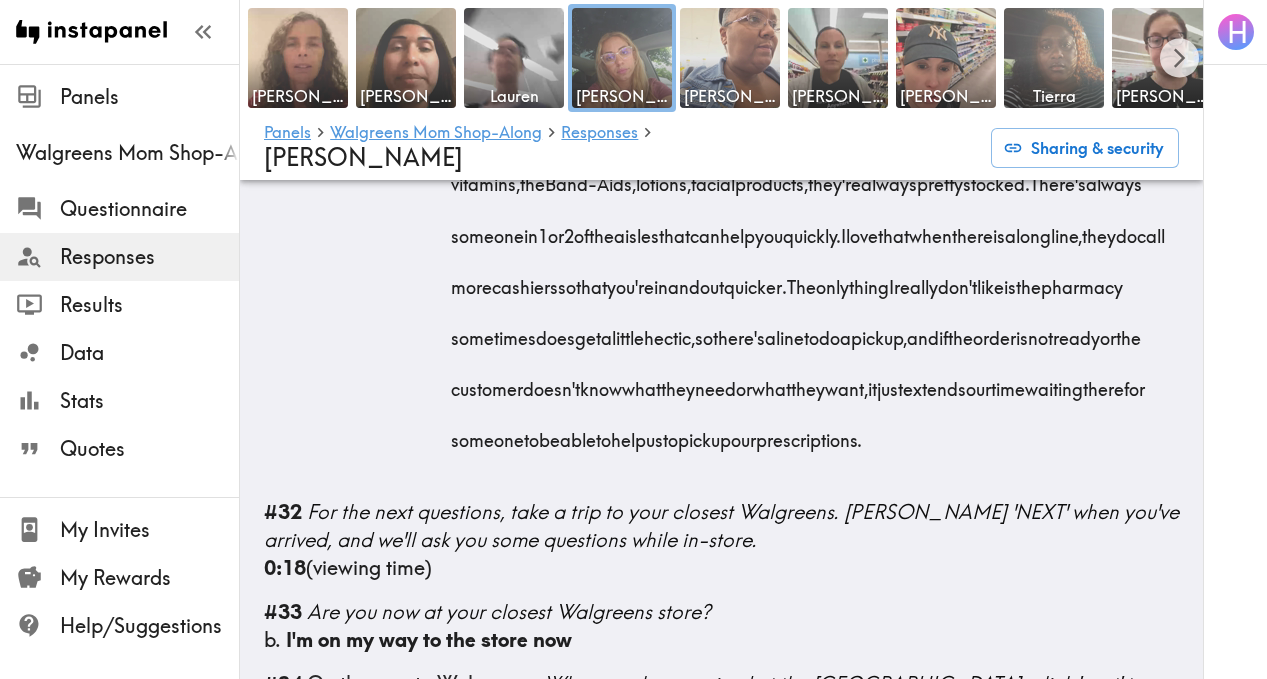 click on "1:11" at bounding box center (344, 211) 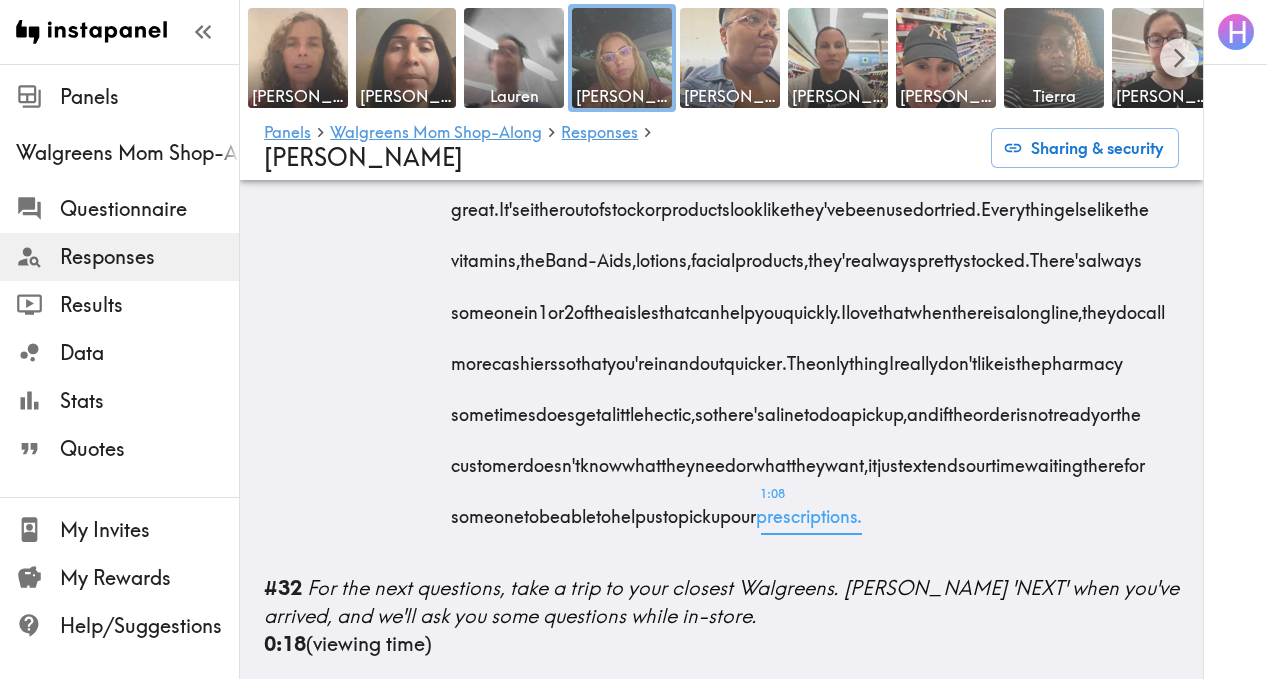 drag, startPoint x: 449, startPoint y: 199, endPoint x: 950, endPoint y: 662, distance: 682.1803 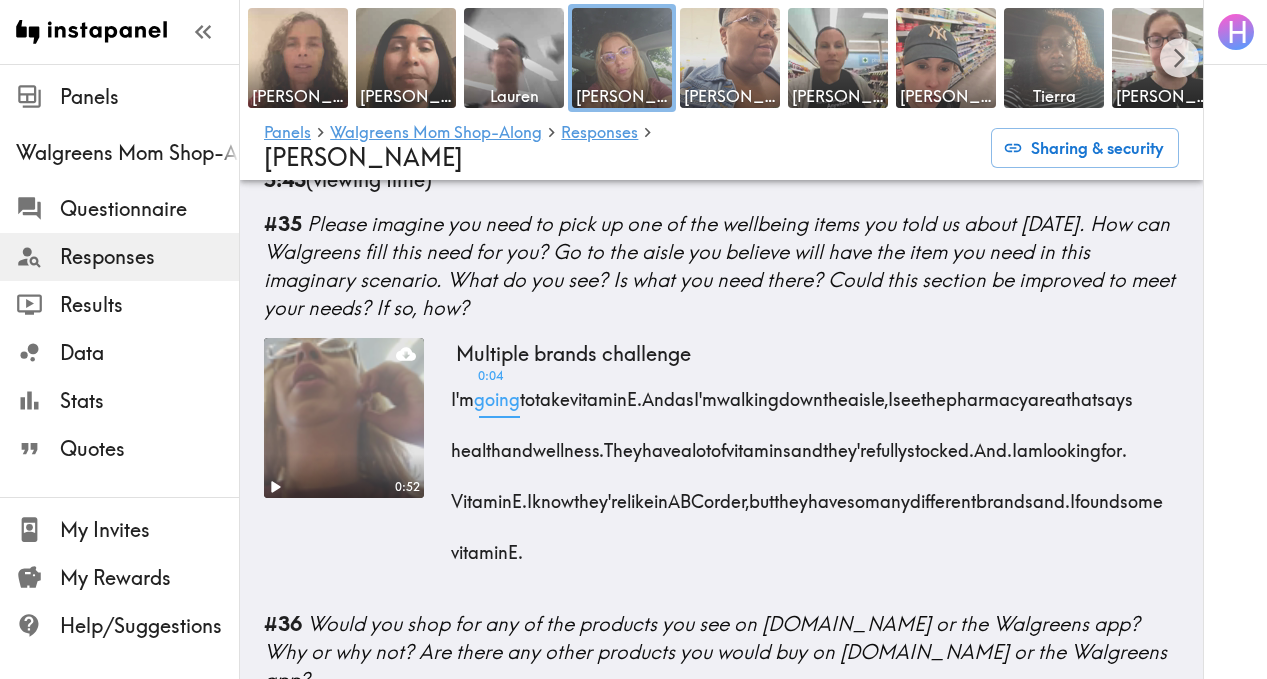 scroll, scrollTop: 6686, scrollLeft: 0, axis: vertical 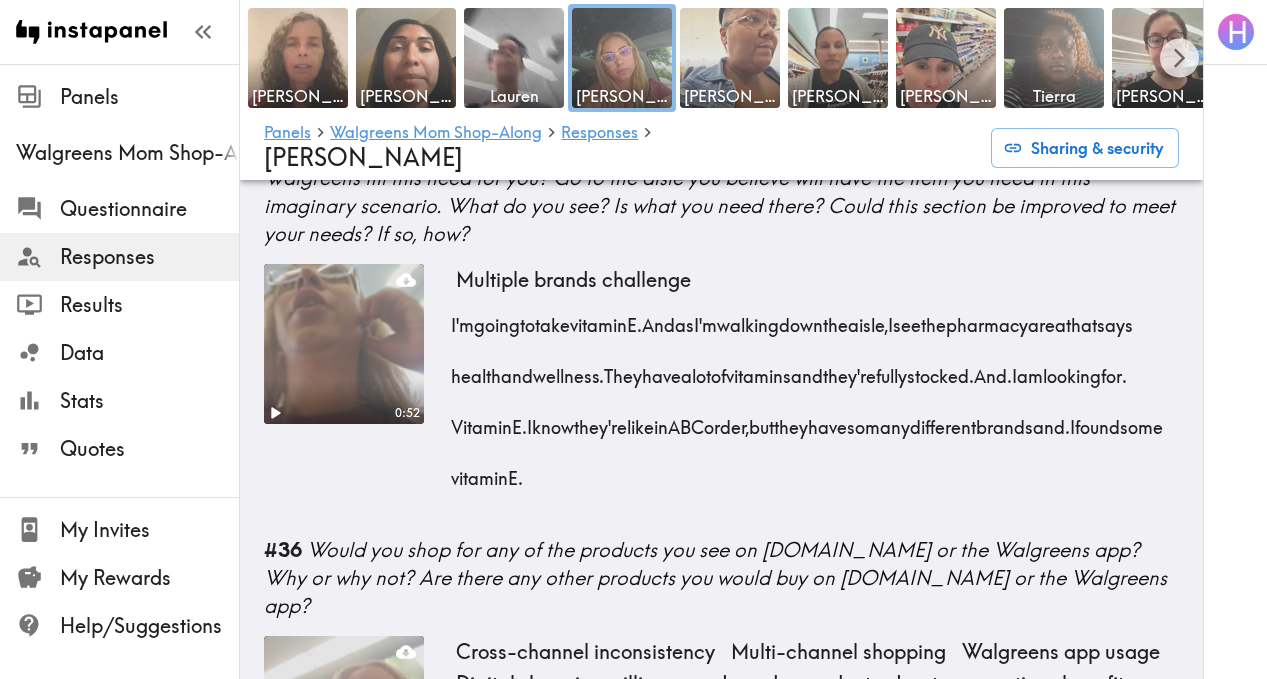 drag, startPoint x: 451, startPoint y: 471, endPoint x: 758, endPoint y: 631, distance: 346.19214 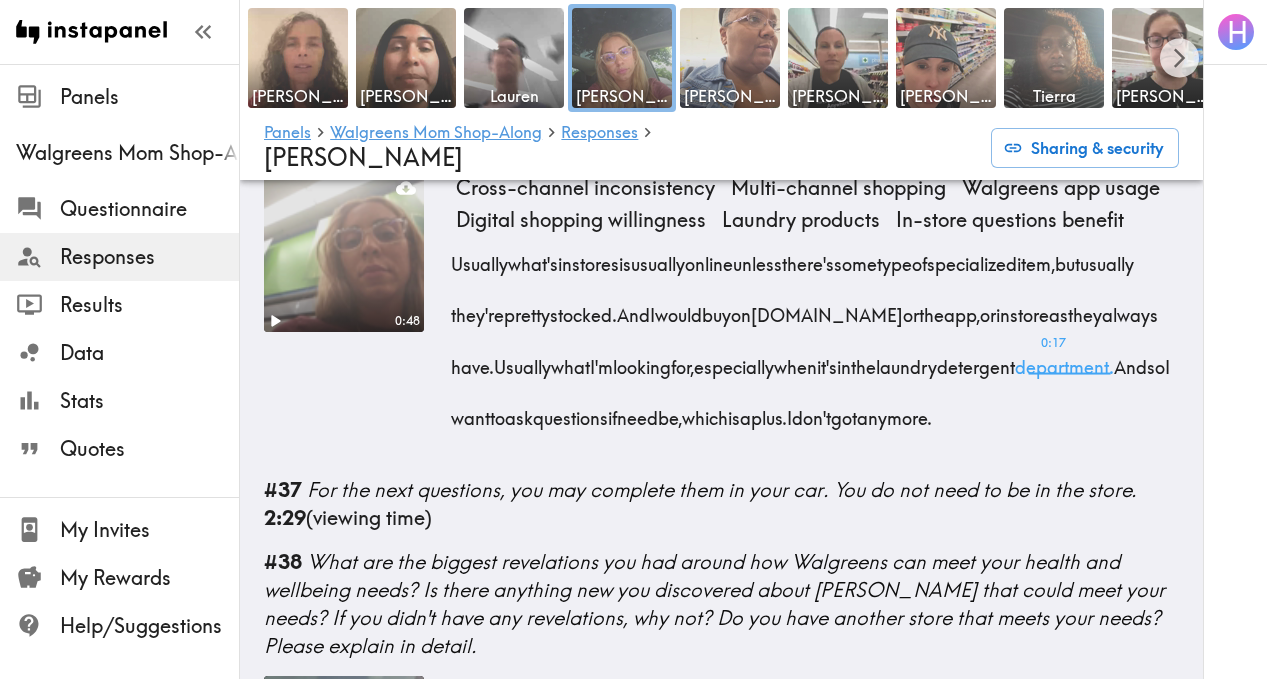 scroll, scrollTop: 7149, scrollLeft: 0, axis: vertical 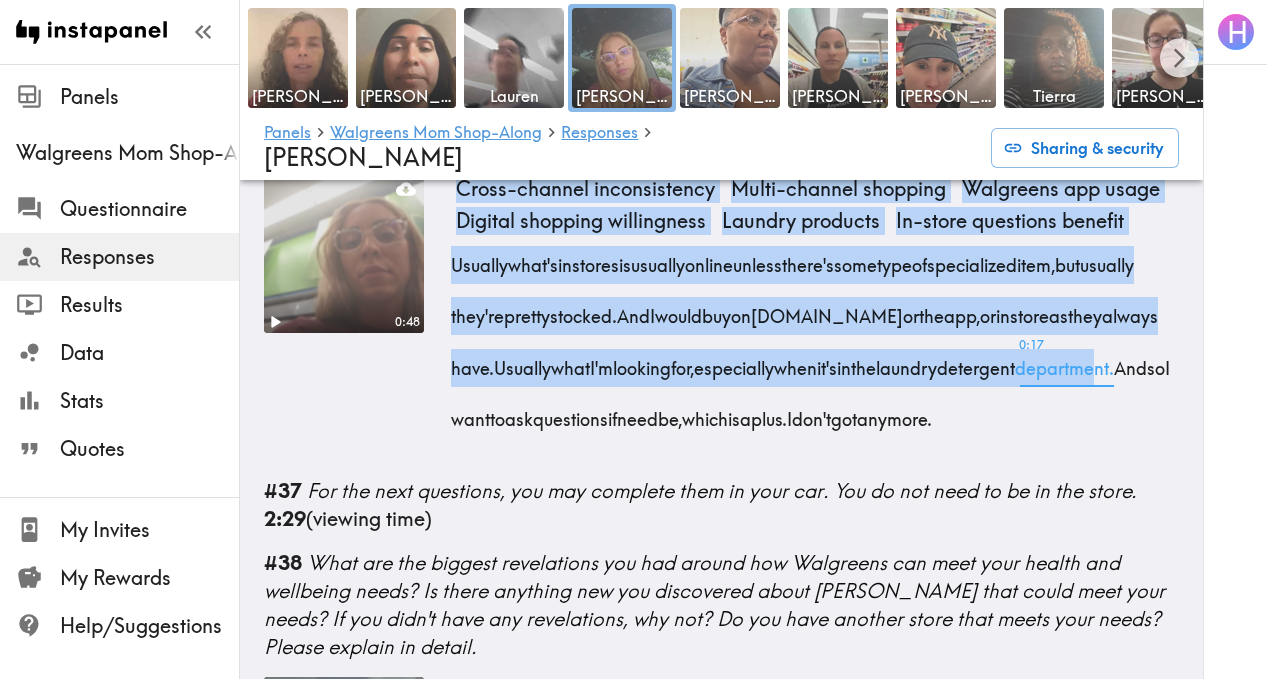 drag, startPoint x: 439, startPoint y: 409, endPoint x: 601, endPoint y: 583, distance: 237.73935 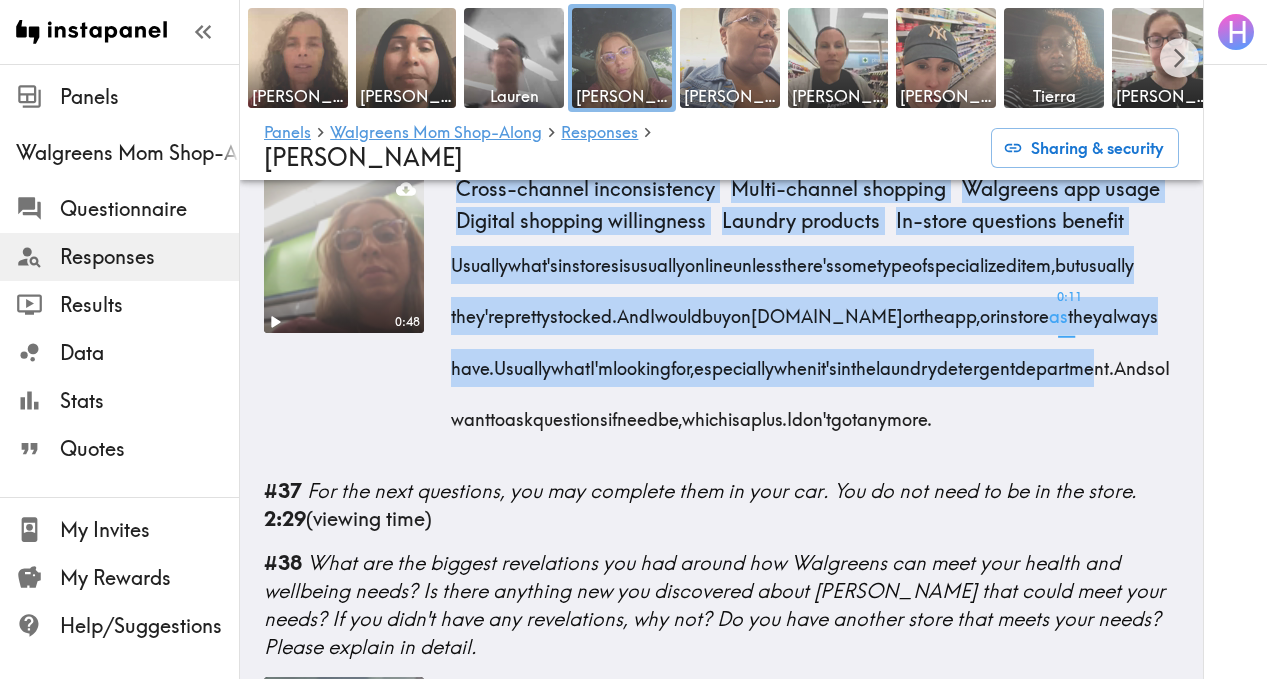 click on "0:48 Cross-channel inconsistency Multi-channel shopping Walgreens app usage Digital shopping willingness Laundry products In-store questions benefit  Usually  what's  in  stores  is  usually  online  unless  there's  some  type  of  specialized  item,  but  usually  they're  pretty  stocked.  And  I  would  buy  on  [DOMAIN_NAME]  or  the  app,  or  in  store 0:11  as  they  always  have.  Usually  what  I'm  looking  for,  especially  when  it's  in  the  laundry  detergent  department.  And  so  I  want  to  ask  questions  if  need  be,  which  is  a  plus.  I  don't  got  any  more." at bounding box center (721, 317) 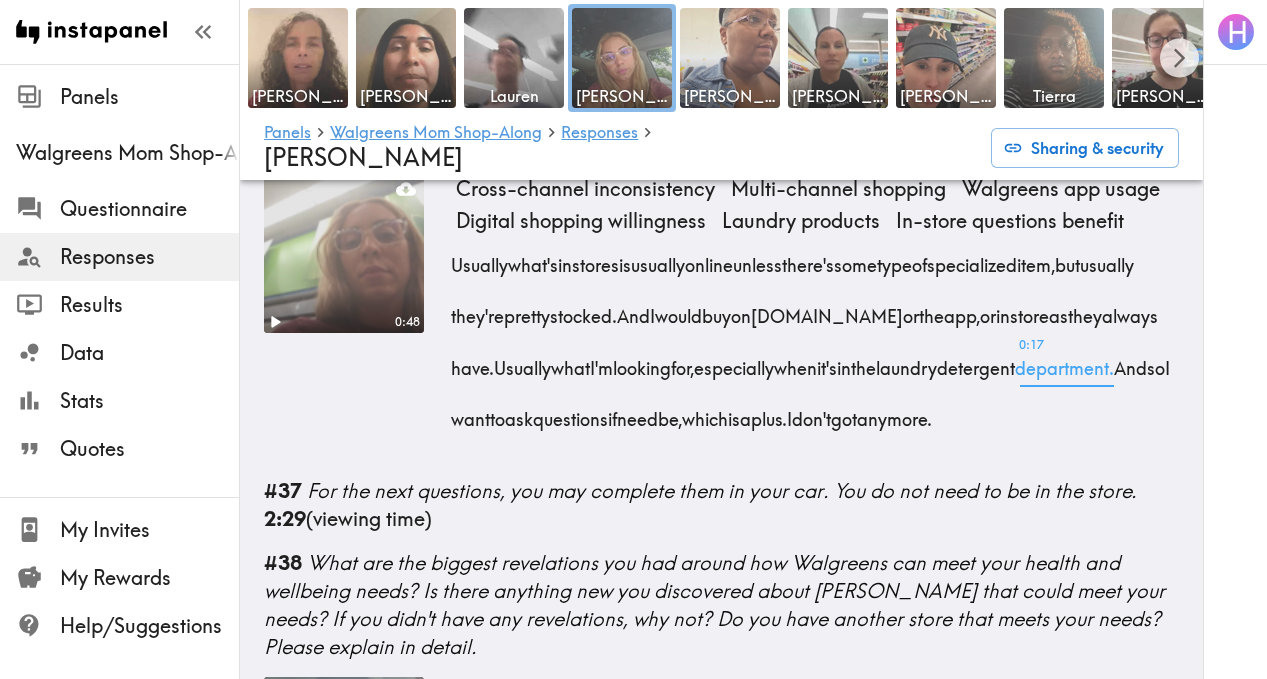 drag, startPoint x: 442, startPoint y: 418, endPoint x: 606, endPoint y: 617, distance: 257.87012 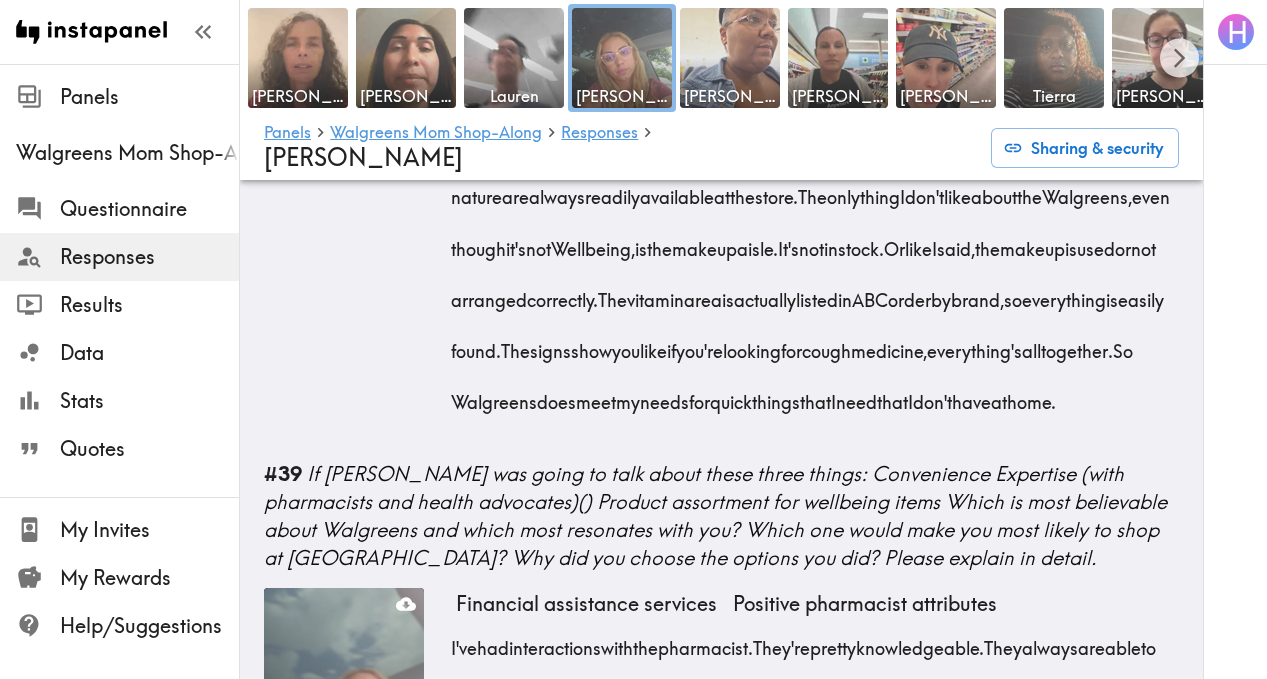 scroll, scrollTop: 7822, scrollLeft: 0, axis: vertical 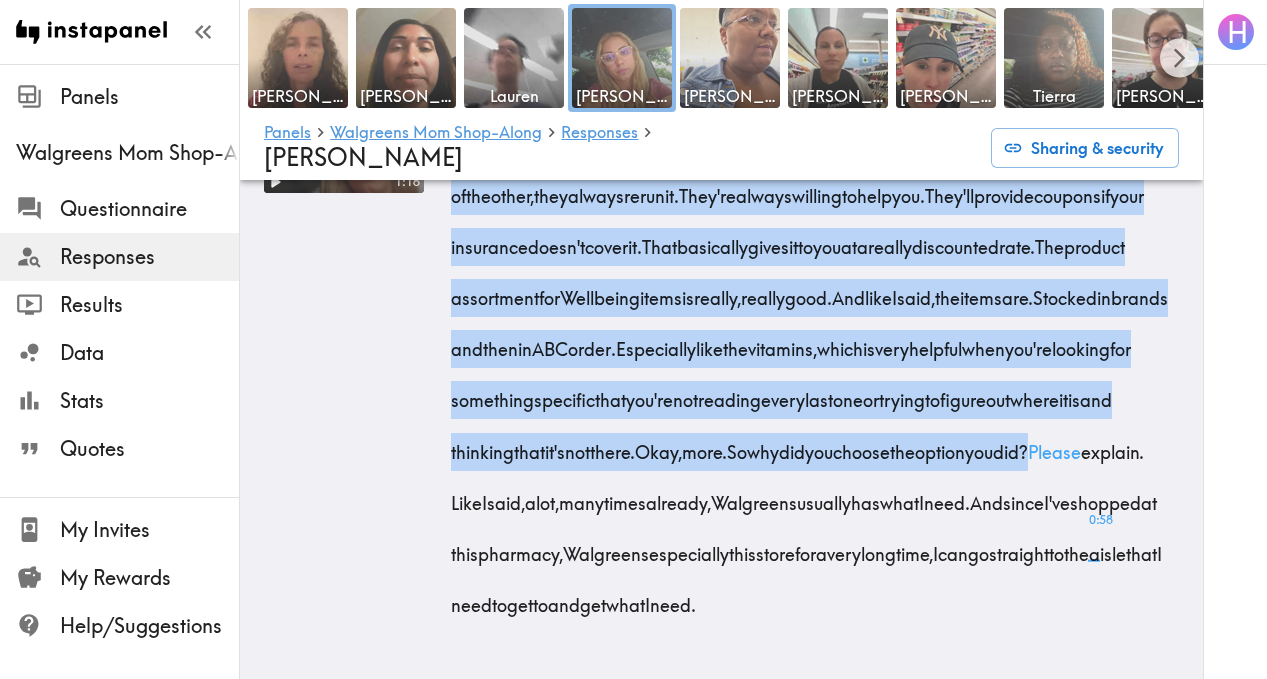 drag, startPoint x: 436, startPoint y: 301, endPoint x: 924, endPoint y: 426, distance: 503.7549 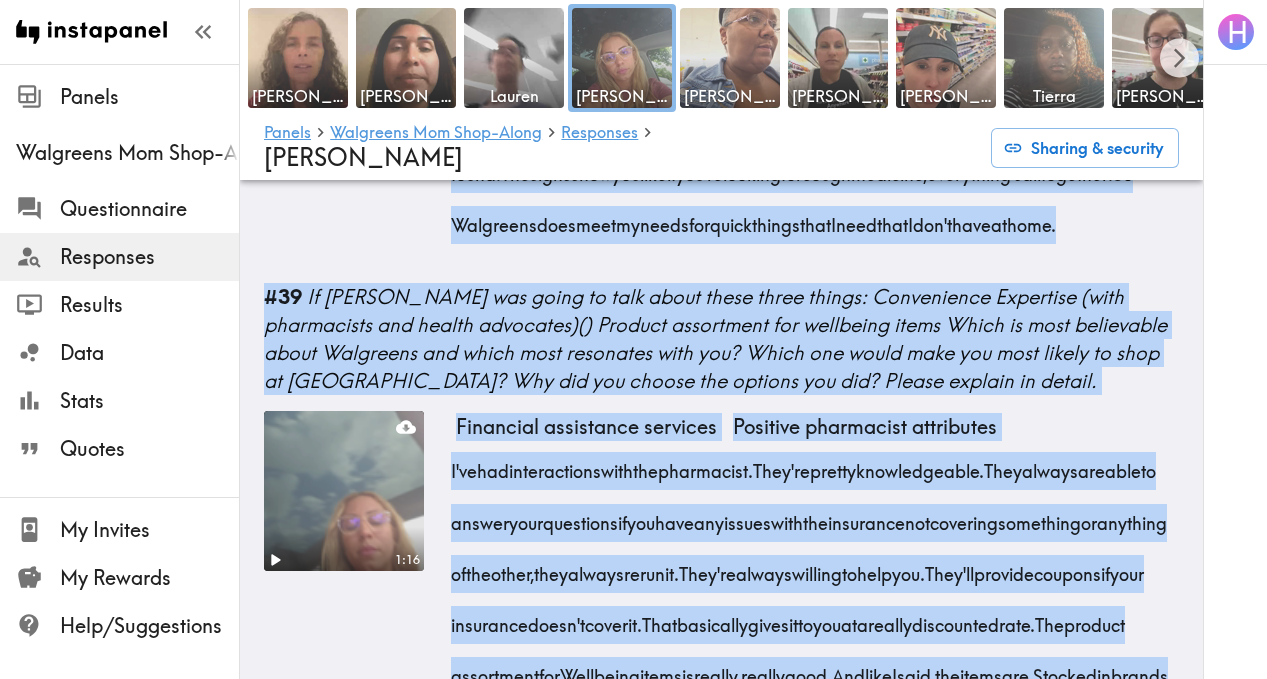 scroll, scrollTop: 7958, scrollLeft: 0, axis: vertical 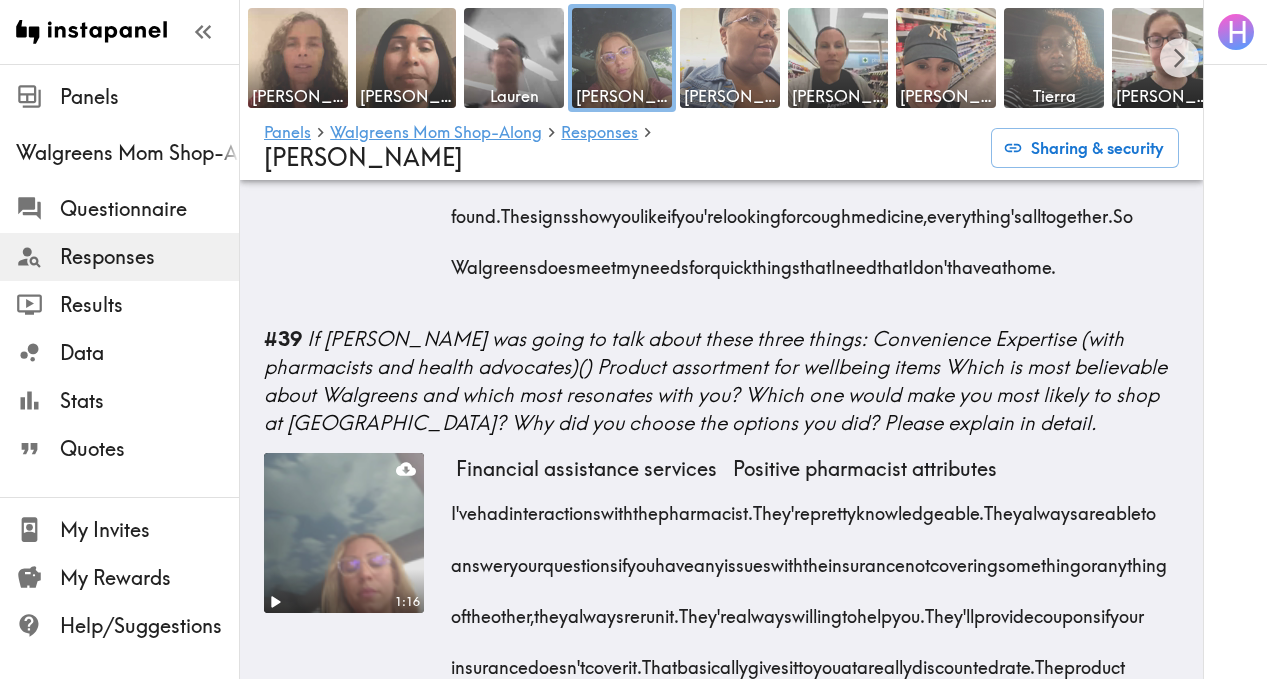 click on "0:52" at bounding box center (344, 88) 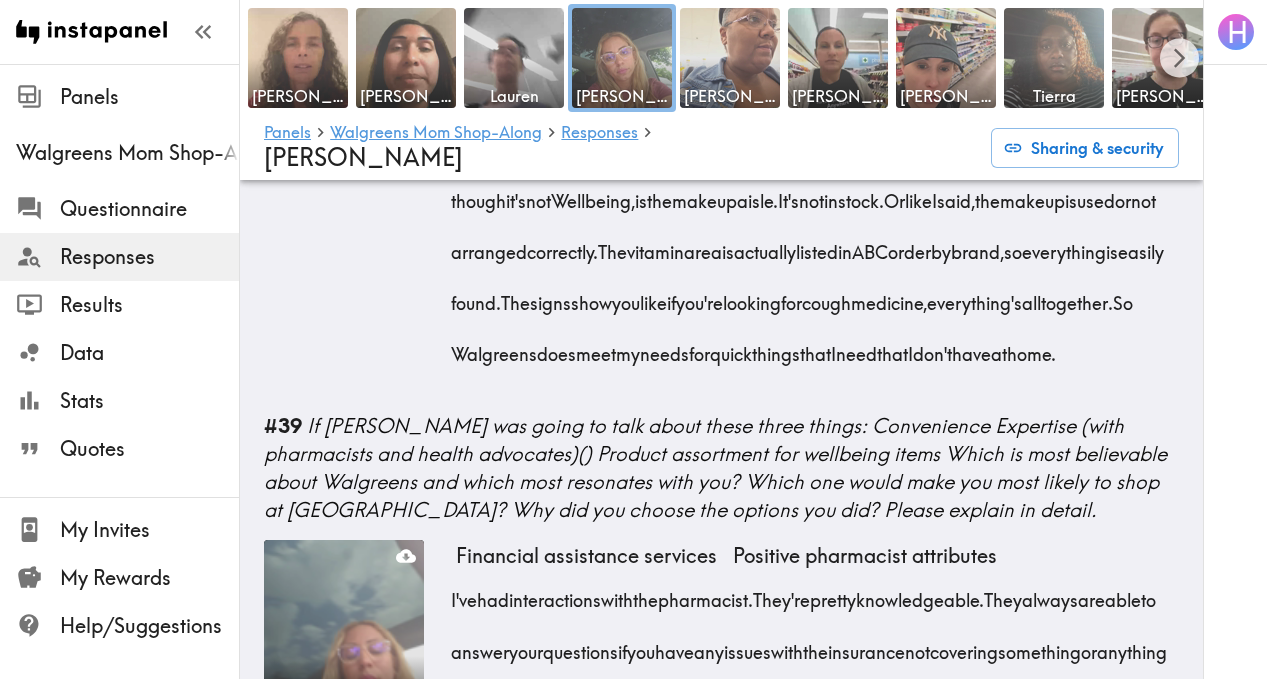 drag, startPoint x: 433, startPoint y: 239, endPoint x: 1030, endPoint y: 633, distance: 715.29364 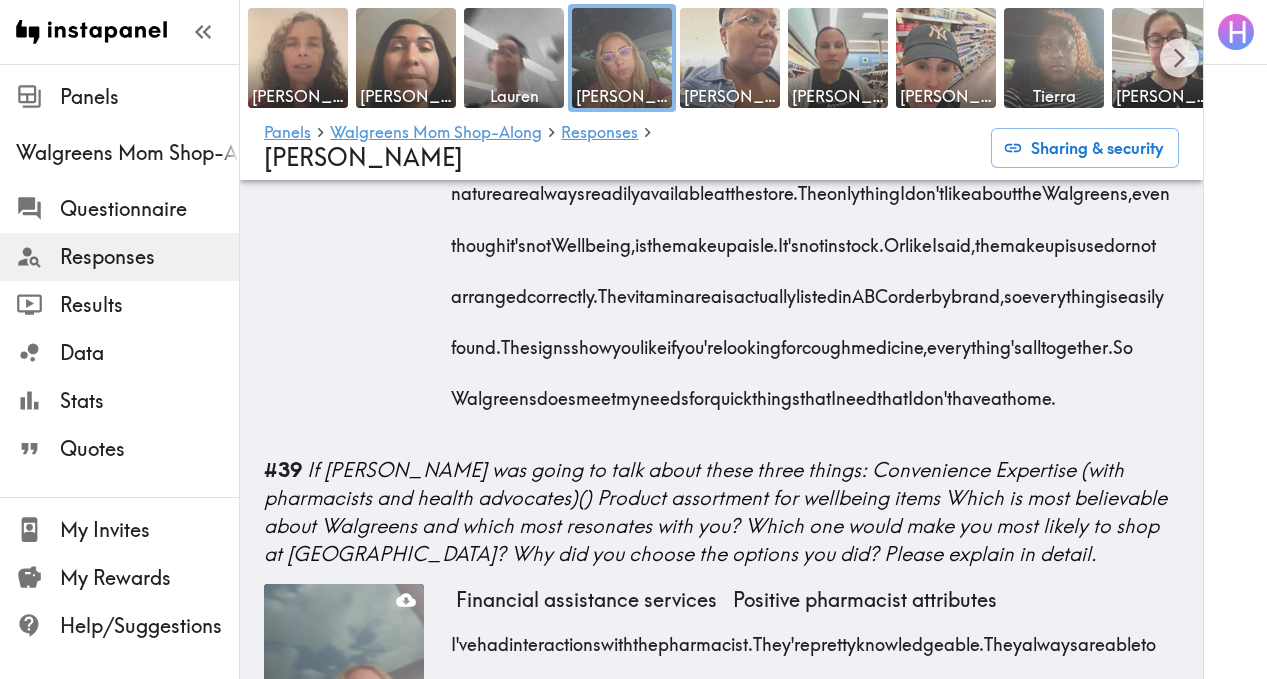 scroll, scrollTop: 7815, scrollLeft: 0, axis: vertical 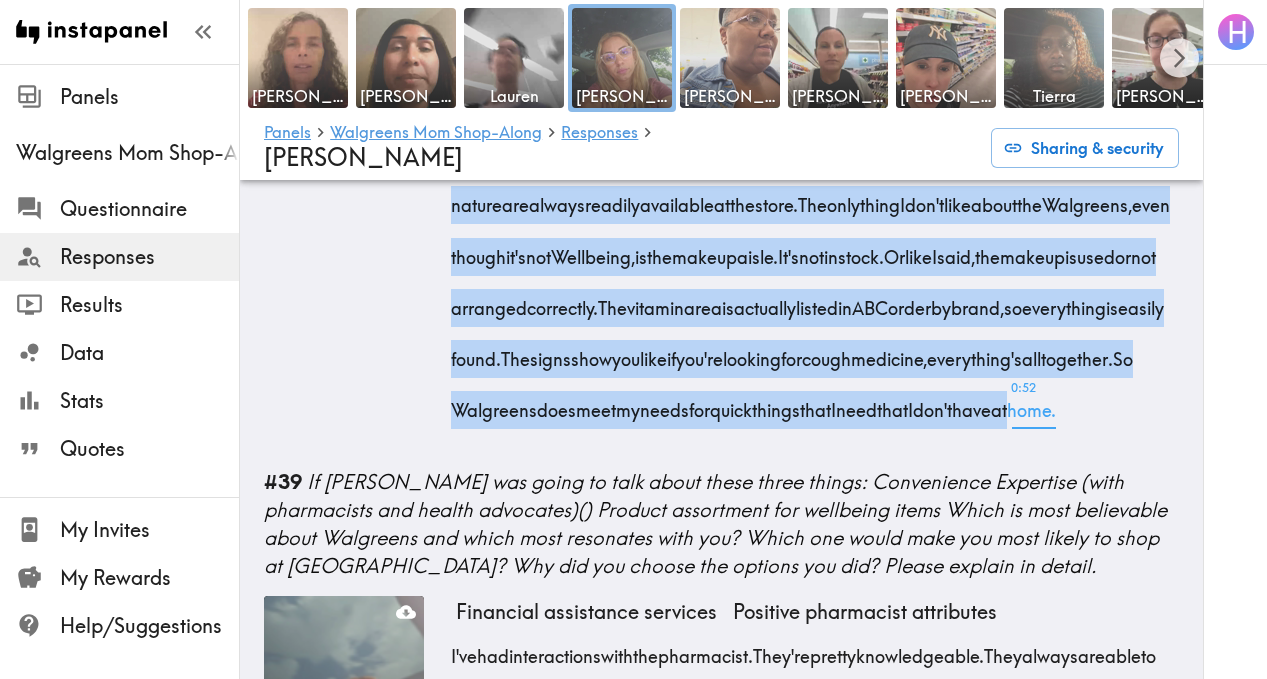 drag, startPoint x: 442, startPoint y: 308, endPoint x: 955, endPoint y: 639, distance: 610.5162 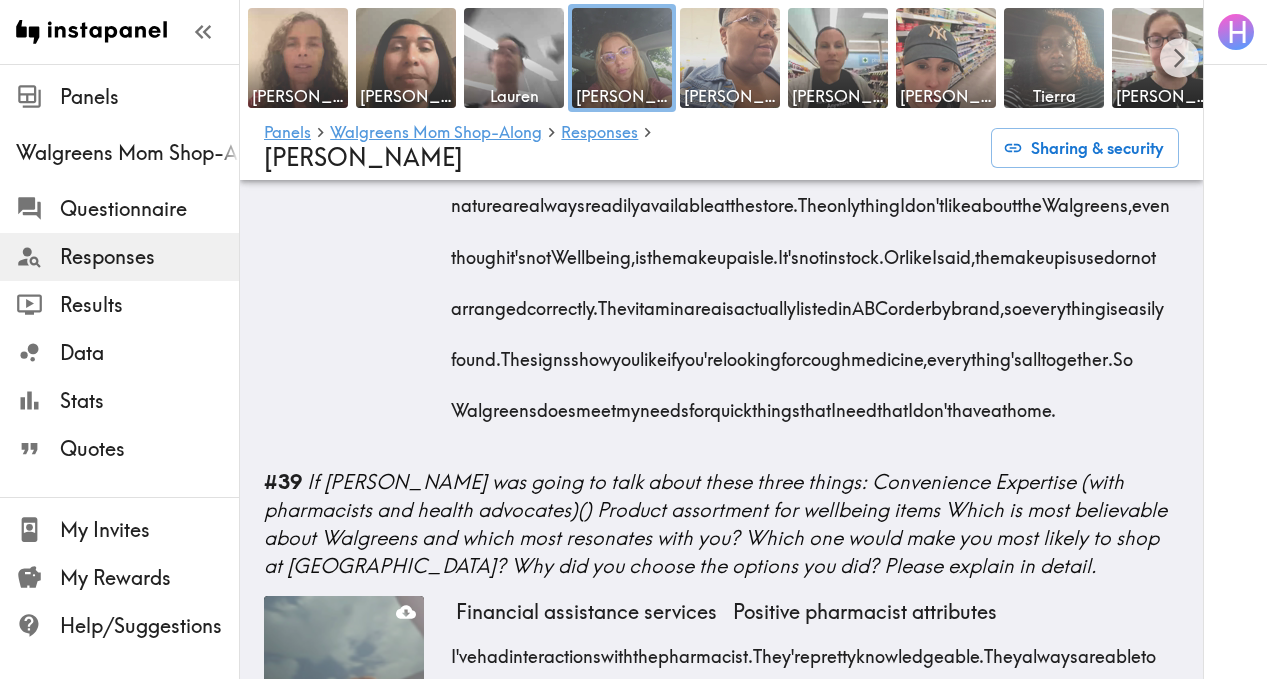 click on "0:52" at bounding box center [344, 231] 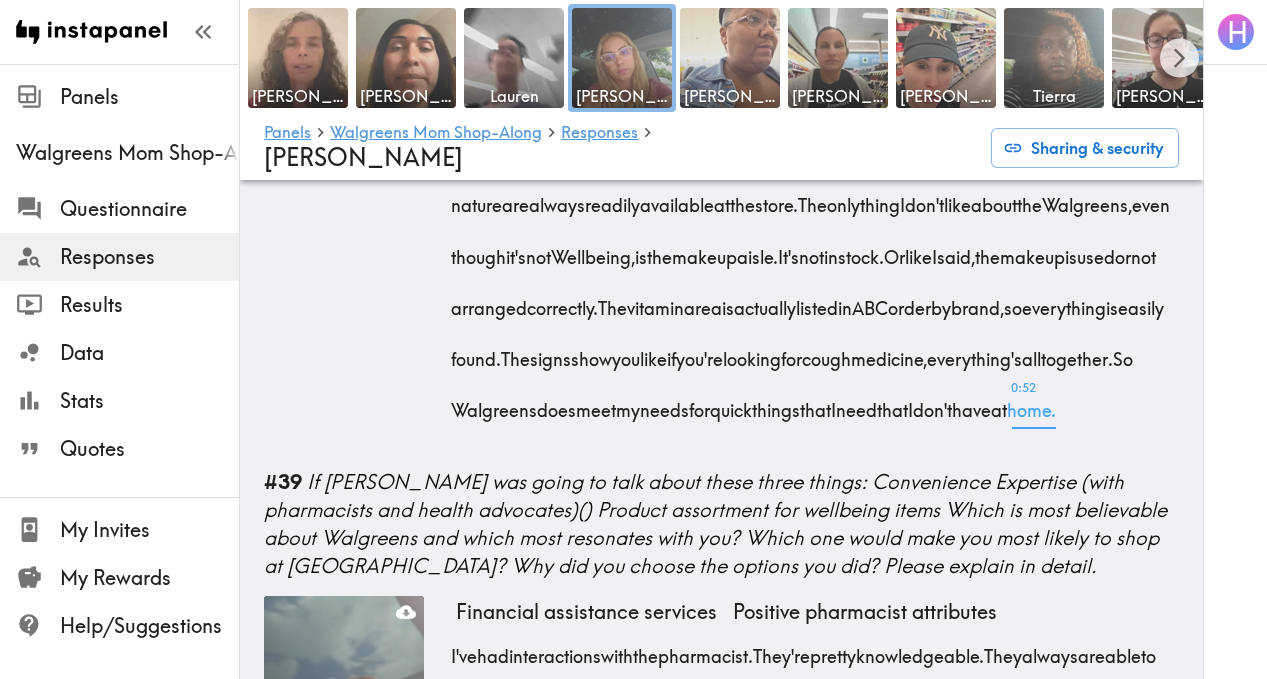 drag, startPoint x: 447, startPoint y: 305, endPoint x: 1009, endPoint y: 663, distance: 666.33923 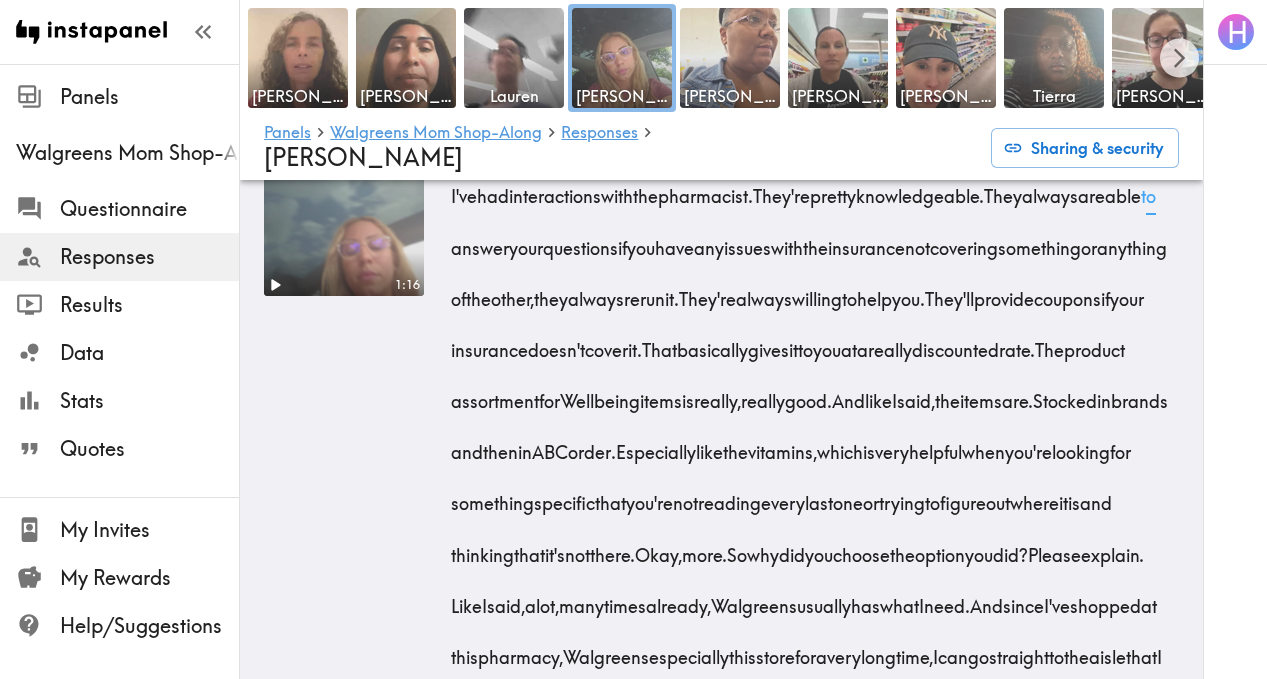scroll, scrollTop: 8283, scrollLeft: 0, axis: vertical 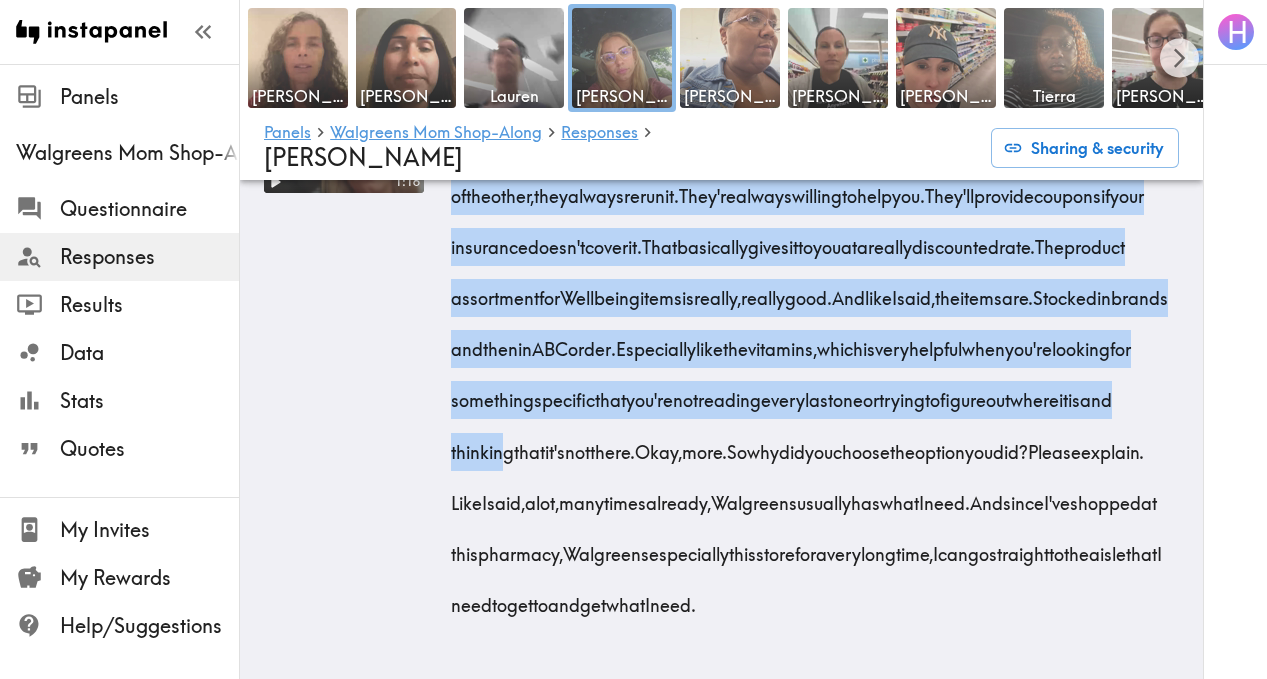 drag, startPoint x: 440, startPoint y: 434, endPoint x: 1005, endPoint y: 610, distance: 591.77783 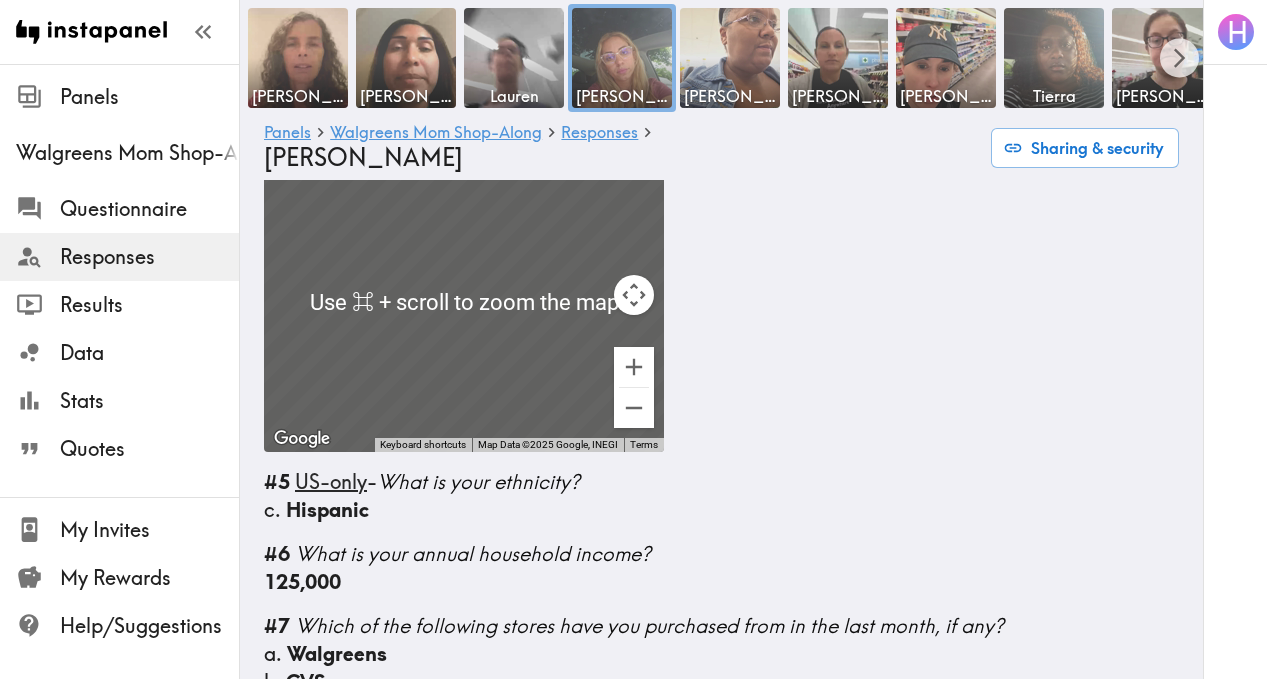 scroll, scrollTop: 0, scrollLeft: 0, axis: both 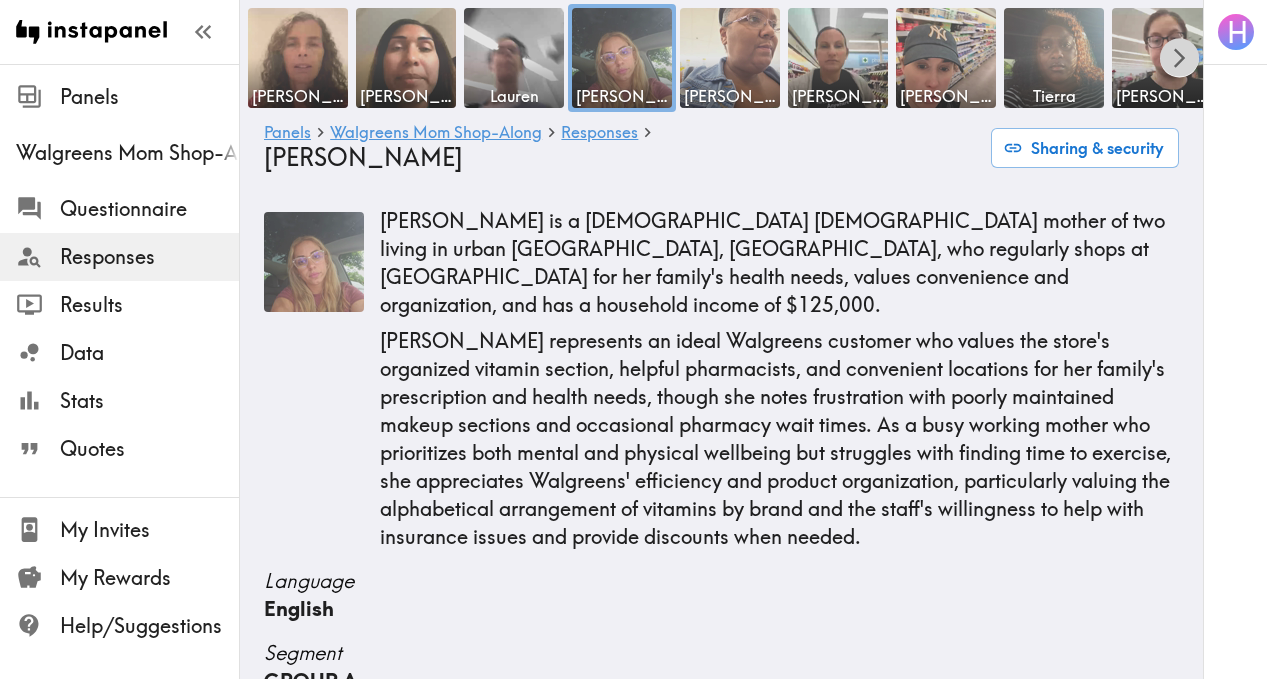 click 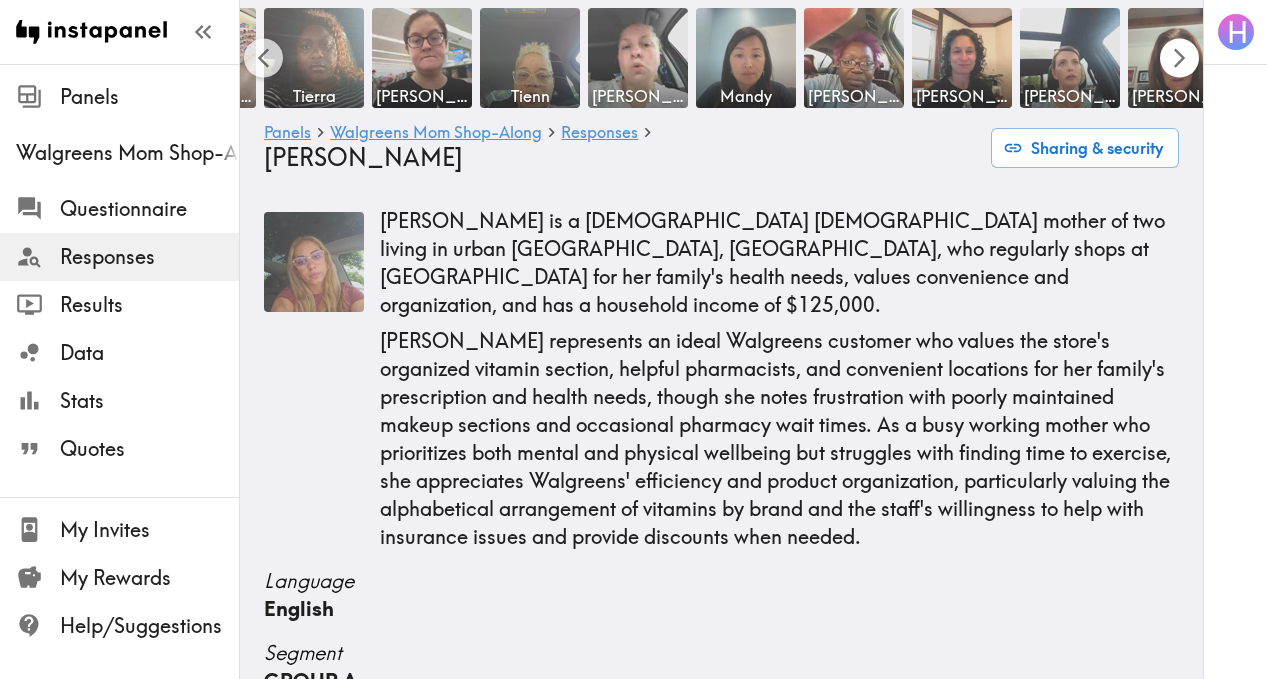 scroll, scrollTop: 0, scrollLeft: 963, axis: horizontal 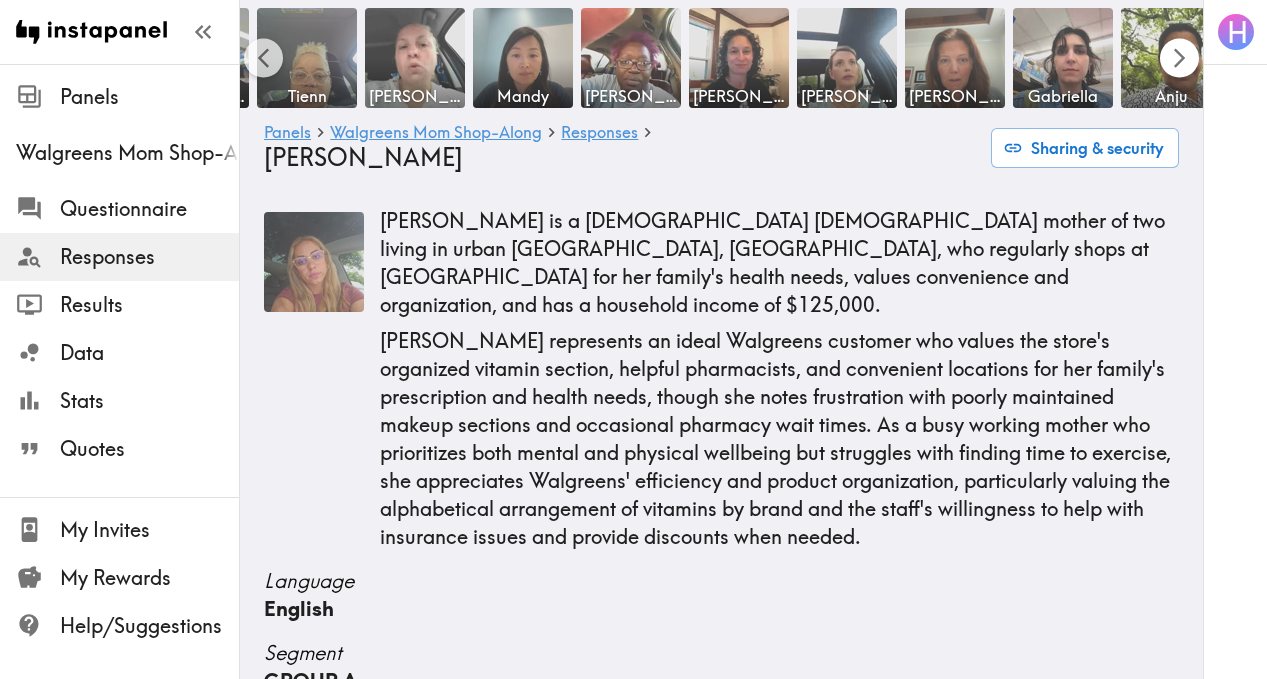 click 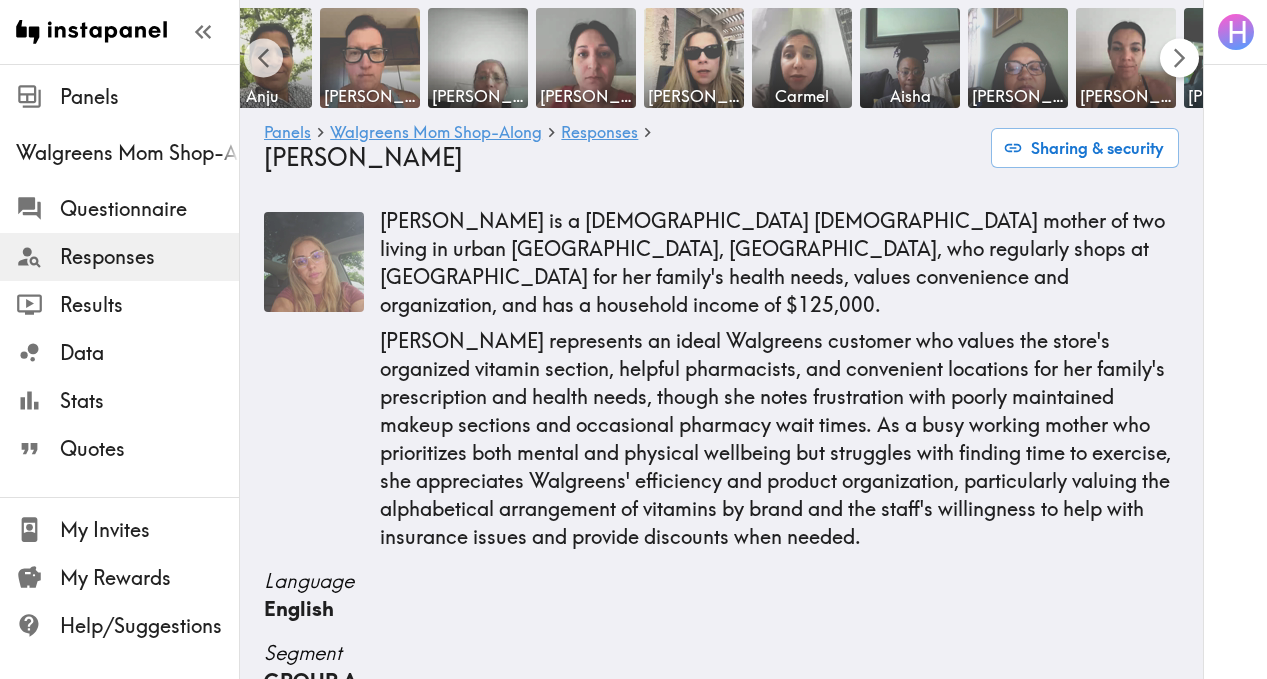 scroll, scrollTop: 0, scrollLeft: 1926, axis: horizontal 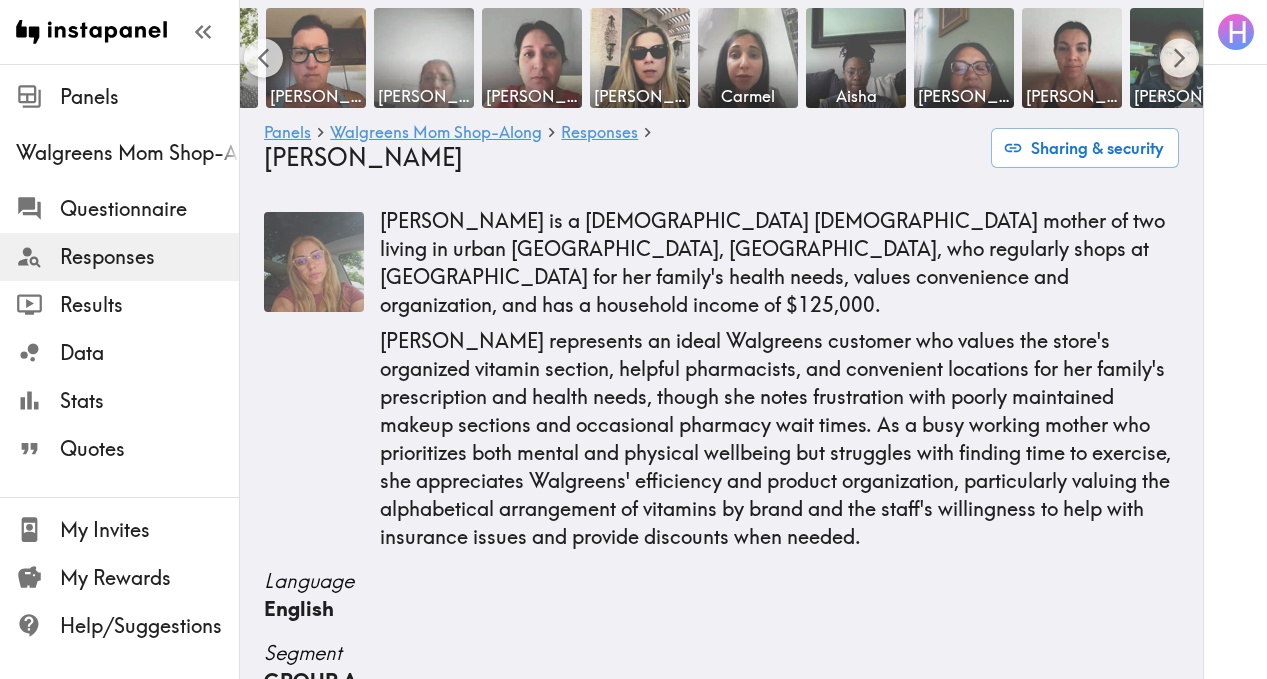 click at bounding box center [424, 58] 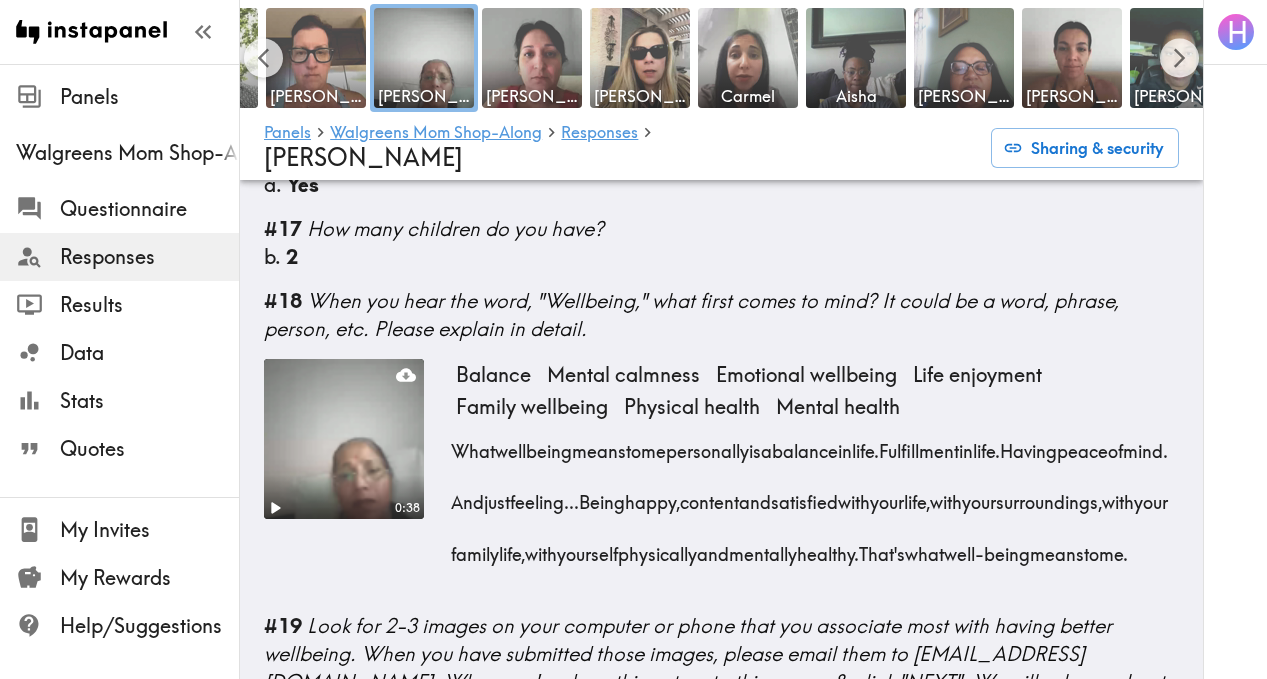 scroll, scrollTop: 2265, scrollLeft: 0, axis: vertical 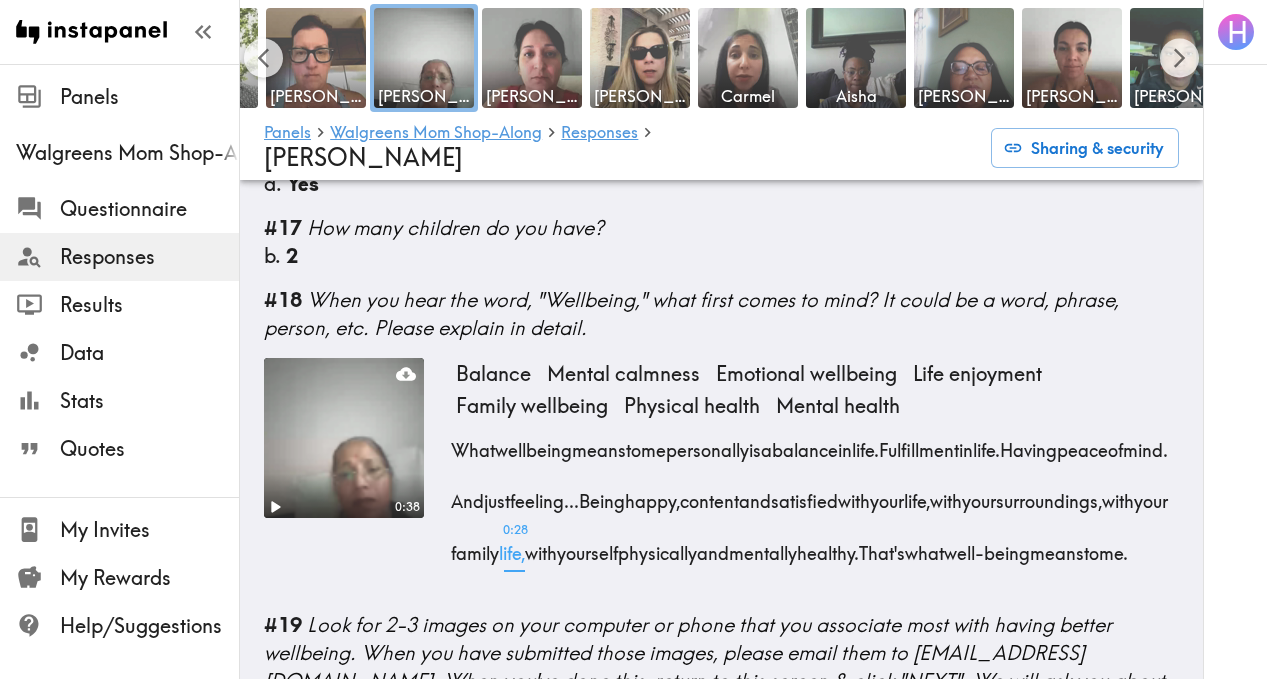 drag, startPoint x: 444, startPoint y: 420, endPoint x: 785, endPoint y: 563, distance: 369.7702 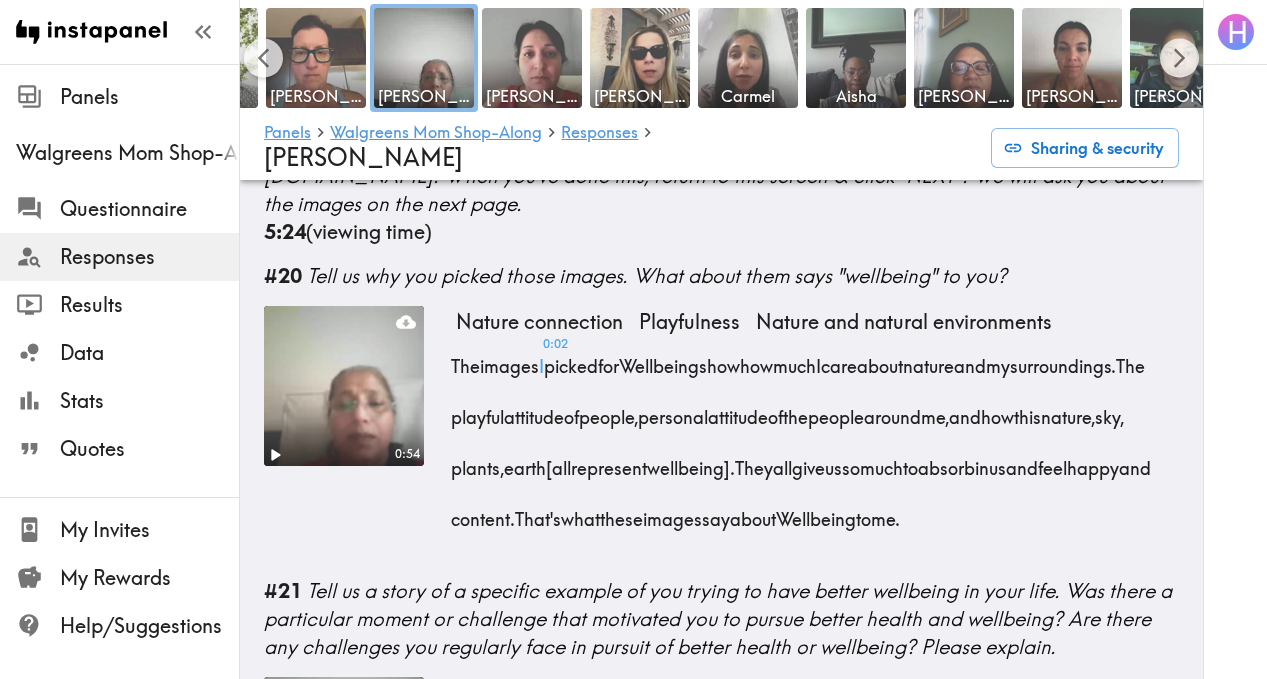 scroll, scrollTop: 2772, scrollLeft: 0, axis: vertical 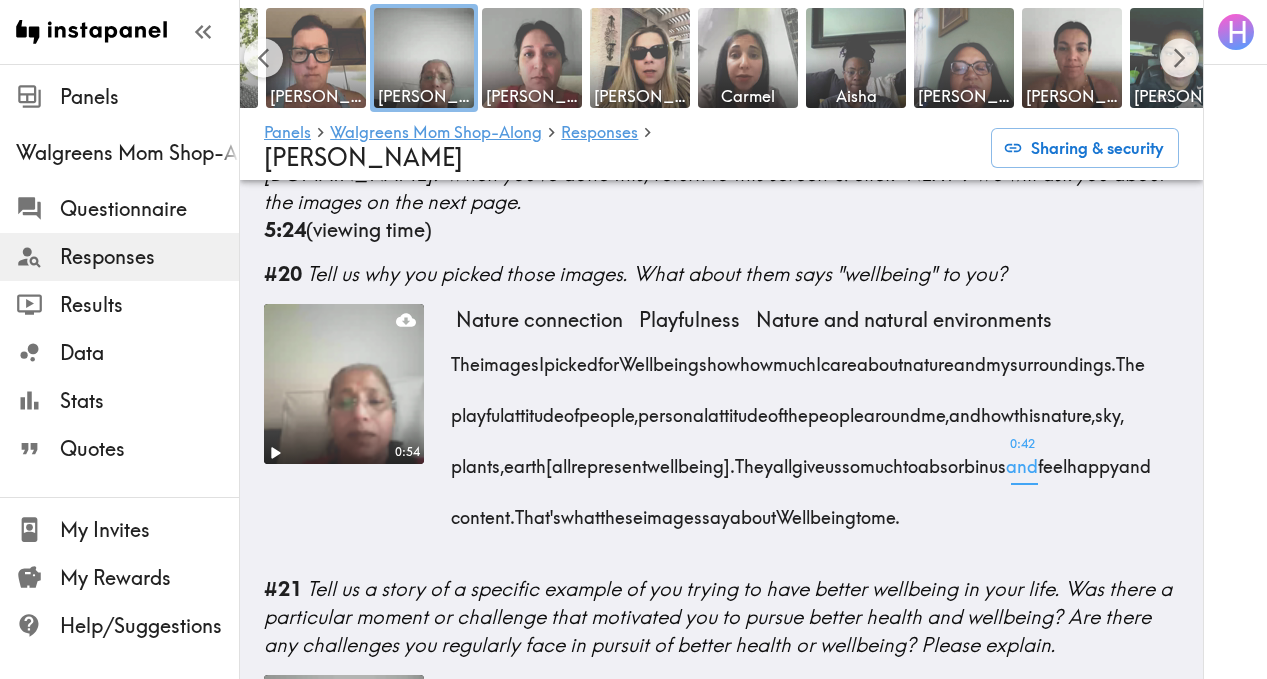 drag, startPoint x: 439, startPoint y: 382, endPoint x: 570, endPoint y: 576, distance: 234.08759 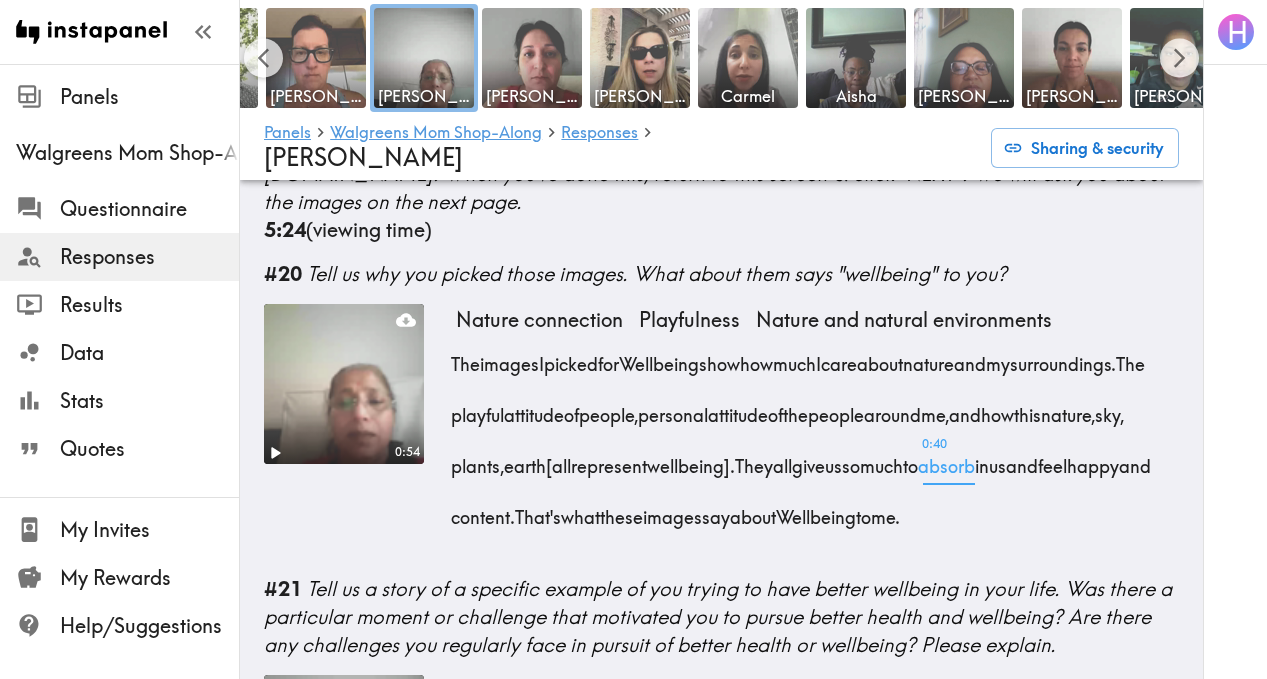 drag, startPoint x: 447, startPoint y: 384, endPoint x: 523, endPoint y: 583, distance: 213.01878 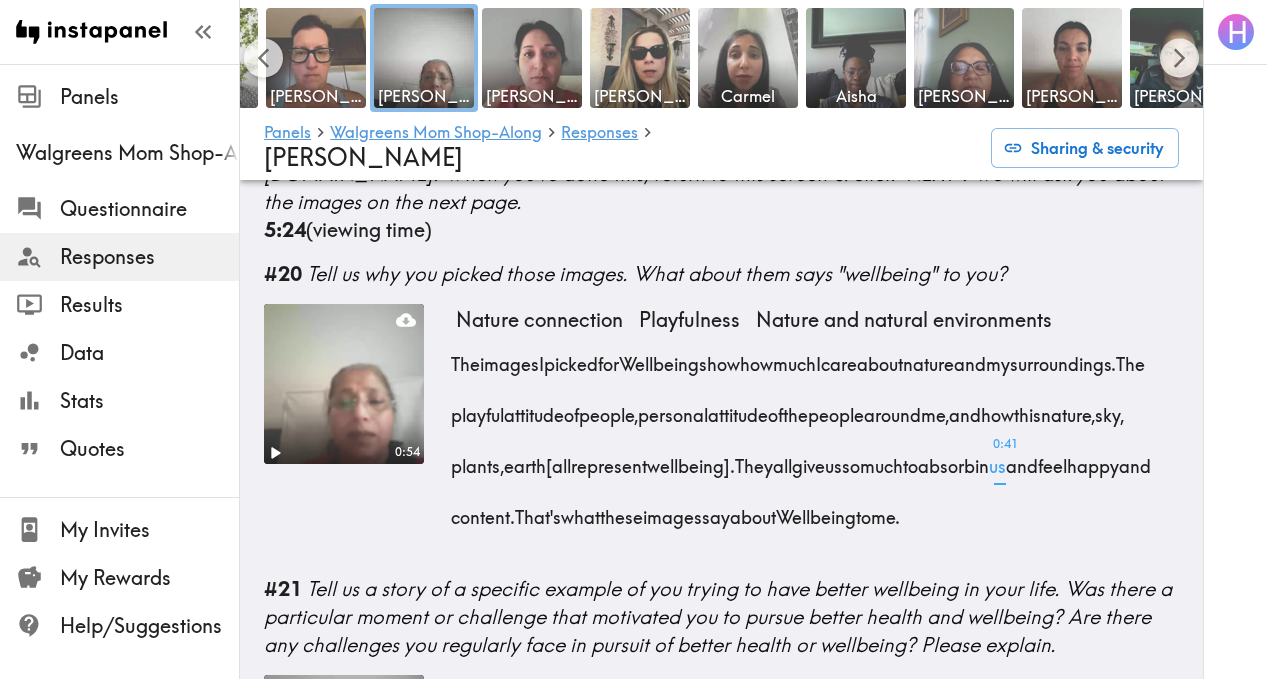 drag, startPoint x: 445, startPoint y: 379, endPoint x: 555, endPoint y: 585, distance: 233.52943 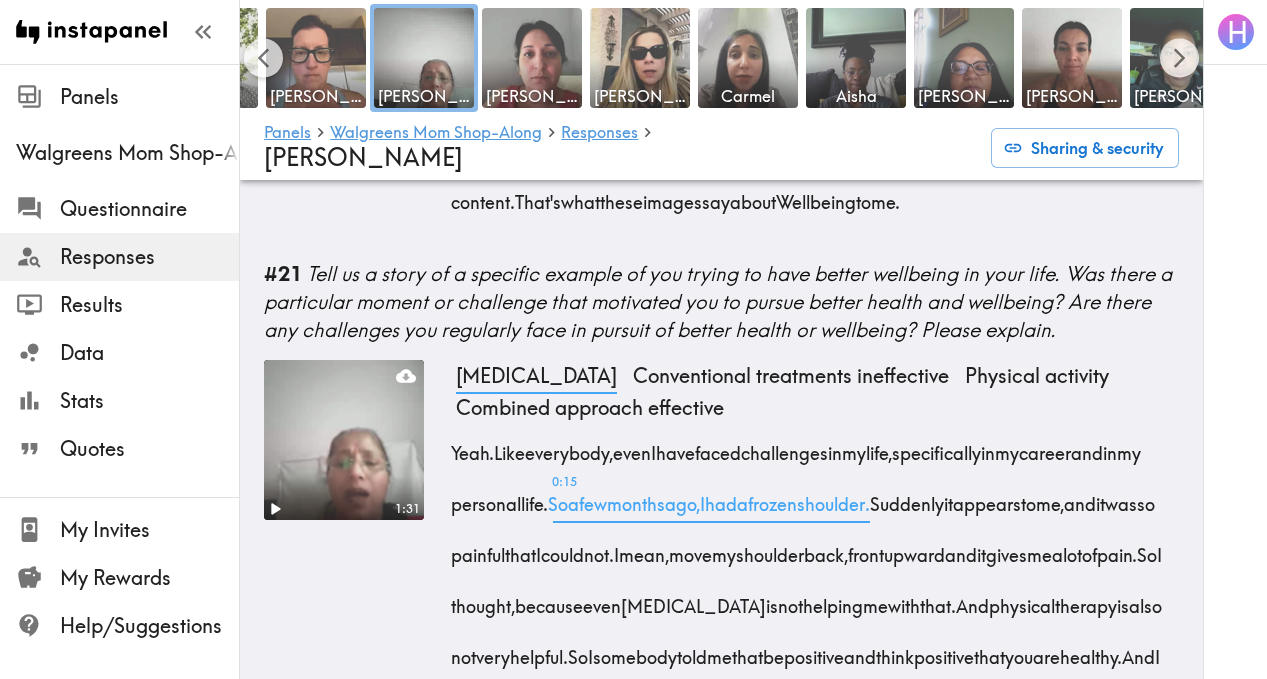 scroll, scrollTop: 3252, scrollLeft: 0, axis: vertical 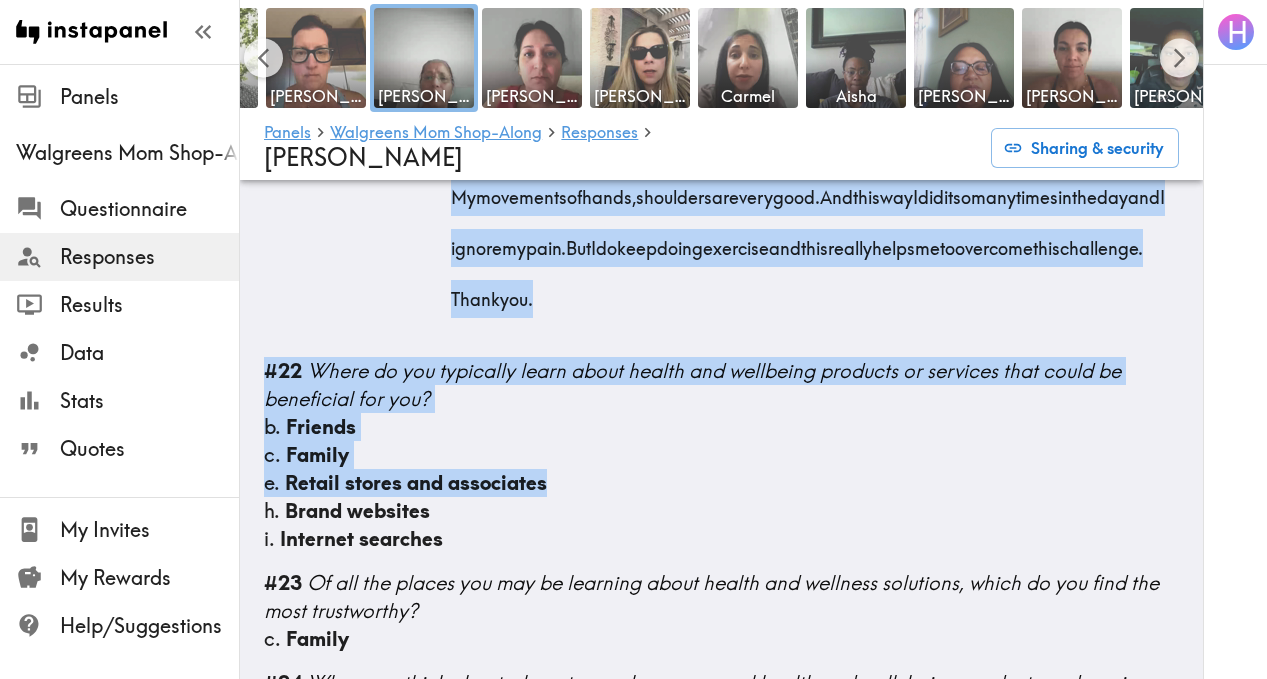 drag, startPoint x: 442, startPoint y: 366, endPoint x: 796, endPoint y: 435, distance: 360.6619 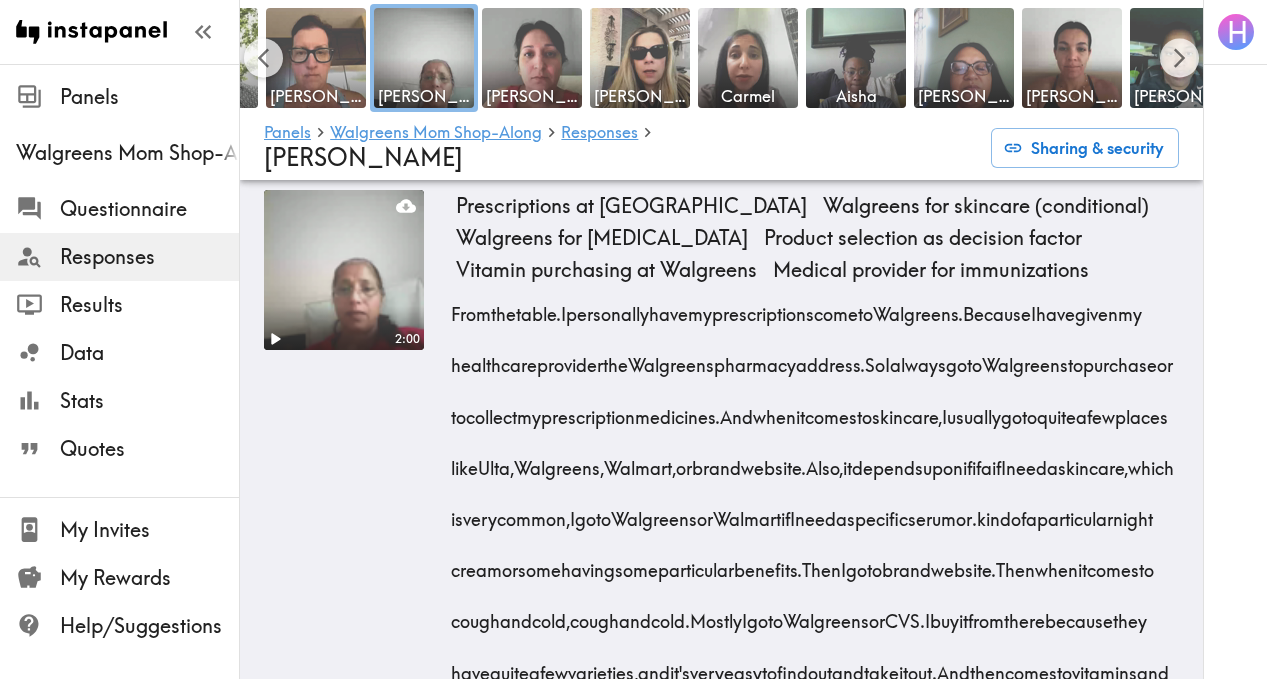 scroll, scrollTop: 4772, scrollLeft: 0, axis: vertical 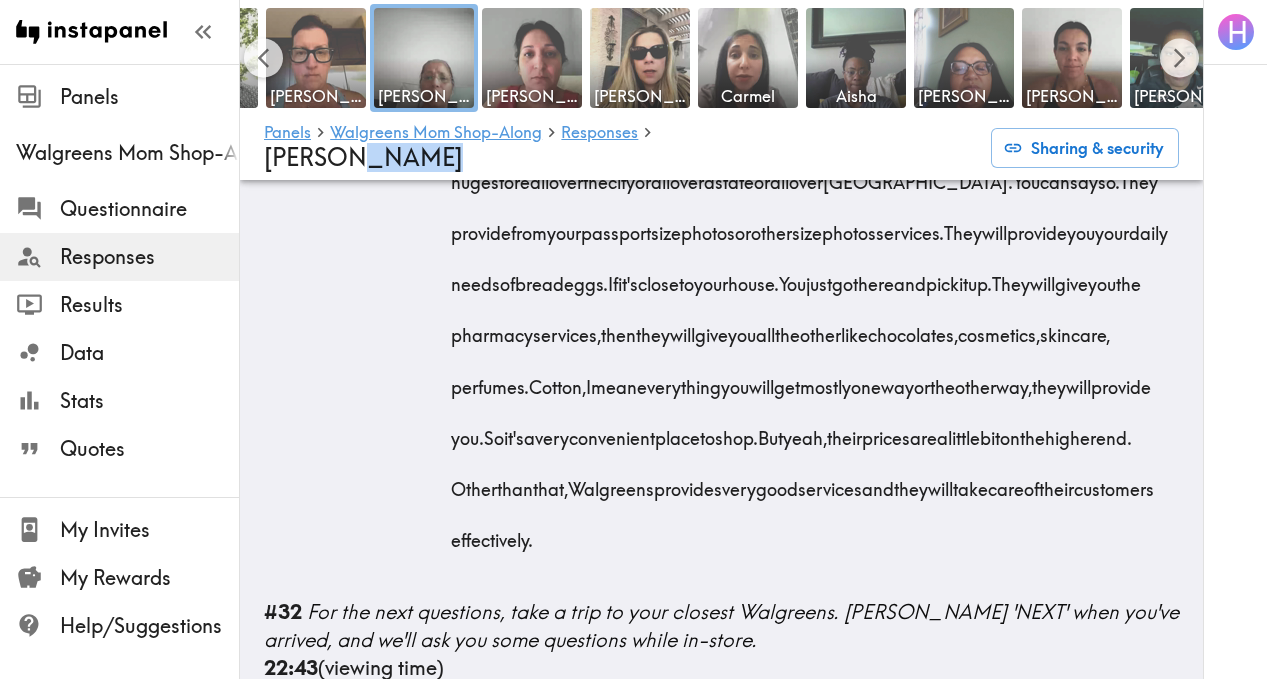 drag, startPoint x: 444, startPoint y: 442, endPoint x: 842, endPoint y: 171, distance: 481.50287 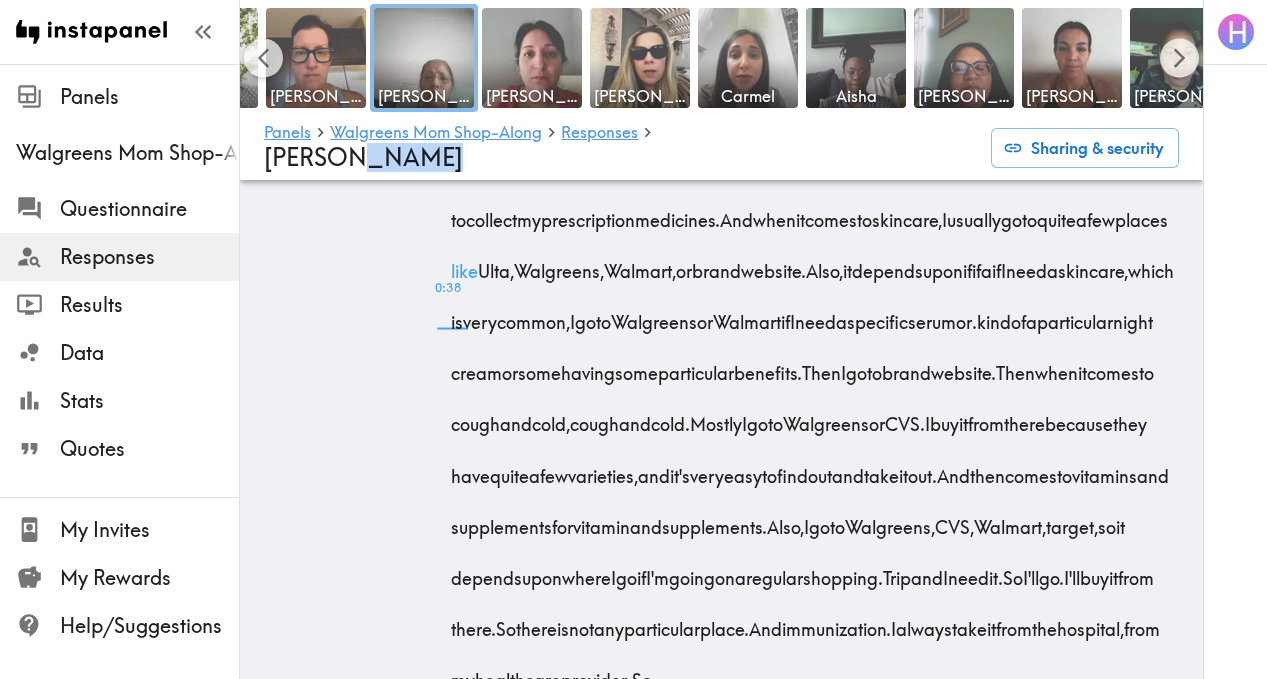 scroll, scrollTop: 4942, scrollLeft: 0, axis: vertical 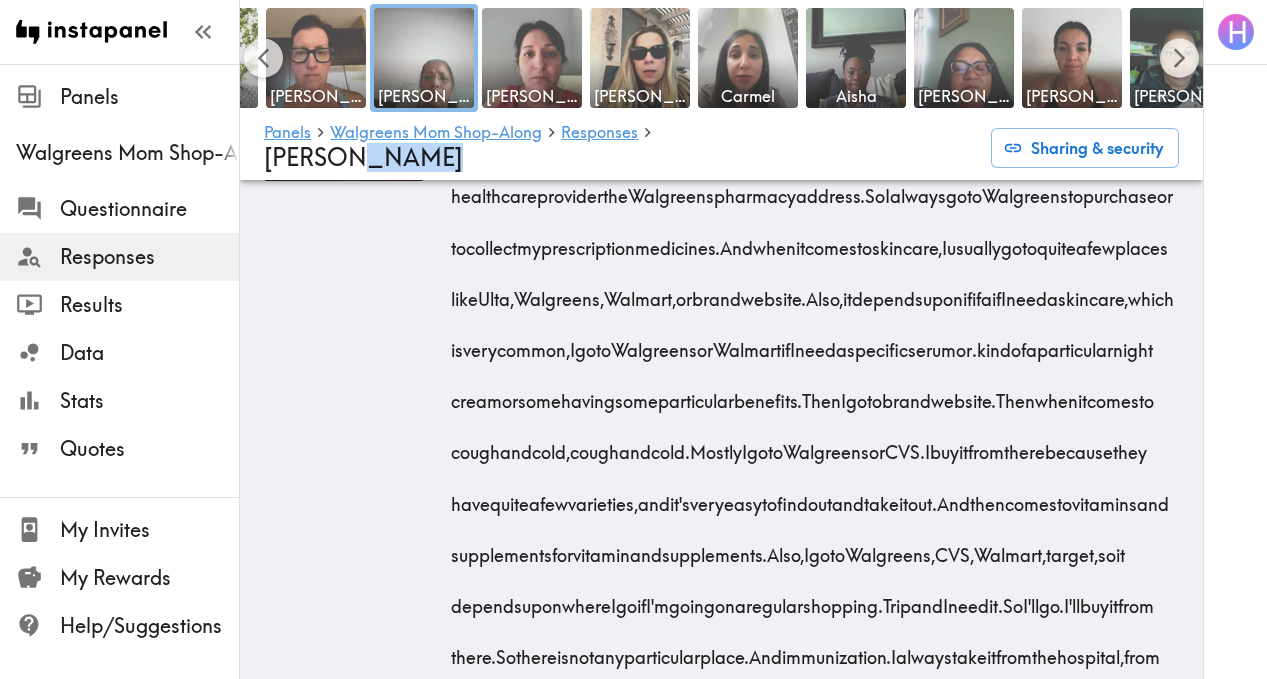 click on "2:00 Prescriptions at Walgreens Walgreens for skincare (conditional) Walgreens for [MEDICAL_DATA] Product selection as decision factor Vitamin purchasing at Walgreens Medical provider for immunizations  From  the  table.  I  personally  have  my  prescriptions  come  to  Walgreens.  Because  I  have  given  my  healthcare  provider  the  Walgreens  pharmacy  address.  So  I  always  go  to  Walgreens  to  purchase  or  to  collect  my  prescription  medicines.  And  when  it  comes  to  skincare,  I  usually  go  to  quite  a  few  places  like  [GEOGRAPHIC_DATA],  [GEOGRAPHIC_DATA],  Walmart,  or  brand  website.  Also,  it  depends  upon  if  if  a  if  I  need  a  skincare,  which  is  very  common,  I  go  to  Walgreens  or  Walmart  if  I  need  a  specific  serum  or.  kind  of  a  particular  night  cream  or  some  having  some  particular  benefits.  Then  I  go  to  brand  website.  Then  when  it  comes  to  cough  and  cold,  cough  and  cold.  Mostly  I  go  to  Walgreens  or  CVS.  I  buy  it  from  there  because  a" at bounding box center [721, 385] 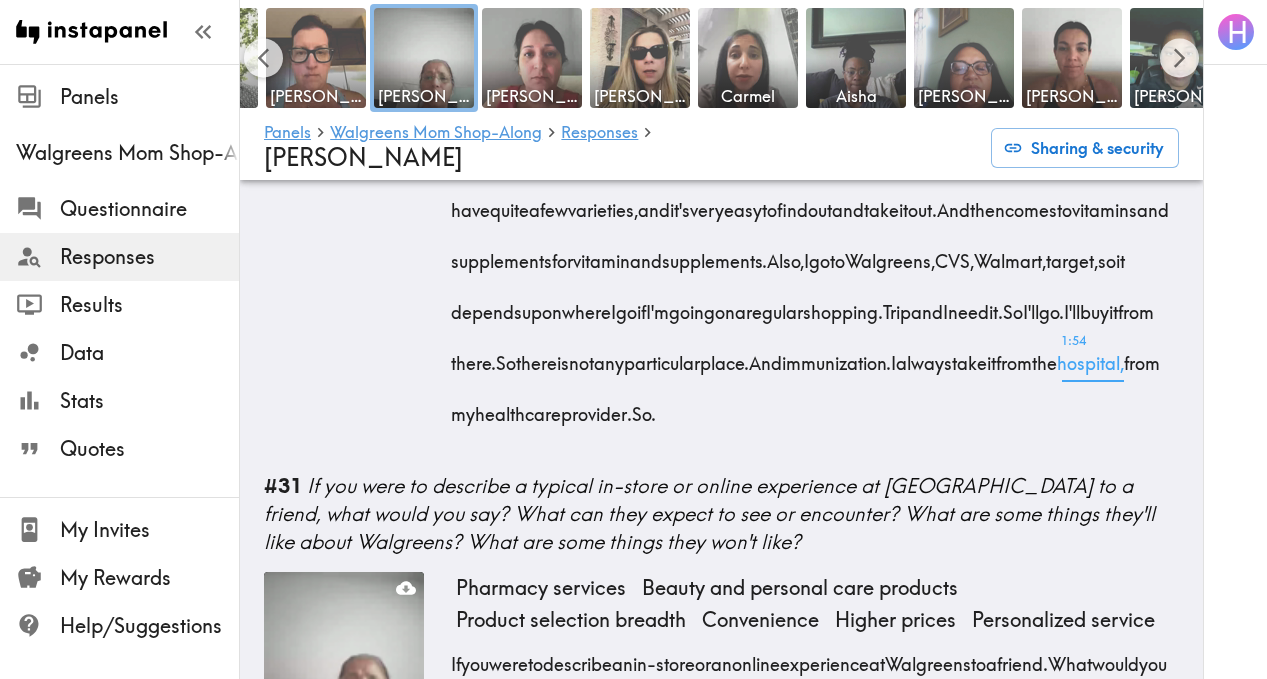 scroll, scrollTop: 5259, scrollLeft: 0, axis: vertical 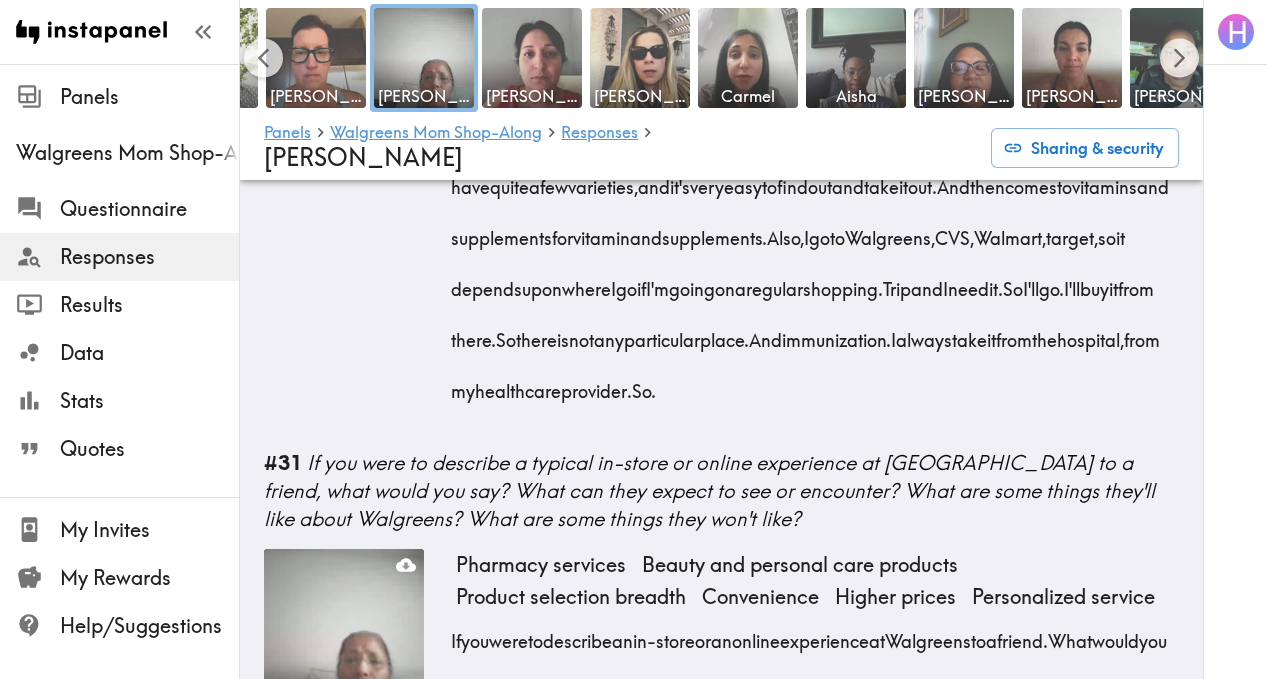 drag, startPoint x: 441, startPoint y: 263, endPoint x: 817, endPoint y: 602, distance: 506.25784 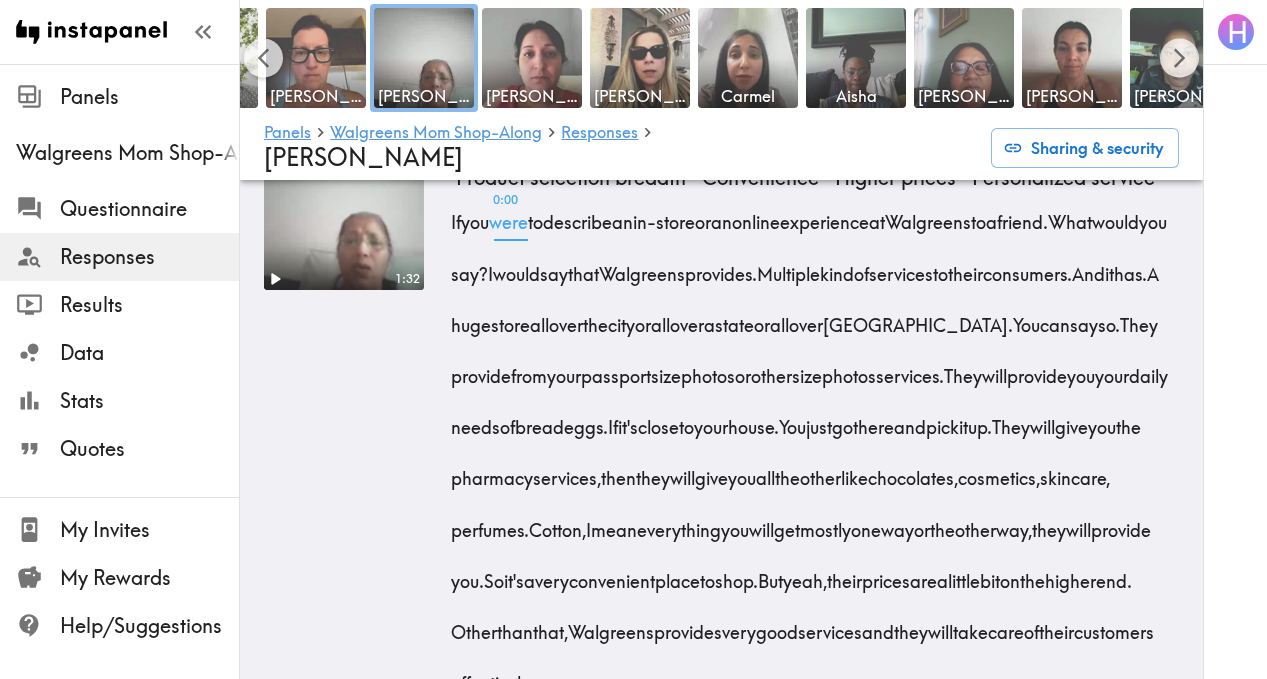 scroll, scrollTop: 5673, scrollLeft: 0, axis: vertical 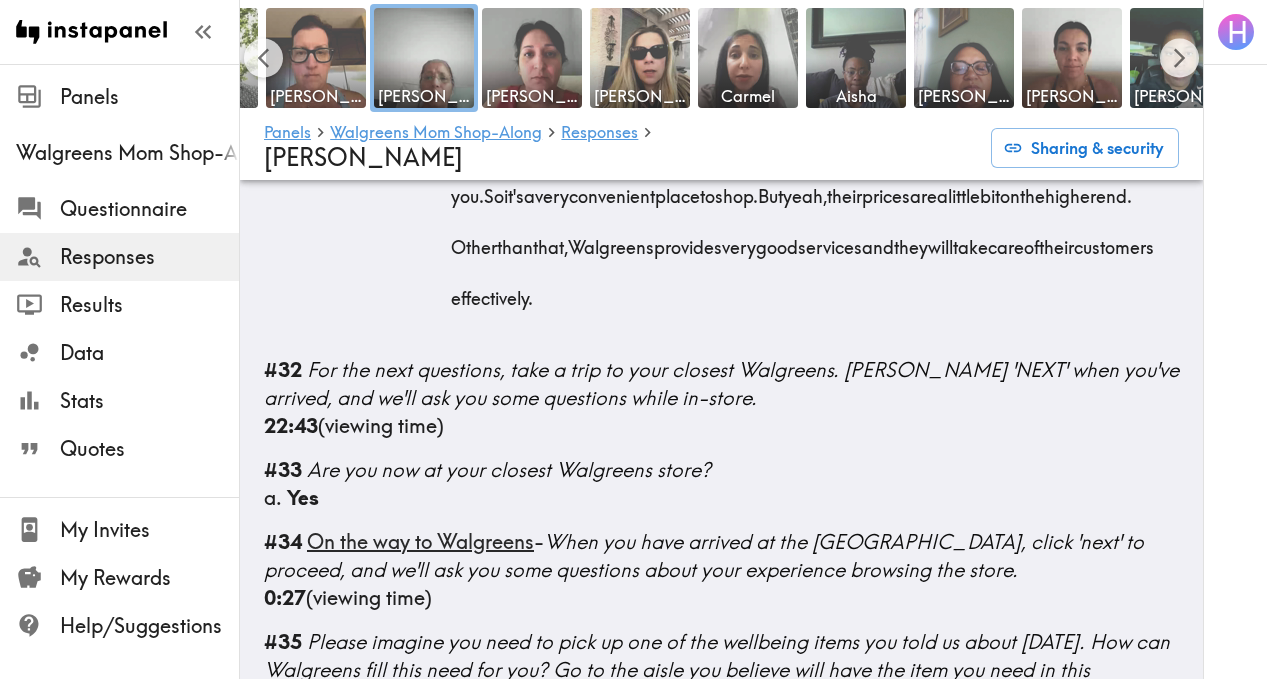 drag, startPoint x: 446, startPoint y: 460, endPoint x: 700, endPoint y: 589, distance: 284.88068 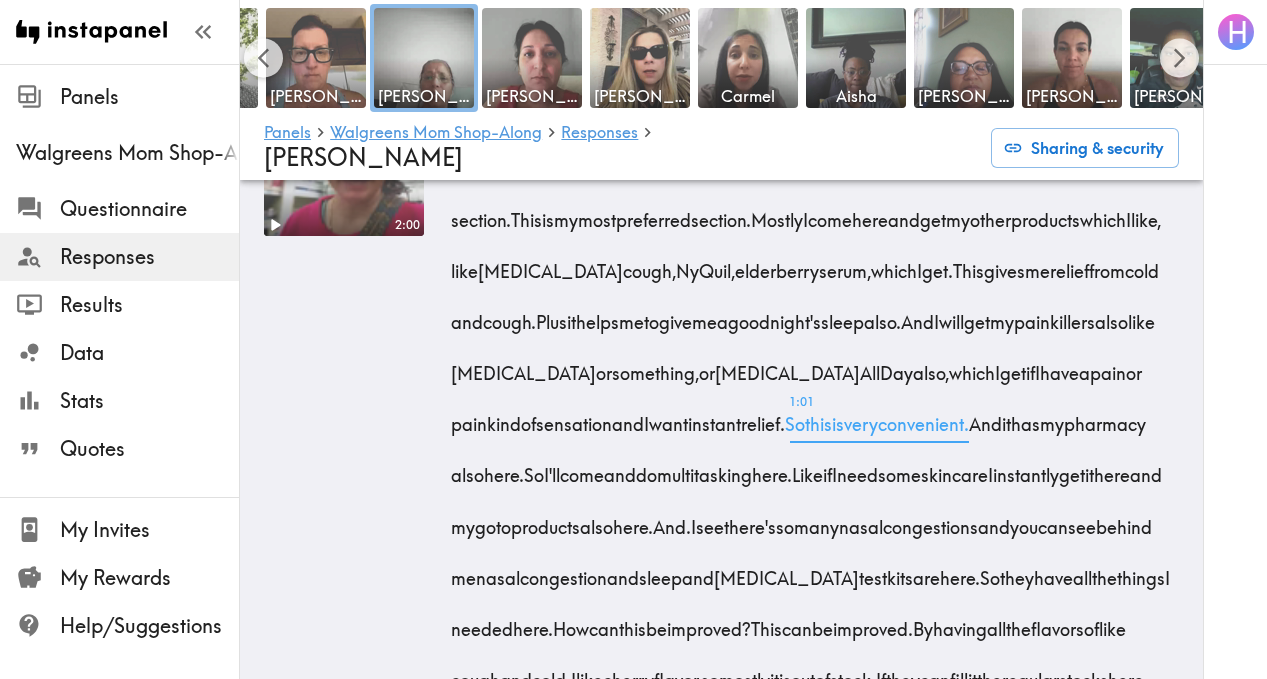 scroll, scrollTop: 6748, scrollLeft: 0, axis: vertical 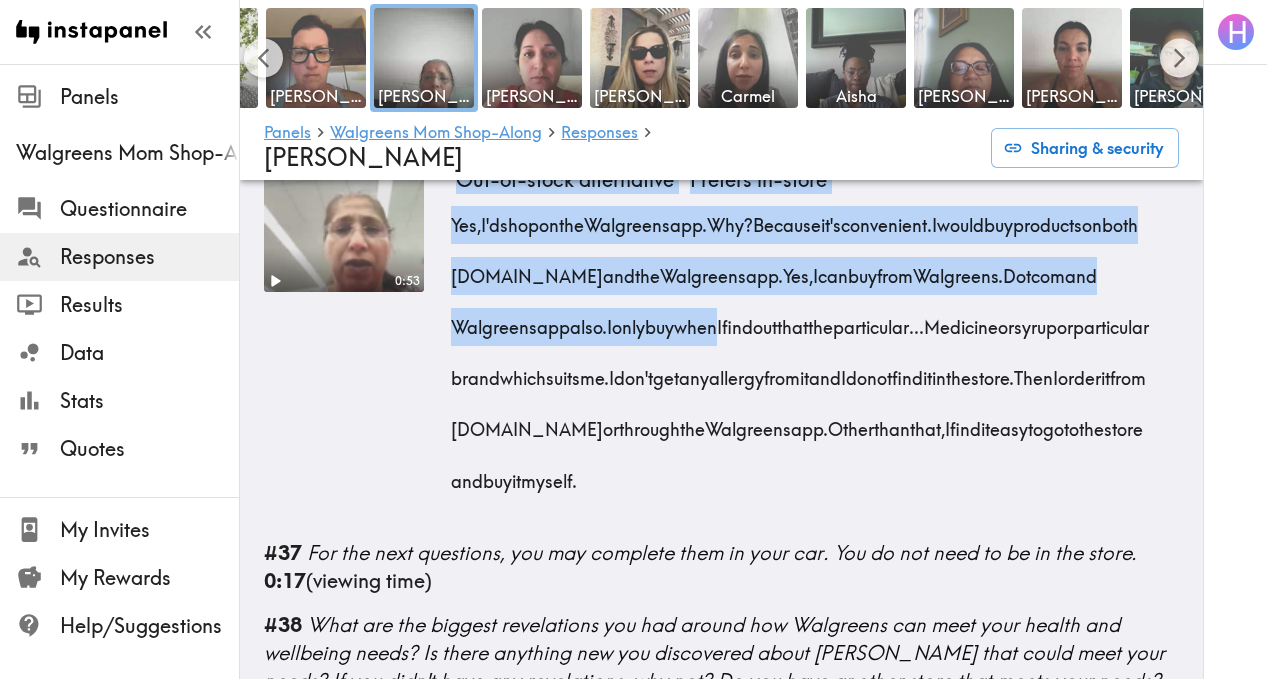 drag, startPoint x: 441, startPoint y: 440, endPoint x: 672, endPoint y: 341, distance: 251.32051 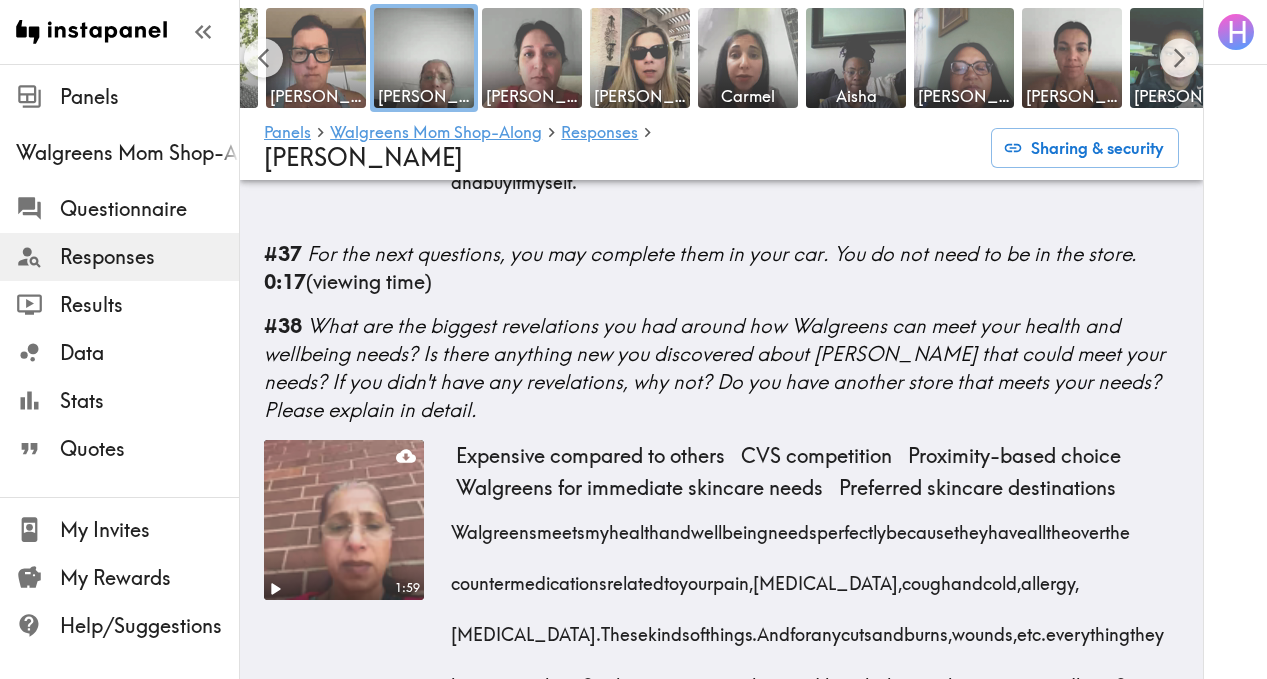 scroll, scrollTop: 7723, scrollLeft: 0, axis: vertical 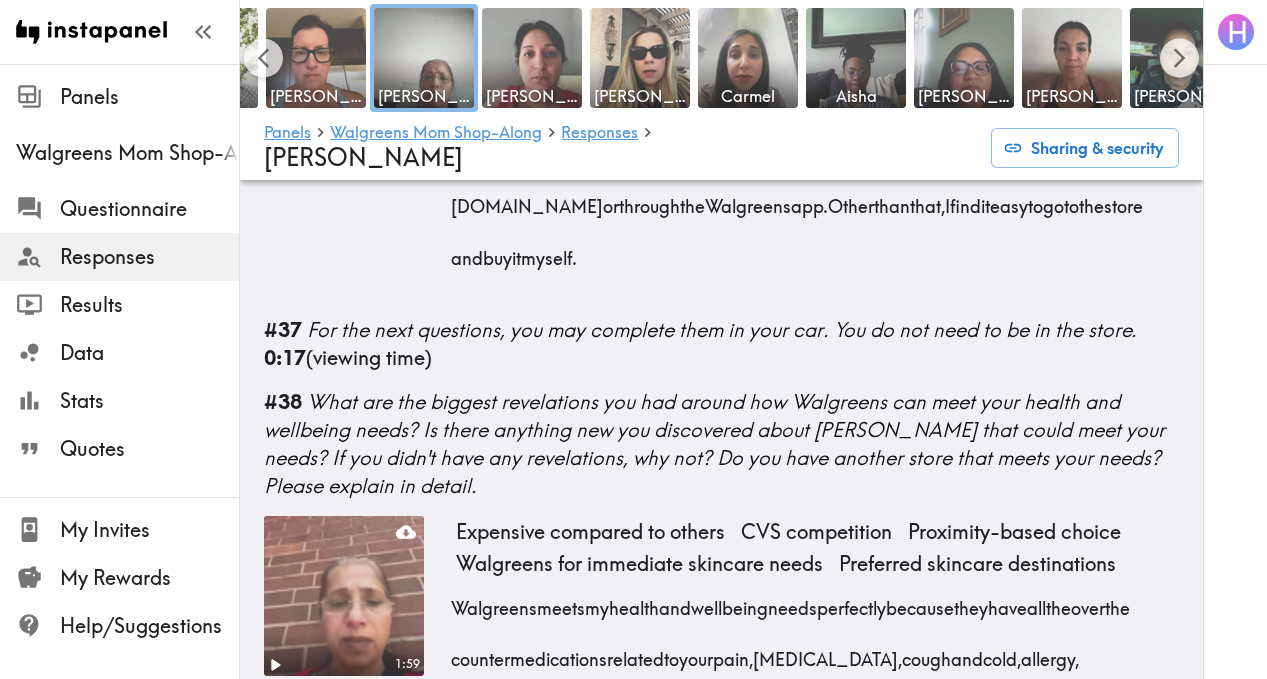 drag, startPoint x: 449, startPoint y: 302, endPoint x: 851, endPoint y: 578, distance: 487.6269 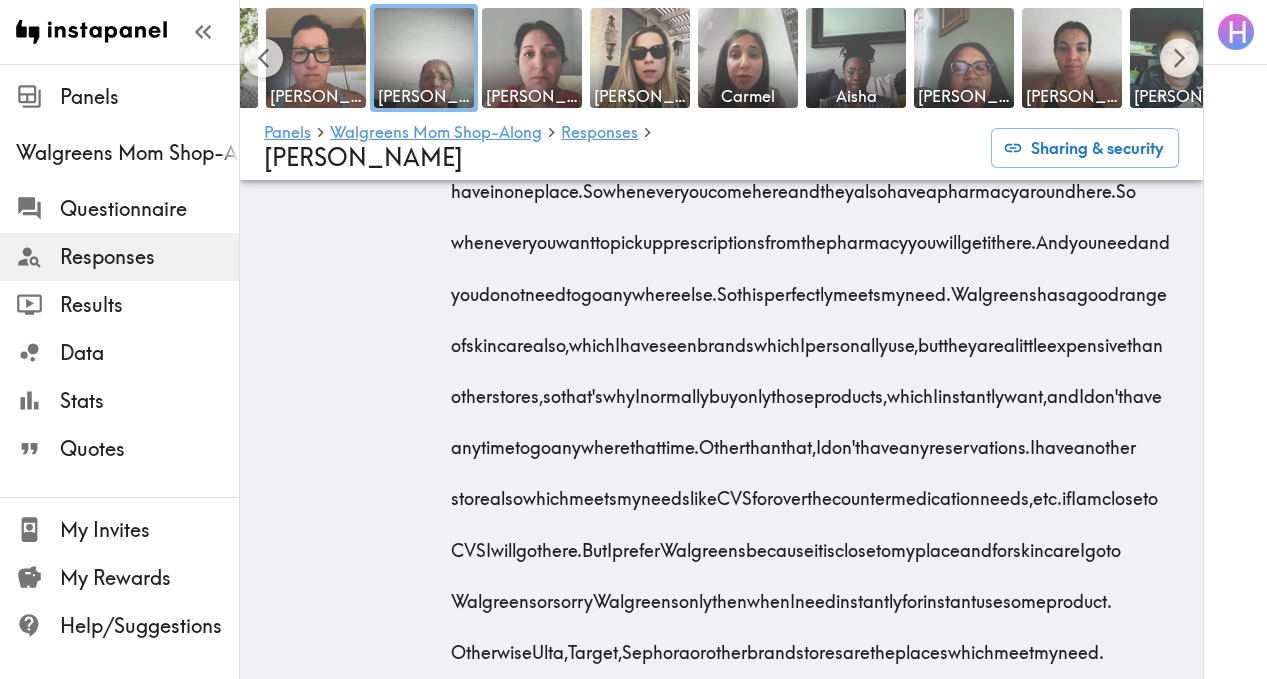 scroll, scrollTop: 8304, scrollLeft: 0, axis: vertical 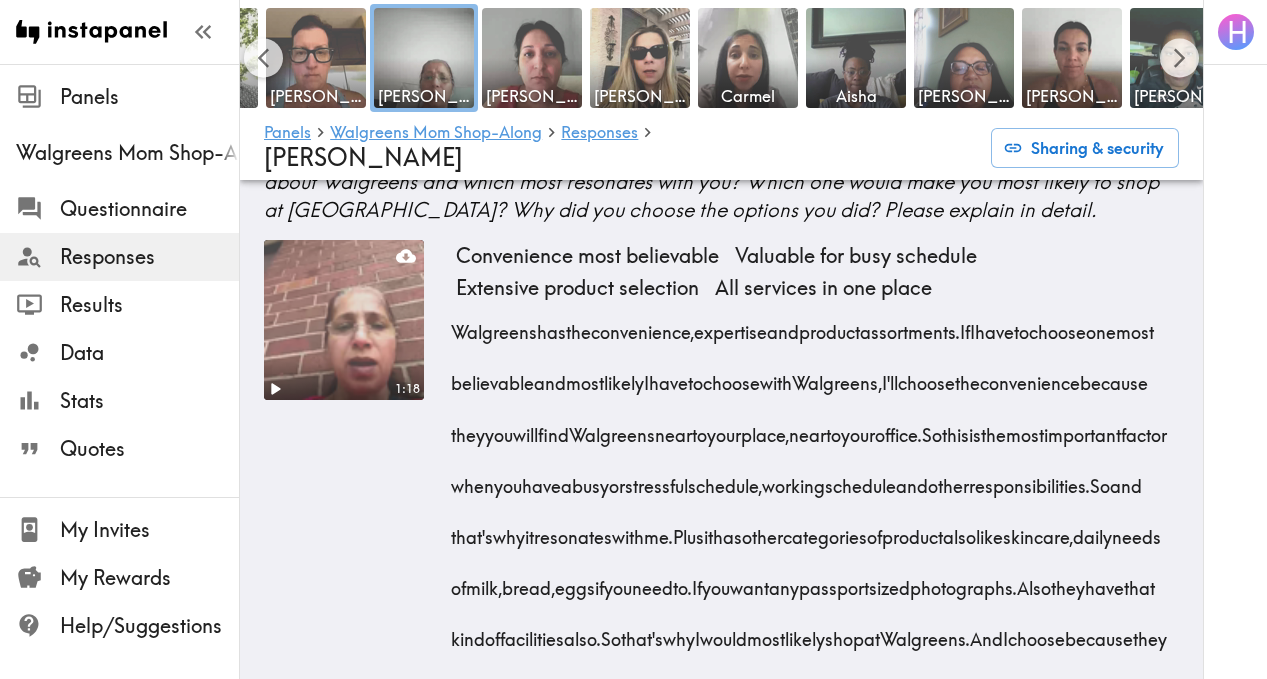 drag, startPoint x: 445, startPoint y: 335, endPoint x: 797, endPoint y: 445, distance: 368.7872 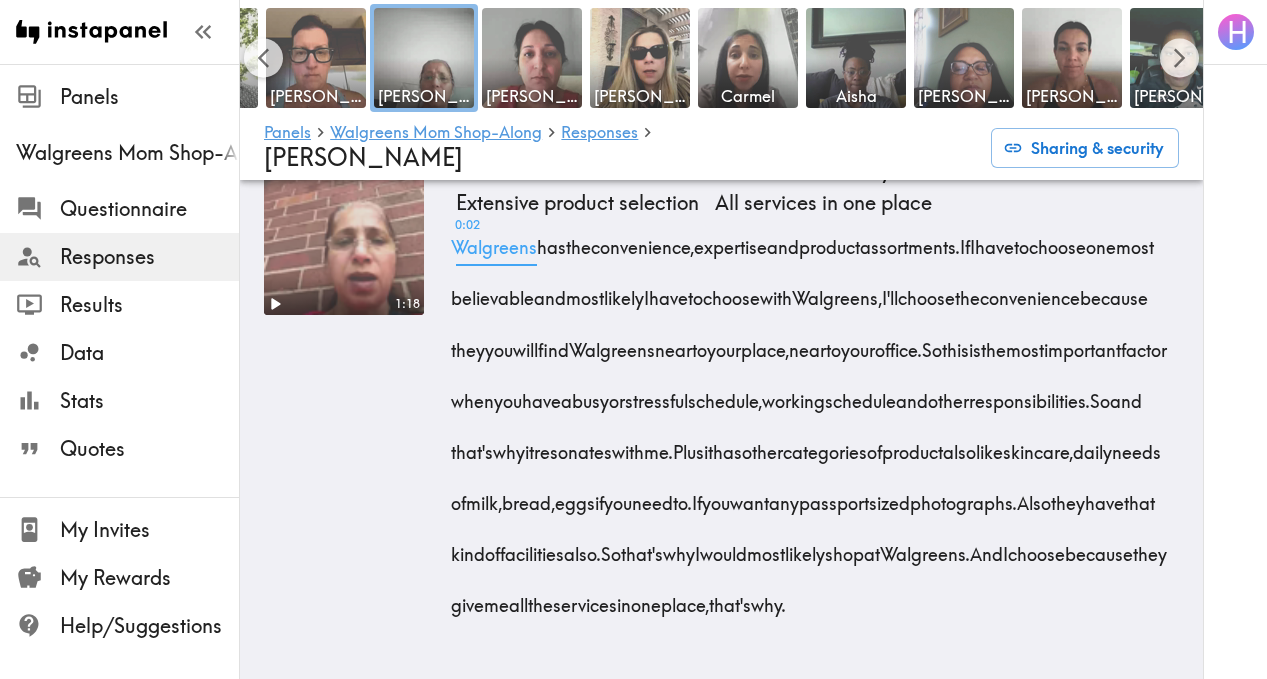 scroll, scrollTop: 9278, scrollLeft: 0, axis: vertical 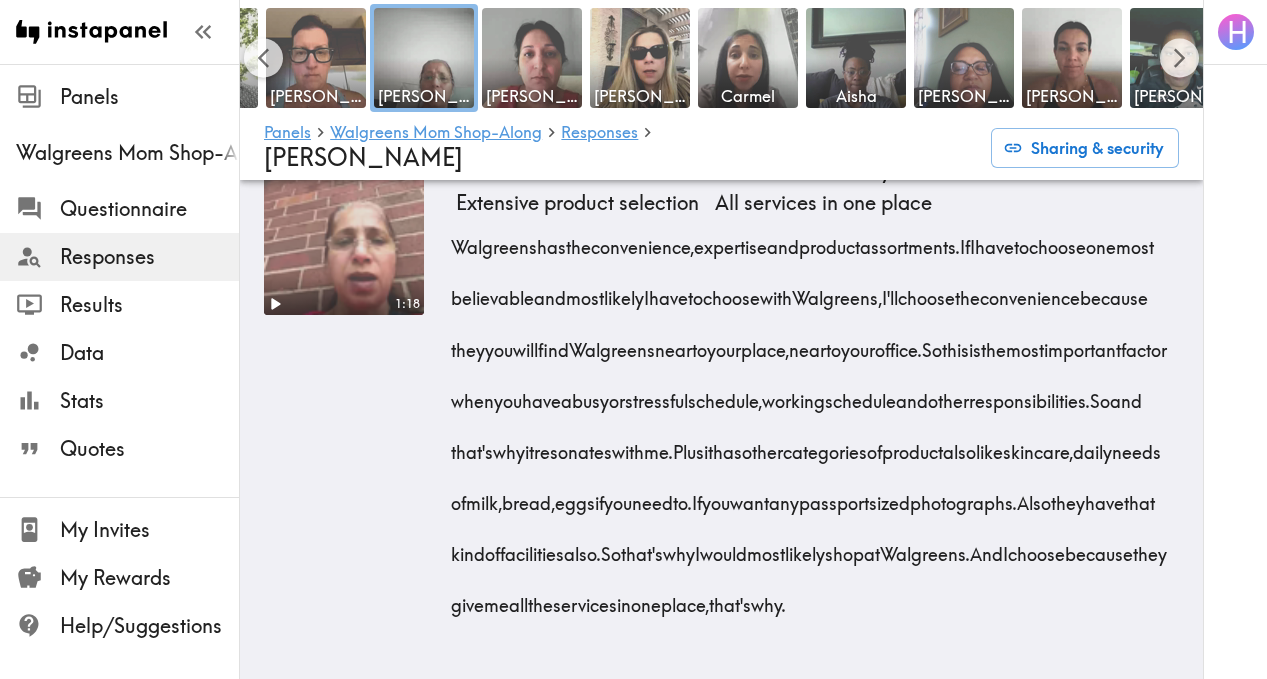 drag, startPoint x: 450, startPoint y: 348, endPoint x: 828, endPoint y: 618, distance: 464.52557 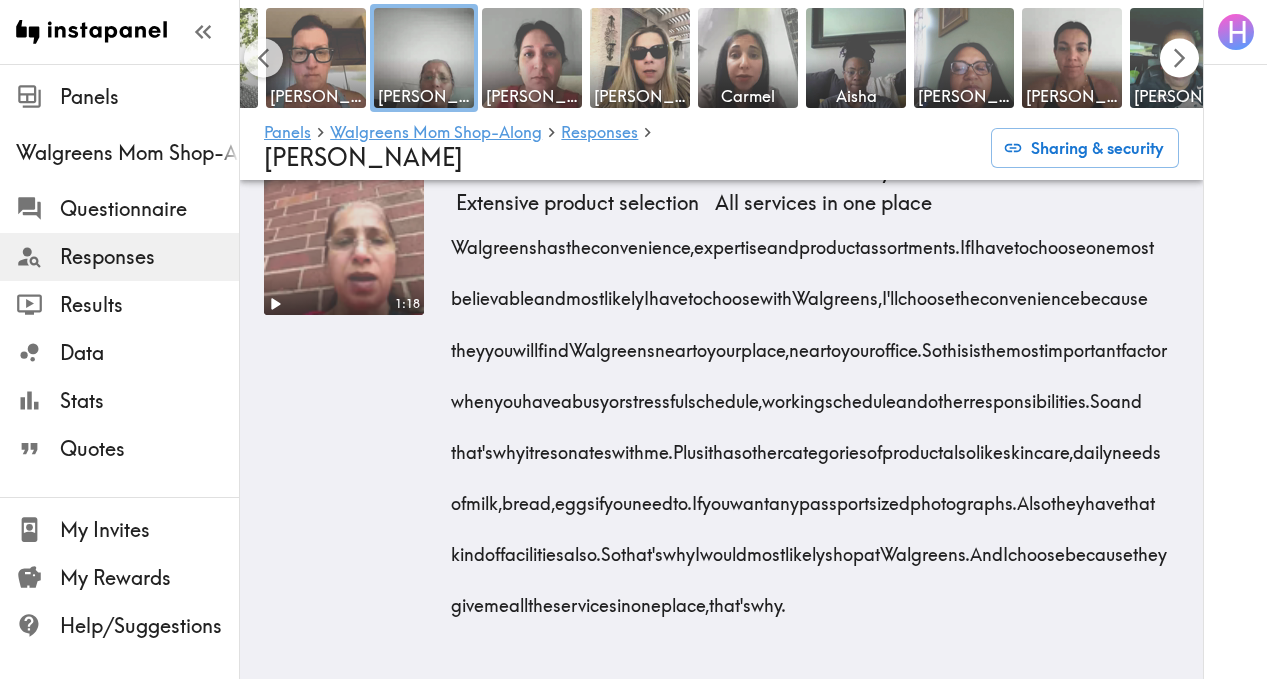 click 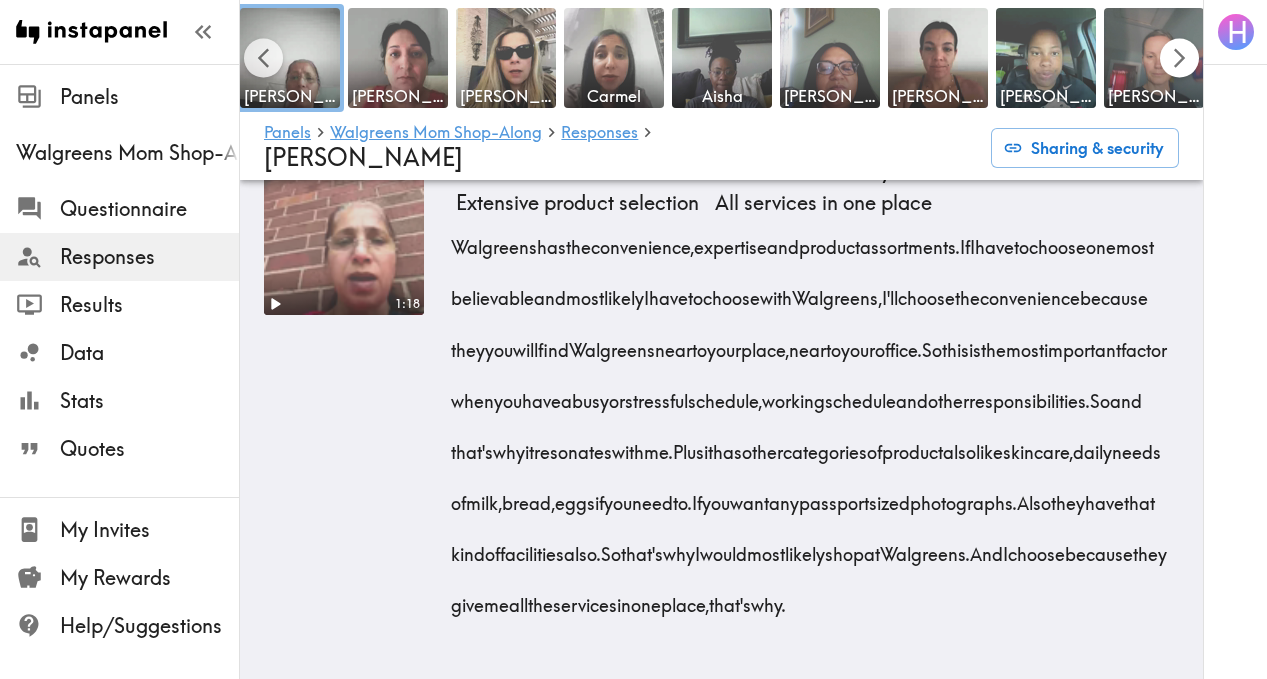scroll, scrollTop: 0, scrollLeft: 2069, axis: horizontal 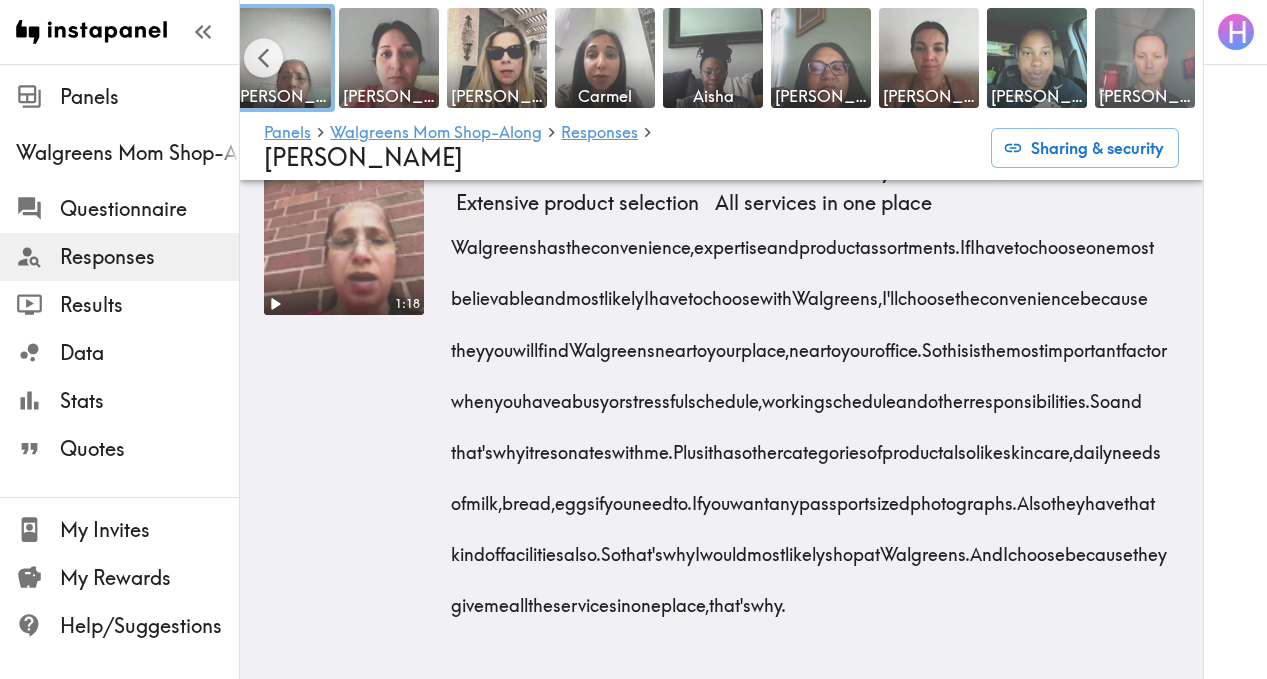 click at bounding box center [1145, 58] 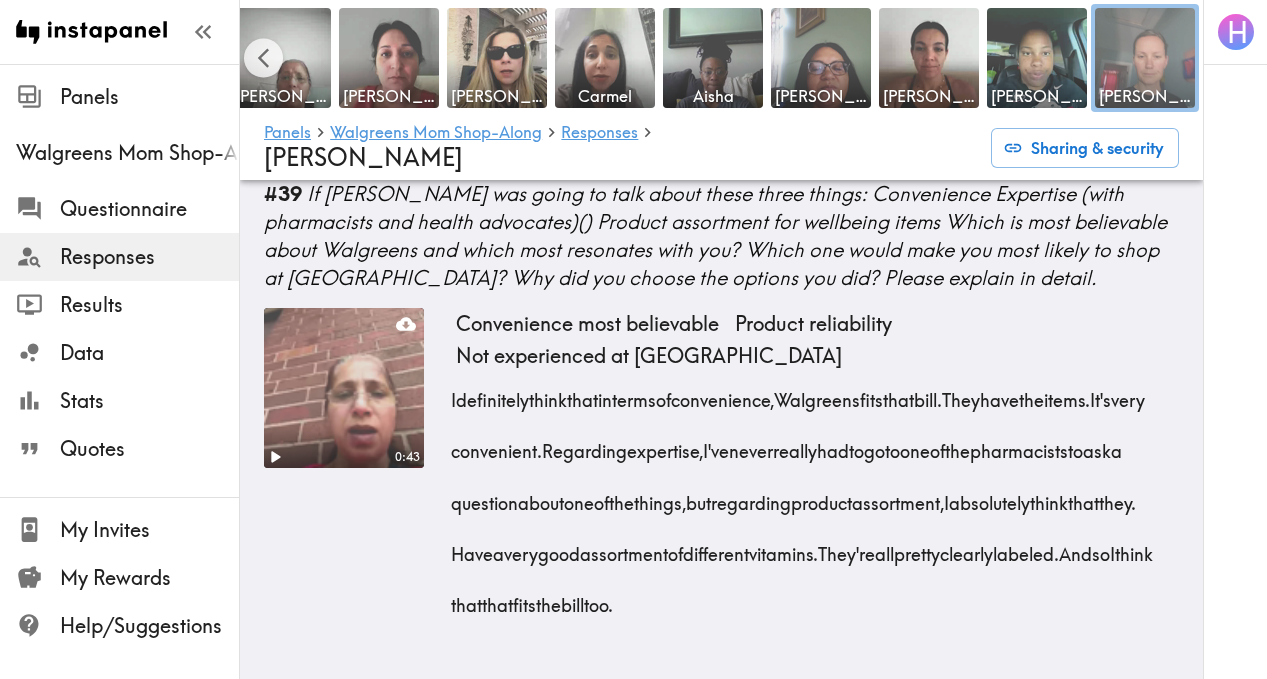 scroll, scrollTop: 7370, scrollLeft: 0, axis: vertical 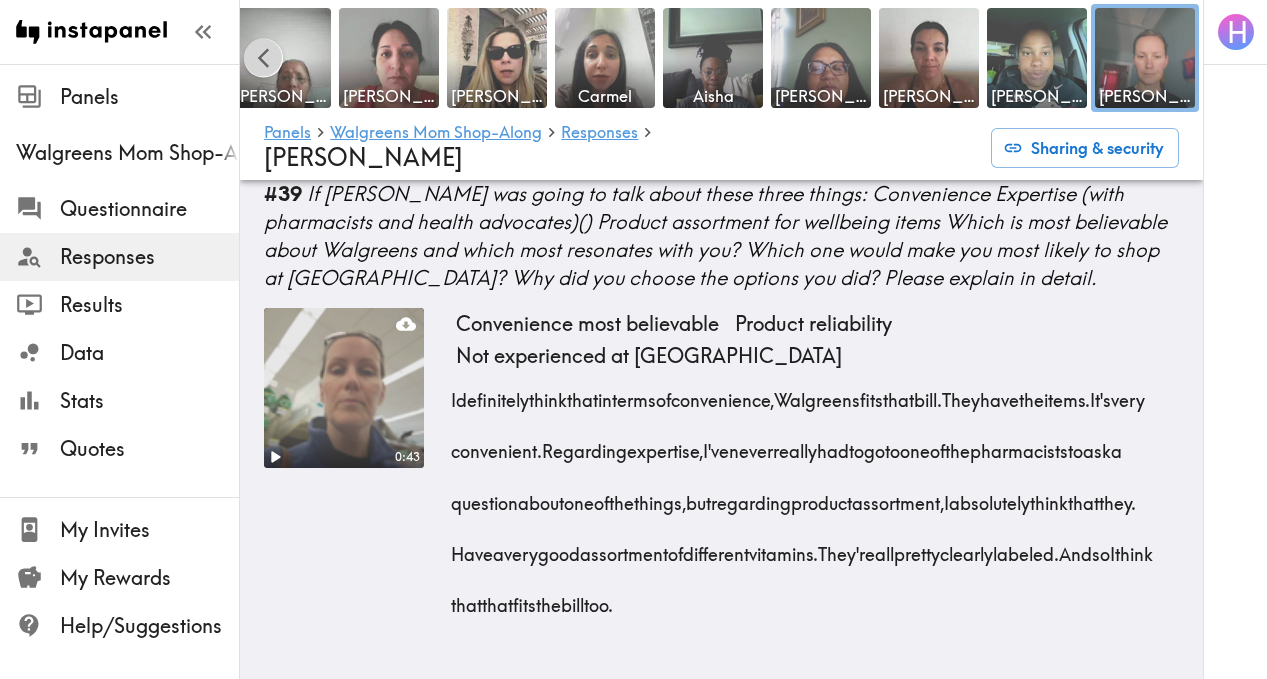 click 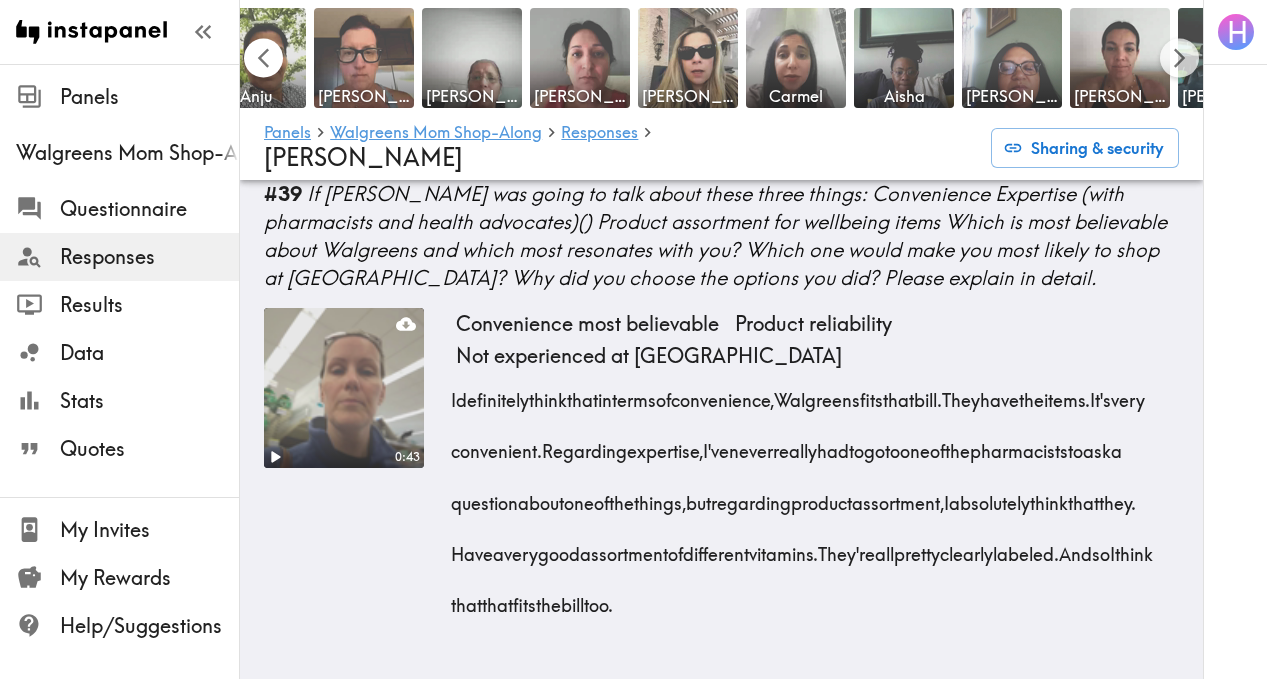 click 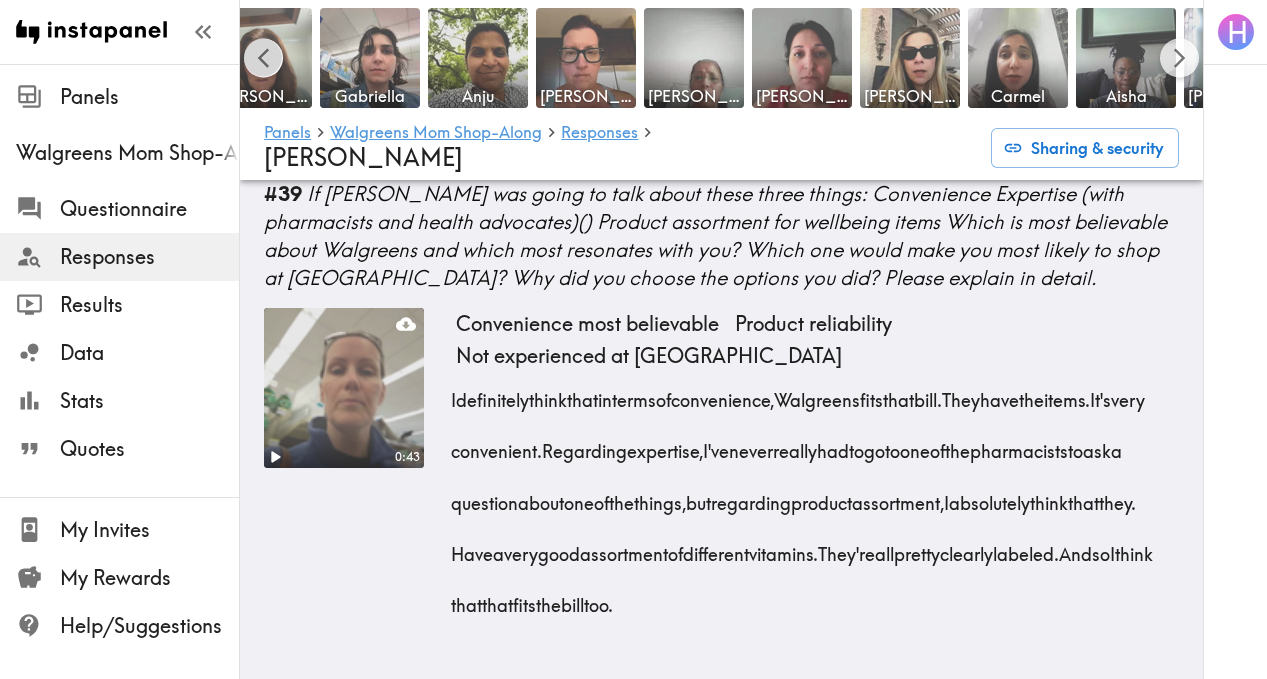 click 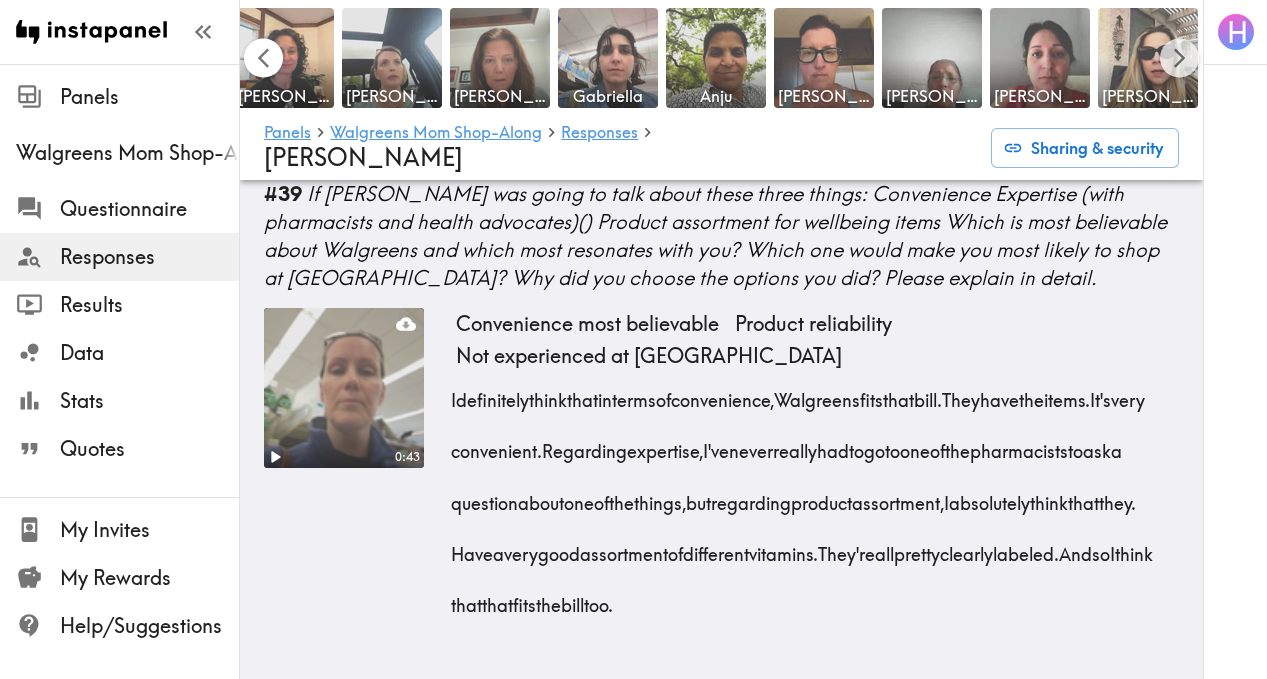 click 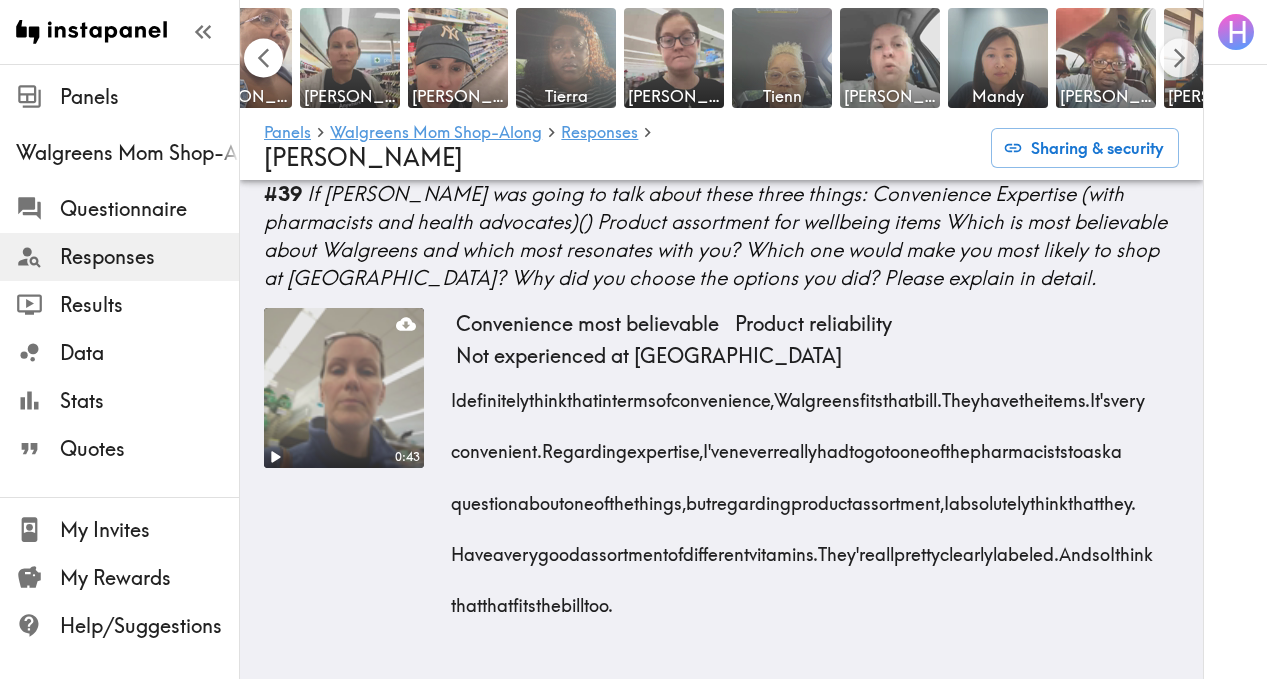 click 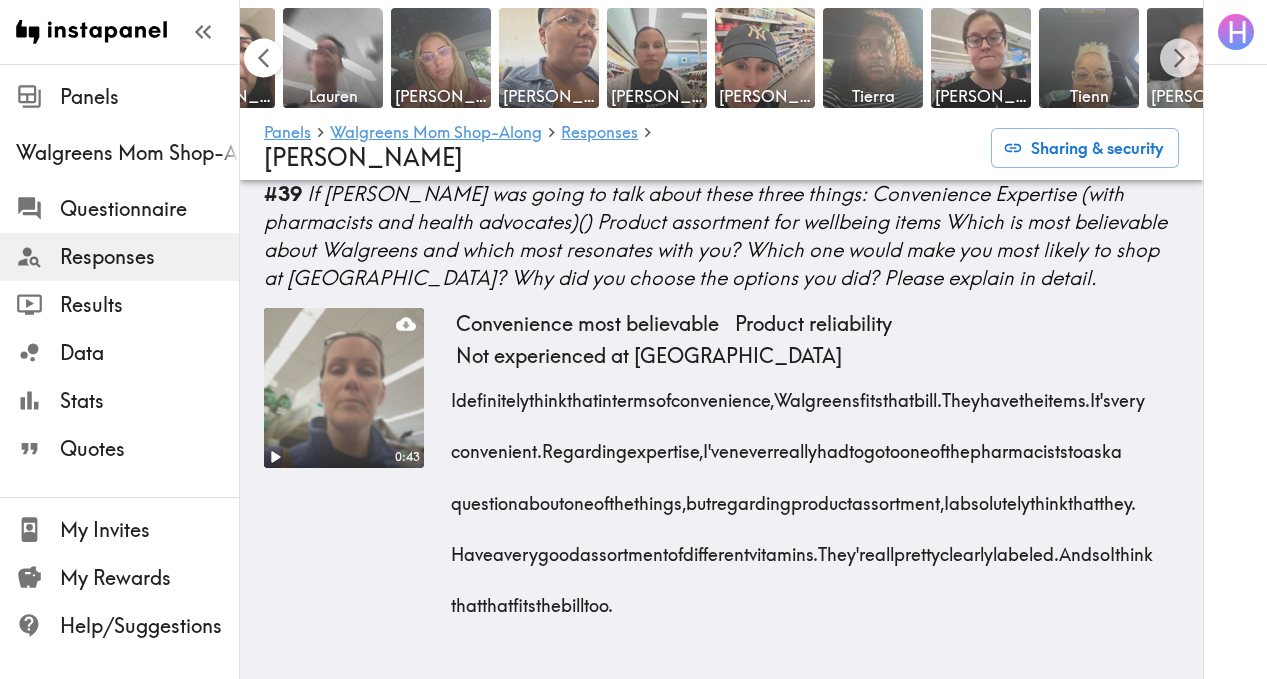 scroll, scrollTop: 0, scrollLeft: 0, axis: both 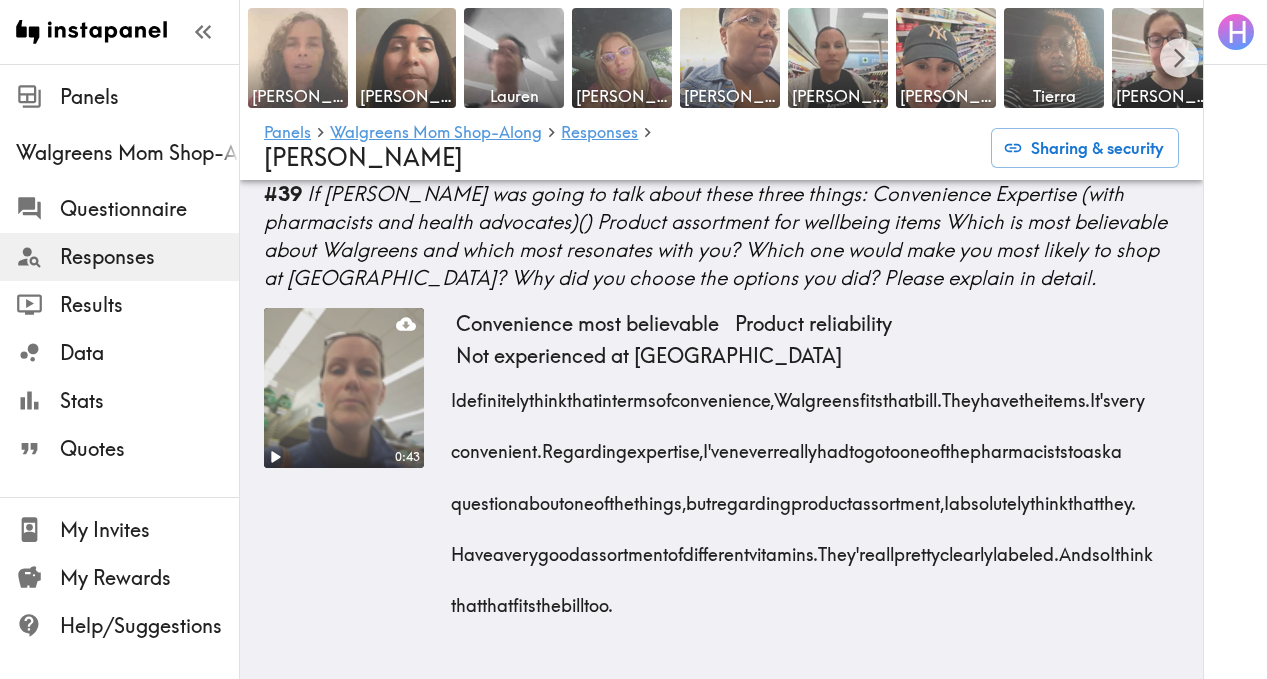 click at bounding box center [298, 58] 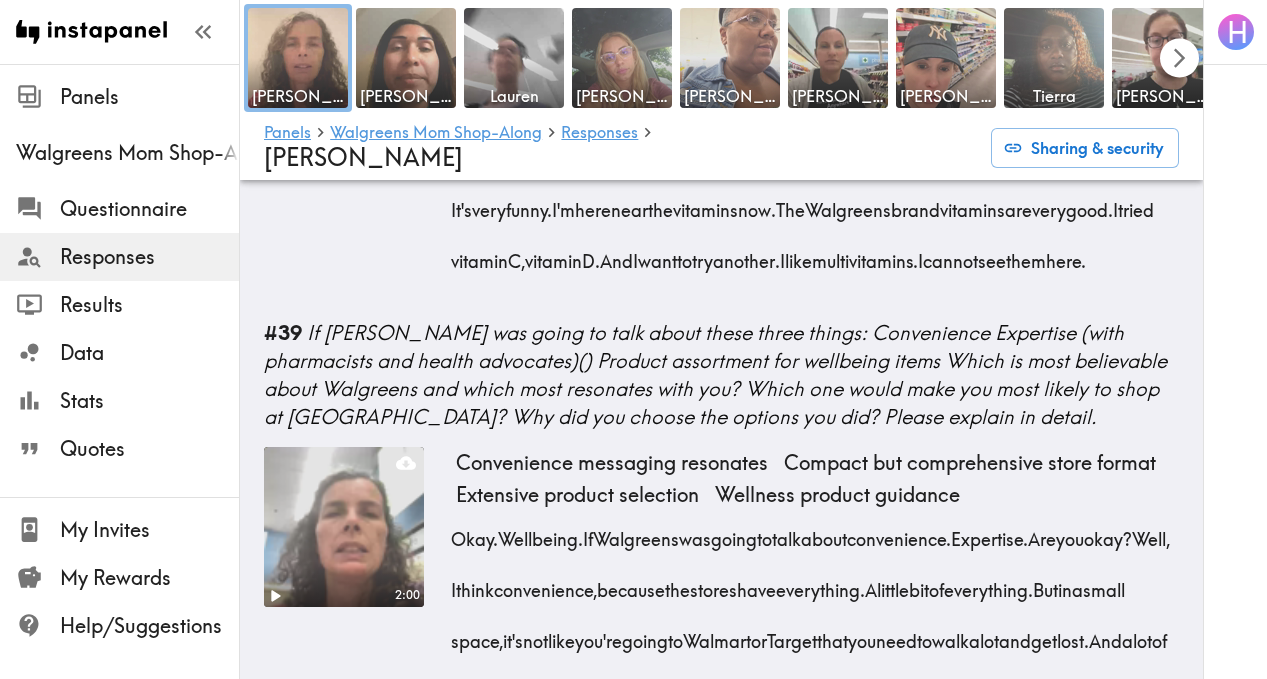 click at bounding box center [1179, 58] 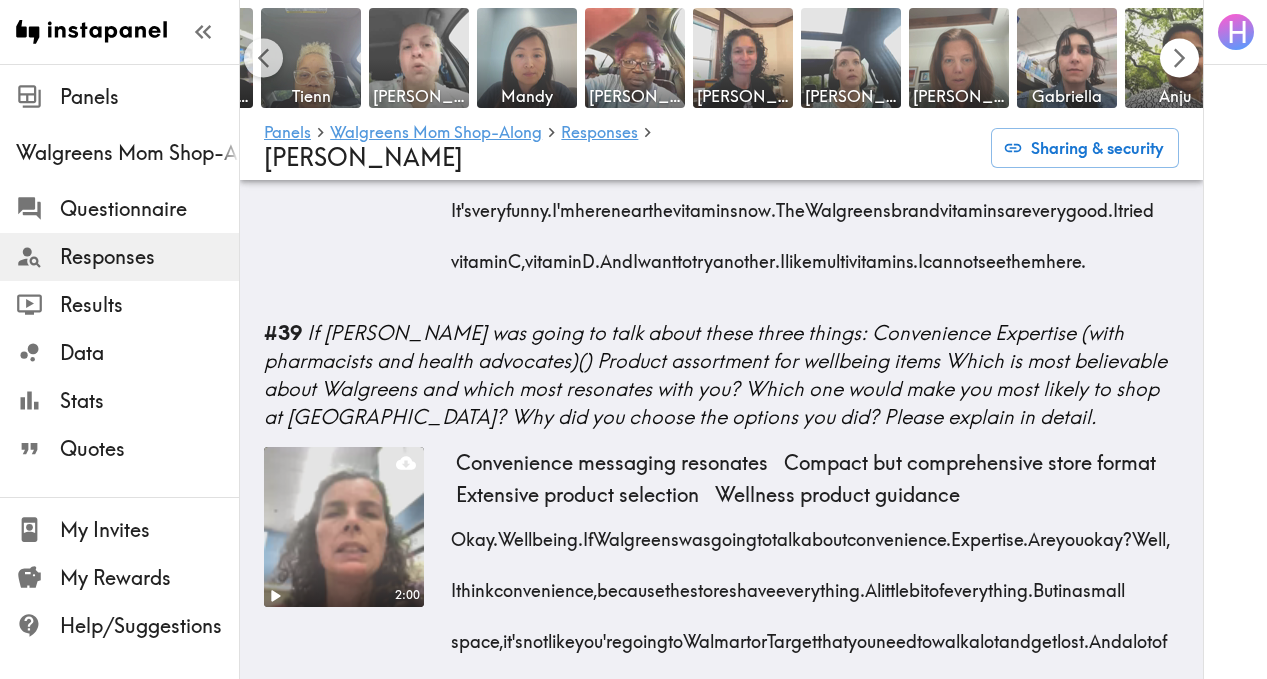 scroll, scrollTop: 0, scrollLeft: 963, axis: horizontal 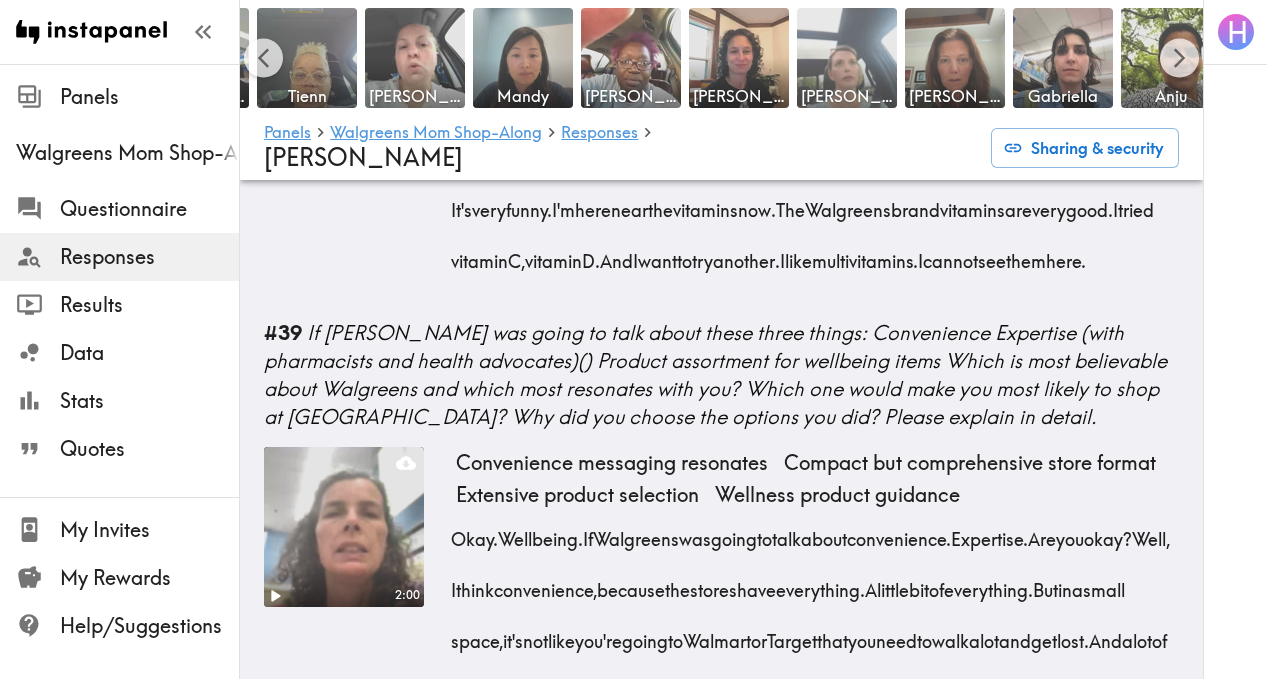 click at bounding box center [847, 58] 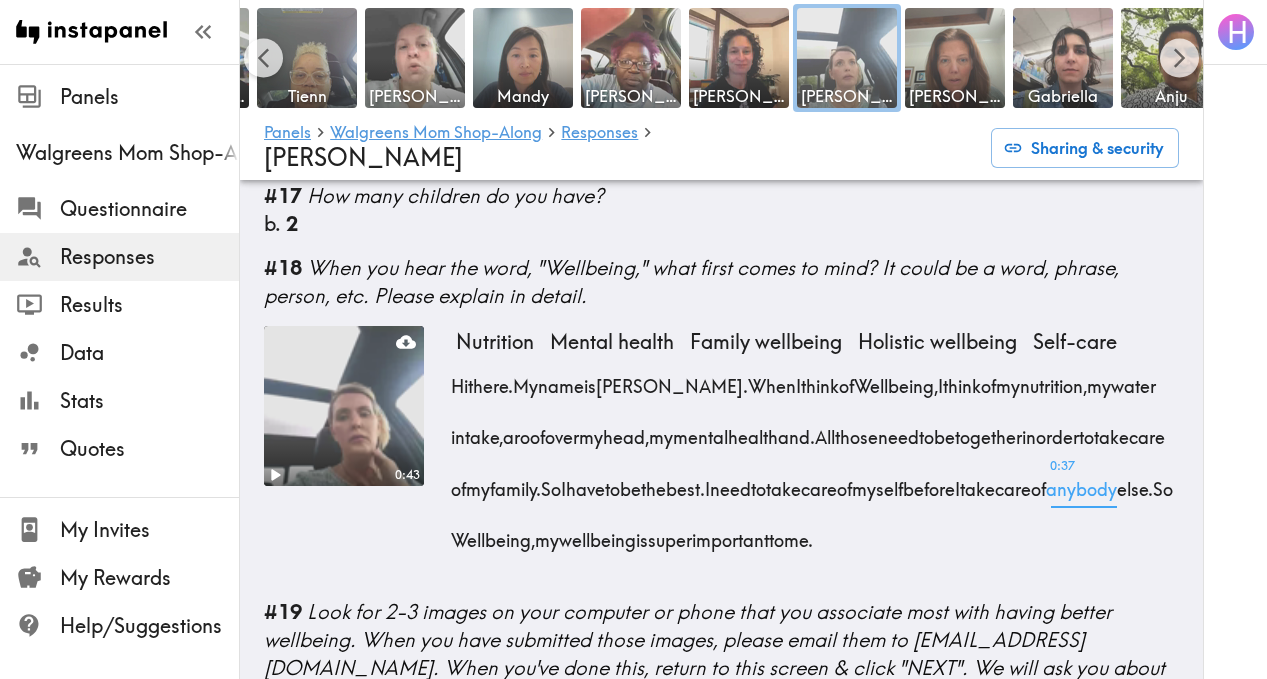 scroll, scrollTop: 2457, scrollLeft: 0, axis: vertical 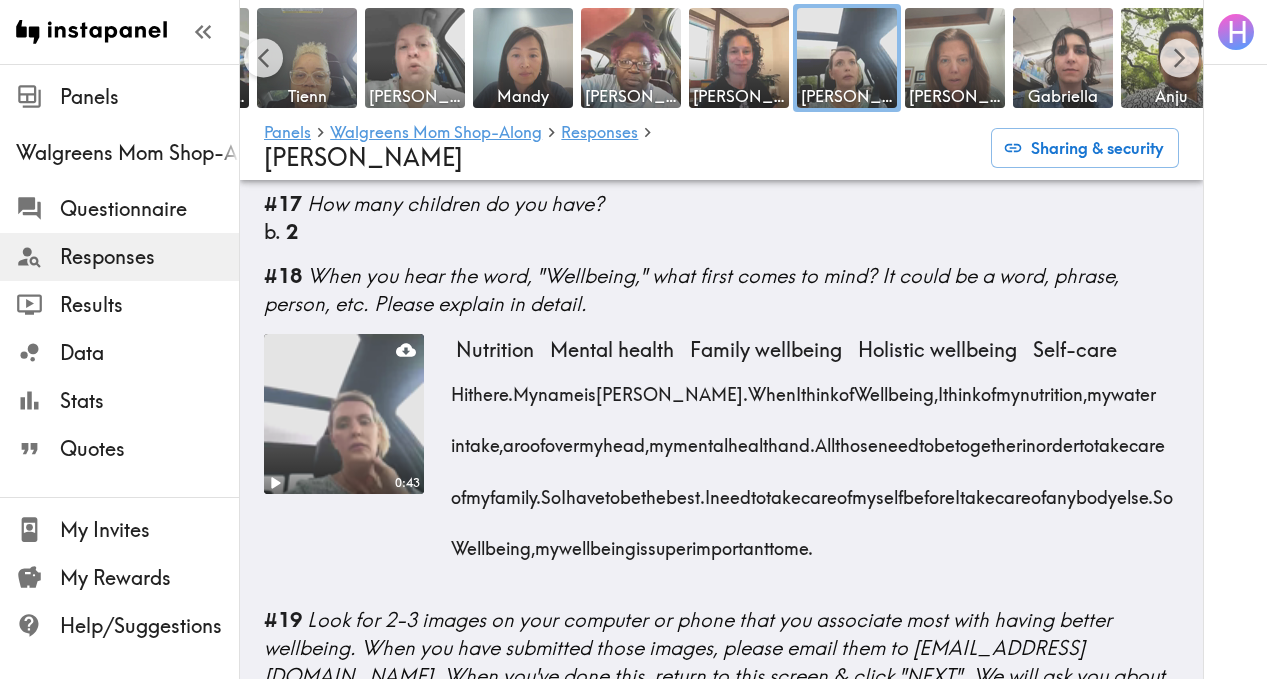 drag, startPoint x: 653, startPoint y: 334, endPoint x: 1017, endPoint y: 483, distance: 393.3154 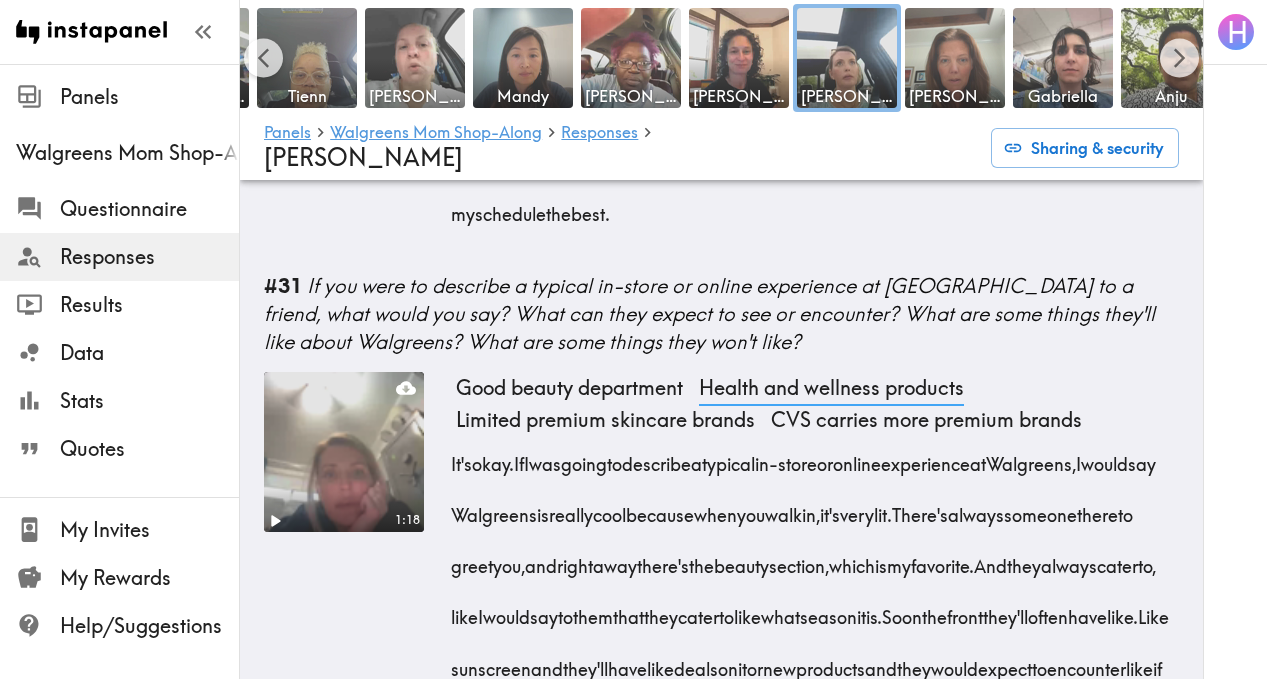 scroll, scrollTop: 5979, scrollLeft: 0, axis: vertical 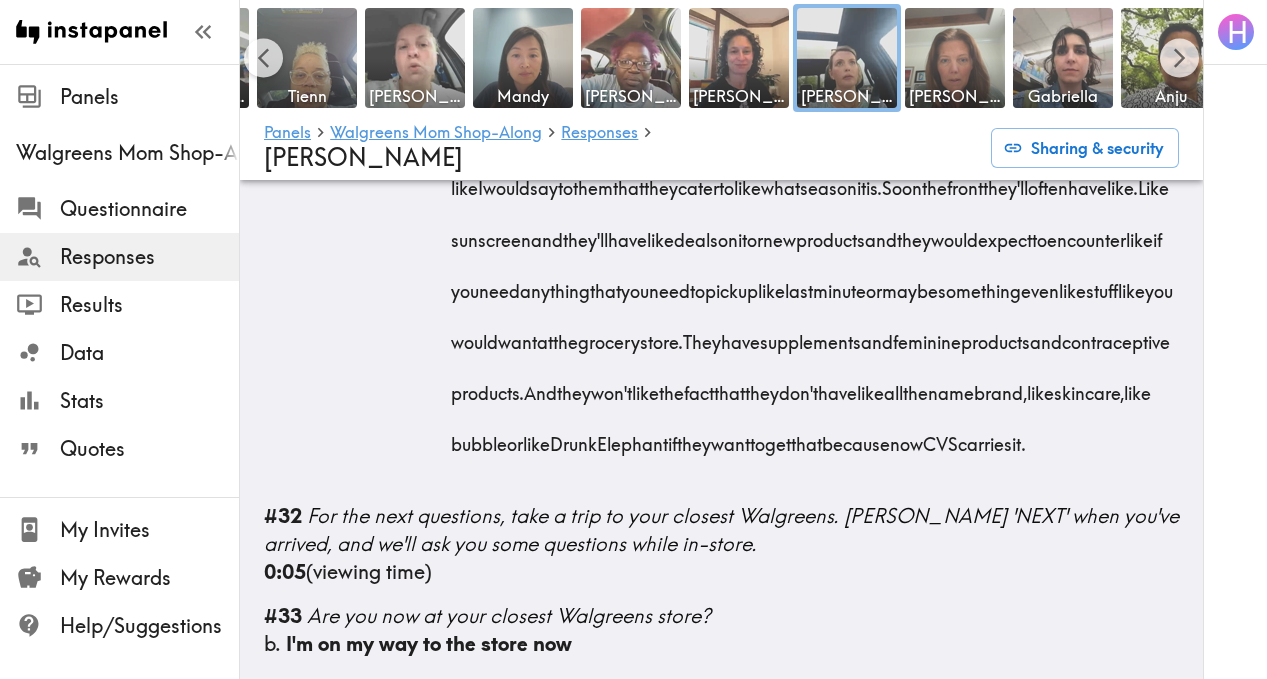 drag, startPoint x: 527, startPoint y: 474, endPoint x: 725, endPoint y: 583, distance: 226.01991 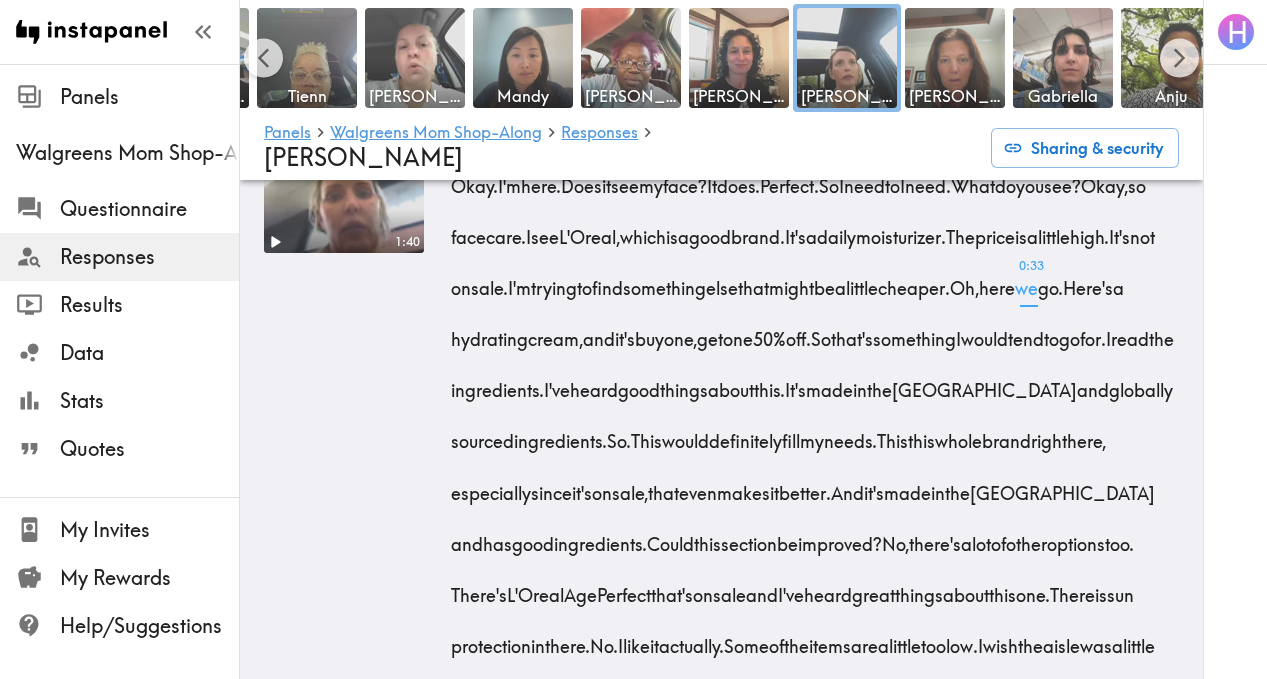 scroll, scrollTop: 7181, scrollLeft: 0, axis: vertical 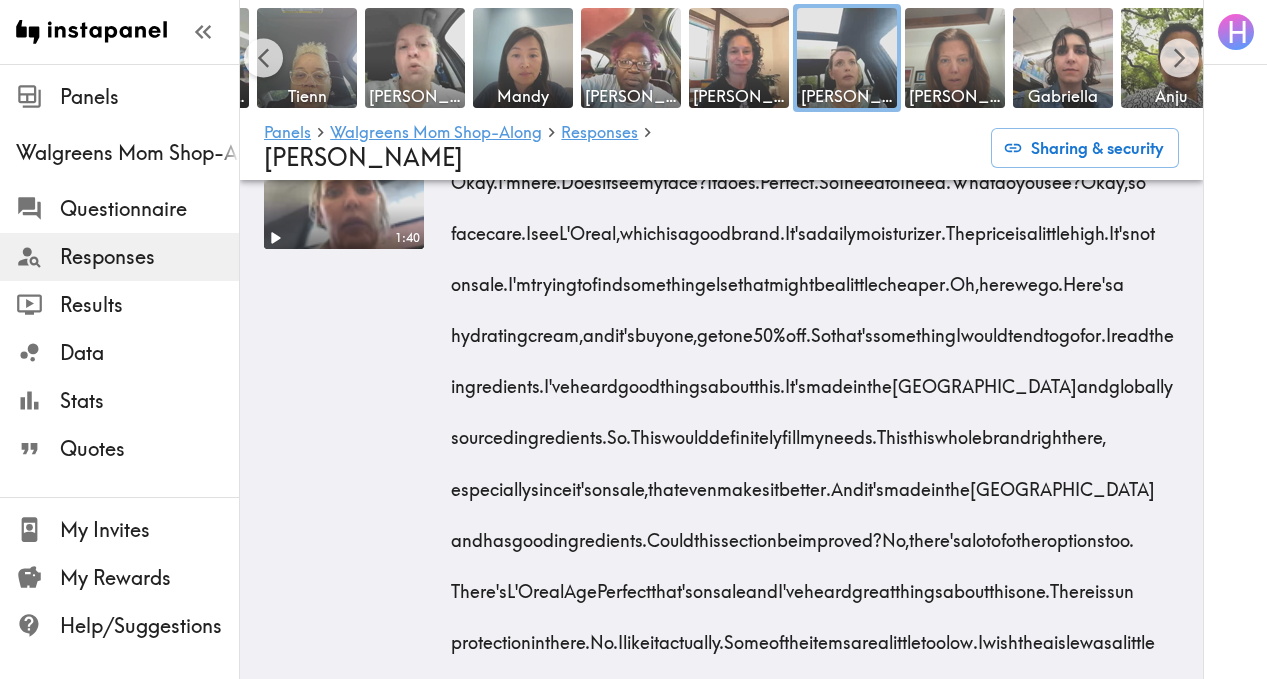 click on "Okay," at bounding box center (1104, 174) 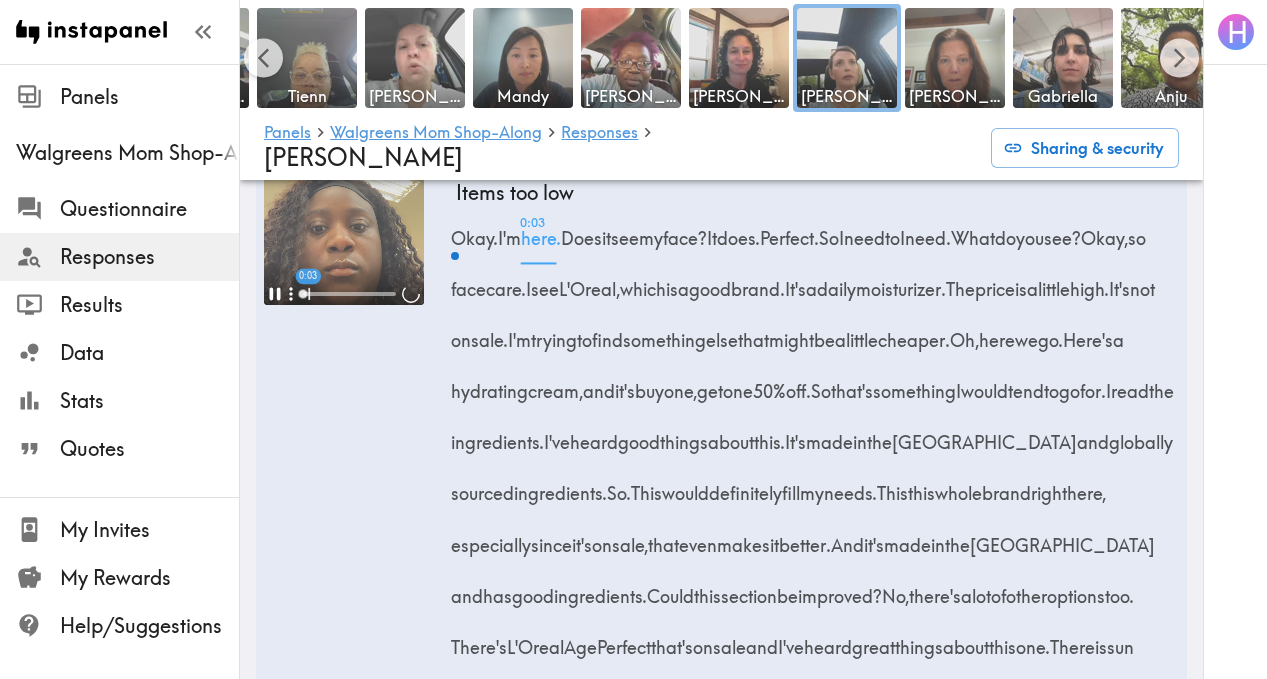 scroll, scrollTop: 7103, scrollLeft: 0, axis: vertical 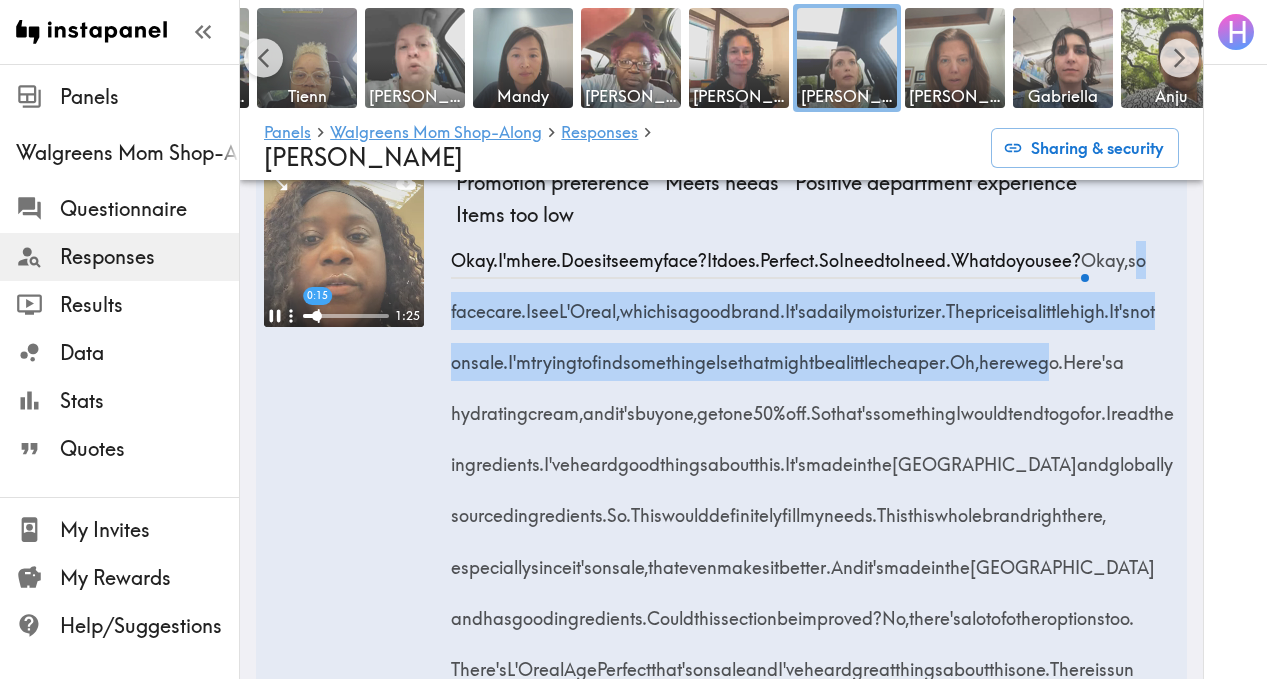 drag, startPoint x: 545, startPoint y: 466, endPoint x: 635, endPoint y: 563, distance: 132.32158 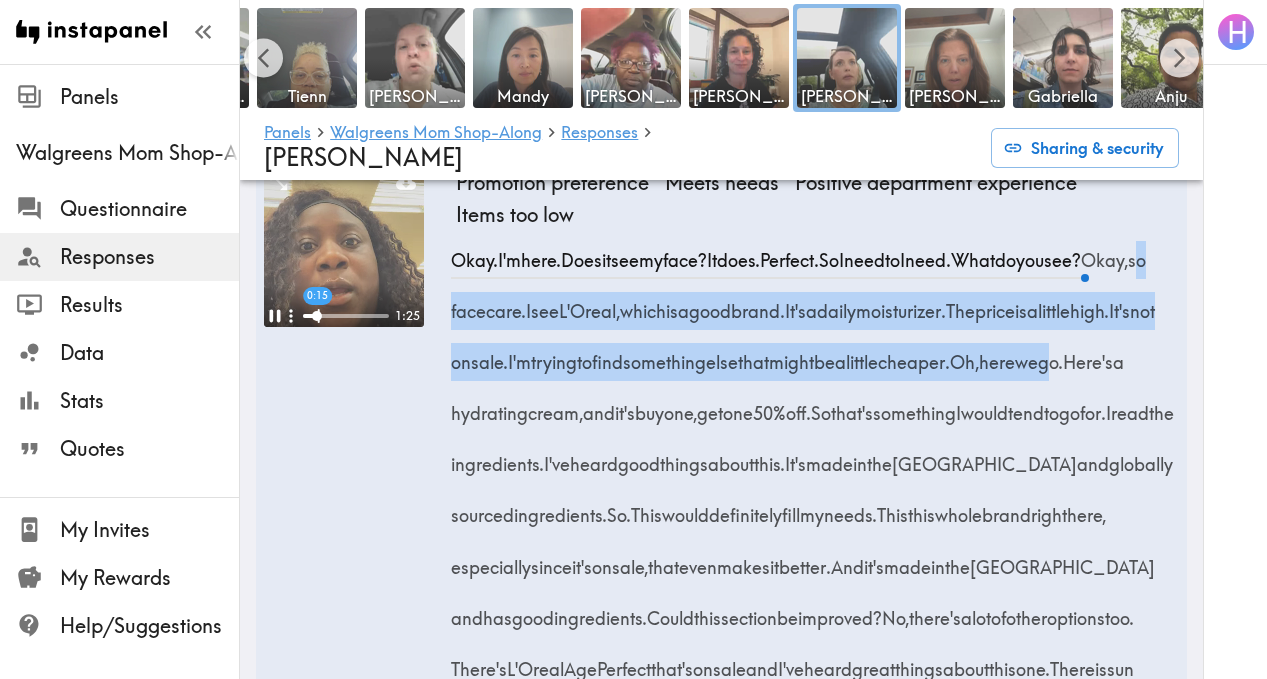 click on "Okay.  I'm  here.  Does  it  see  my  face?  It  does.  Perfect.  So  I  need  to  I  need.  What  do  you  see?  Okay,  so  face  care.  I  see  L'Oreal,  which  is  a  good  brand.  It's  a  daily  moisturizer.  The  price  is  a  little  high.  It's  not  on  sale.  I'm  trying  to  find  something  else  that  might  be  a  little  cheaper.  Oh,  here  we  go.  Here's  a  hydrating  cream,  and  it's  buy  one,  get  one  50%  off.  So  that's  something  I  would  tend  to  go  for.  I  read  the  ingredients.  I've  heard  good  things  about  this.  It's  made  in  the  [GEOGRAPHIC_DATA]  and  globally  sourced  ingredients.  So.  This  would  definitely  fill  my  needs.  This  this  whole  brand  right  here,  especially  since  it's  on  sale,  that  even  makes  it  better.  And  it's  made  in  the  [GEOGRAPHIC_DATA]  and  has  good  ingredients.  Could  this  section  be  improved?  No,  there's  a  lot  of  other  options  too.  There's  L'Oreal  Age  Perfect  that's  on  sale  and  I've  heard  great  things  about  this" at bounding box center [817, 508] 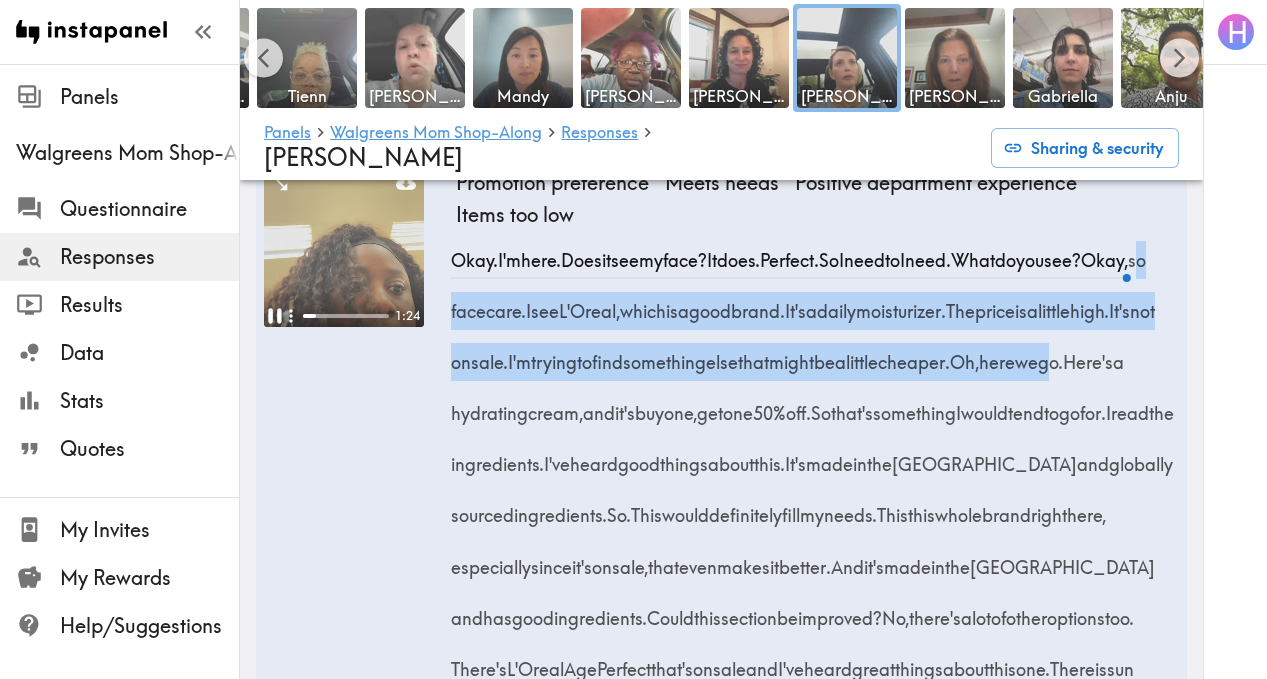 click 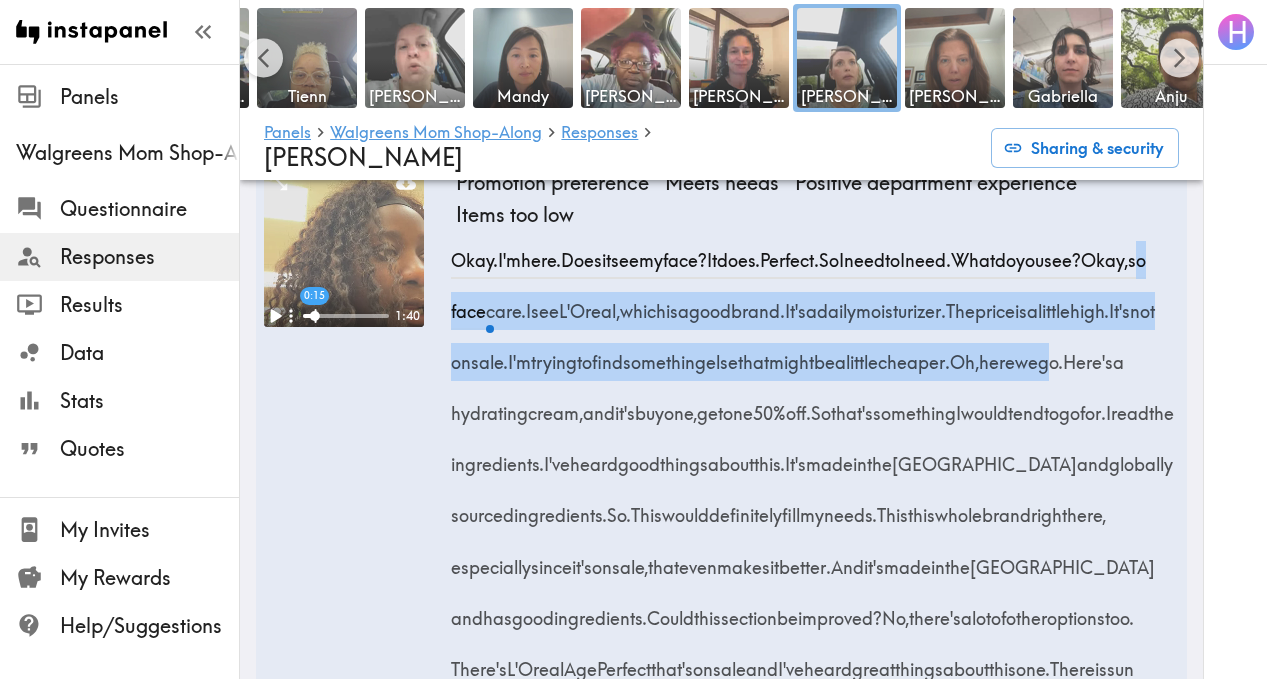 click on "0:15 1:40" at bounding box center [344, 490] 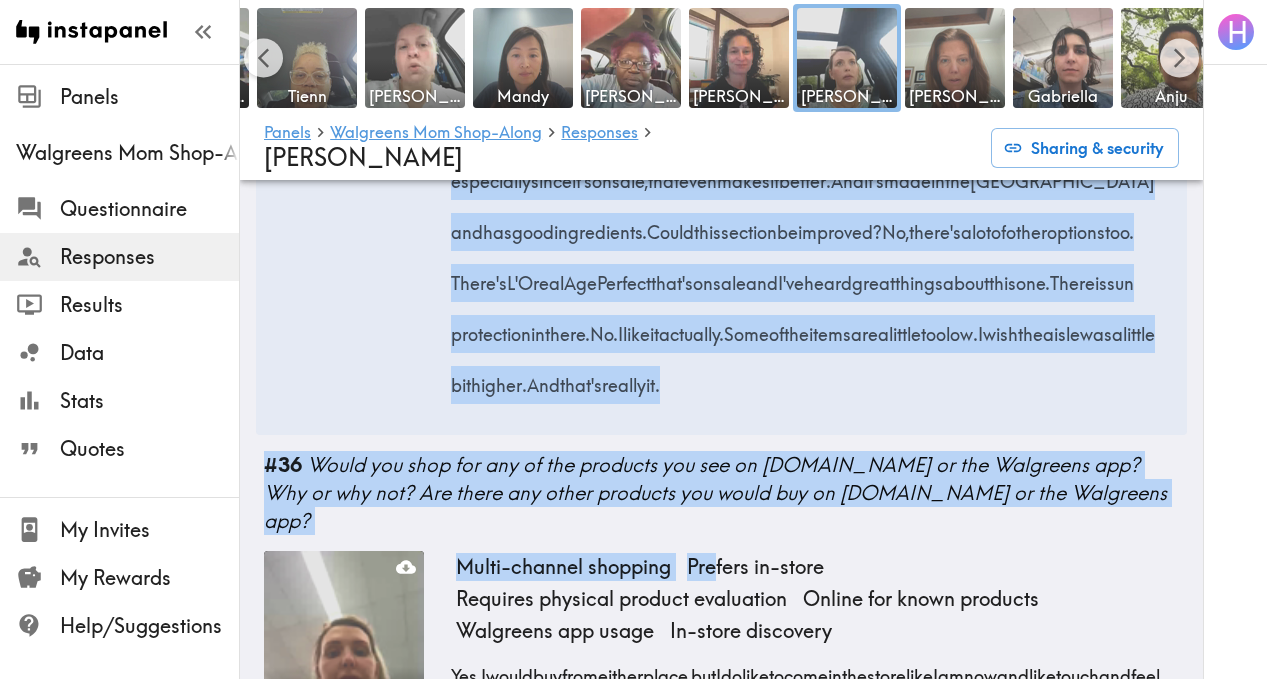 scroll, scrollTop: 7549, scrollLeft: 0, axis: vertical 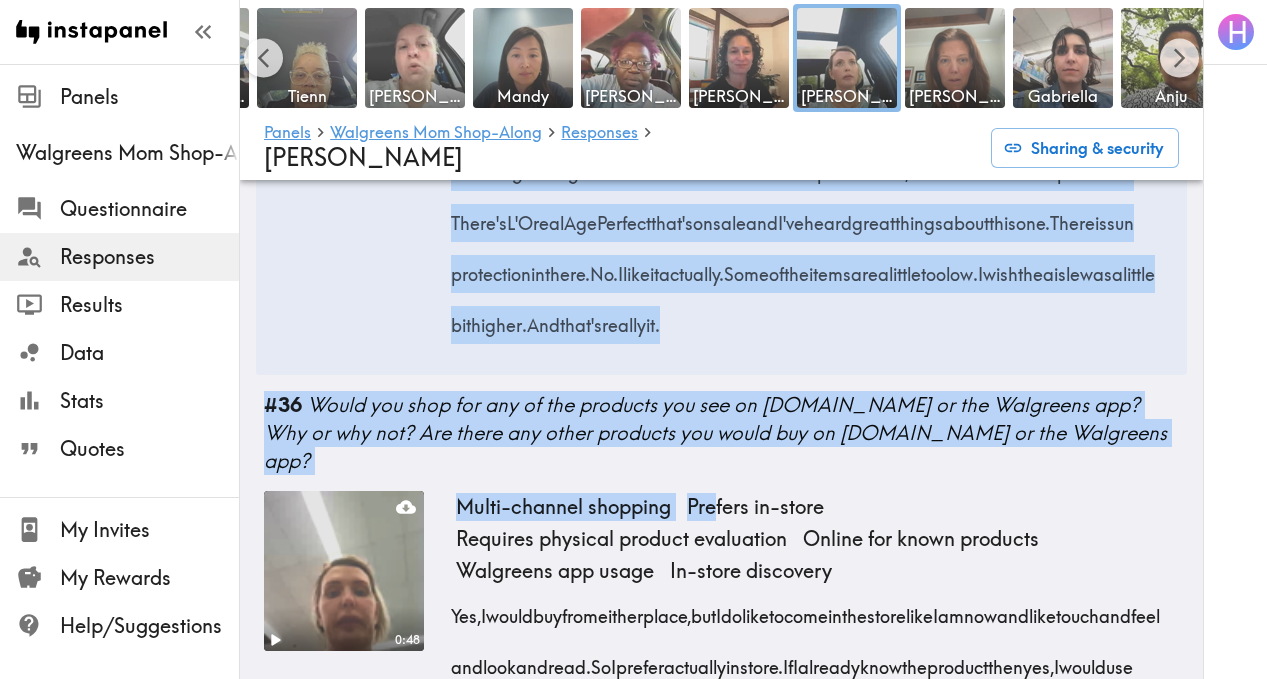 drag, startPoint x: 548, startPoint y: 467, endPoint x: 707, endPoint y: 564, distance: 186.25252 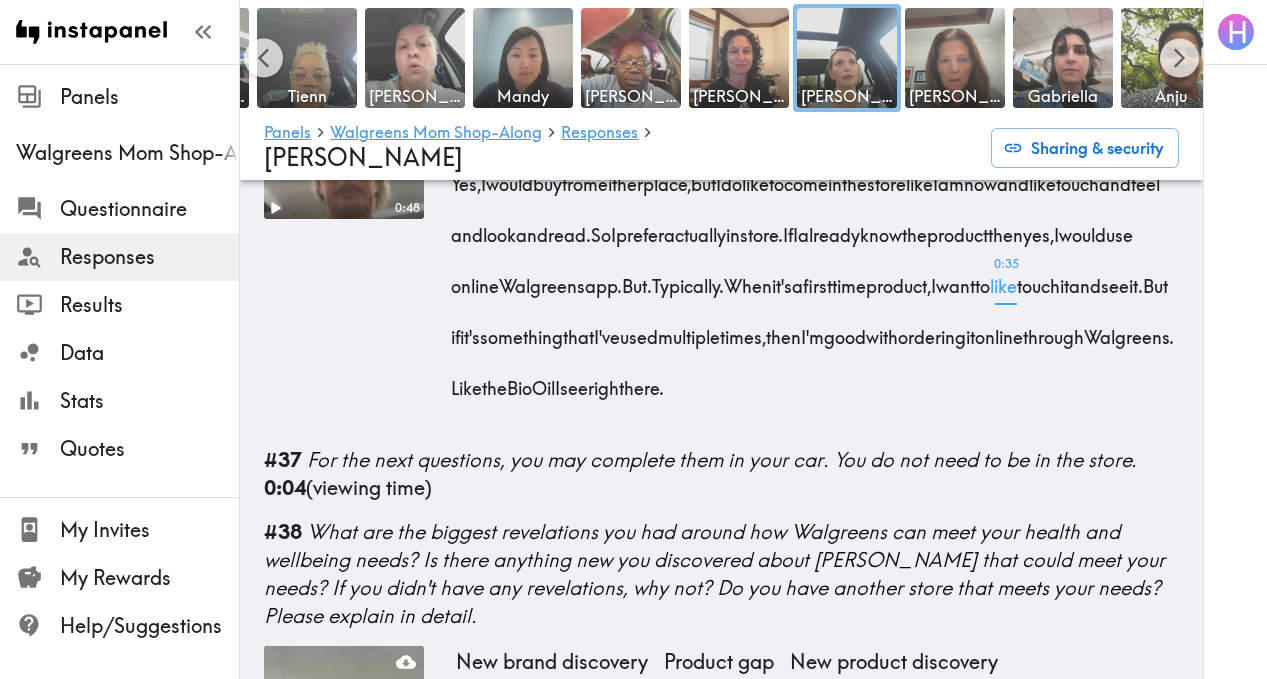 scroll, scrollTop: 7972, scrollLeft: 0, axis: vertical 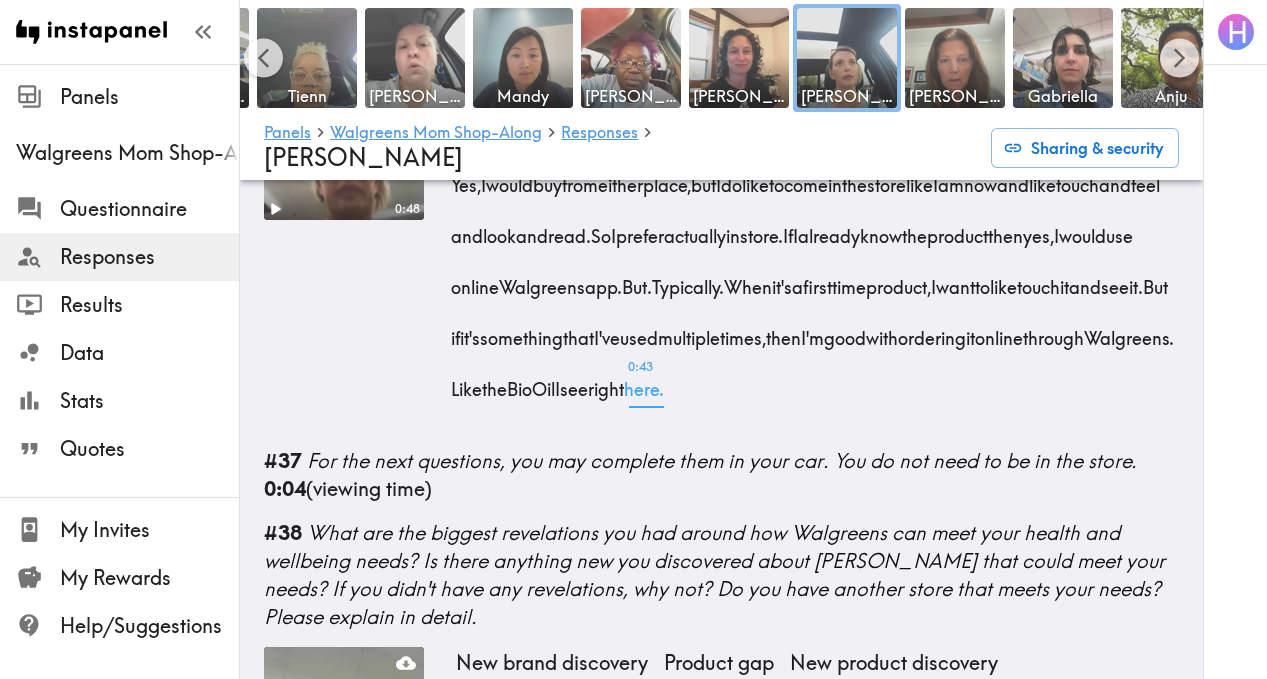drag, startPoint x: 447, startPoint y: 354, endPoint x: 1166, endPoint y: 553, distance: 746.0308 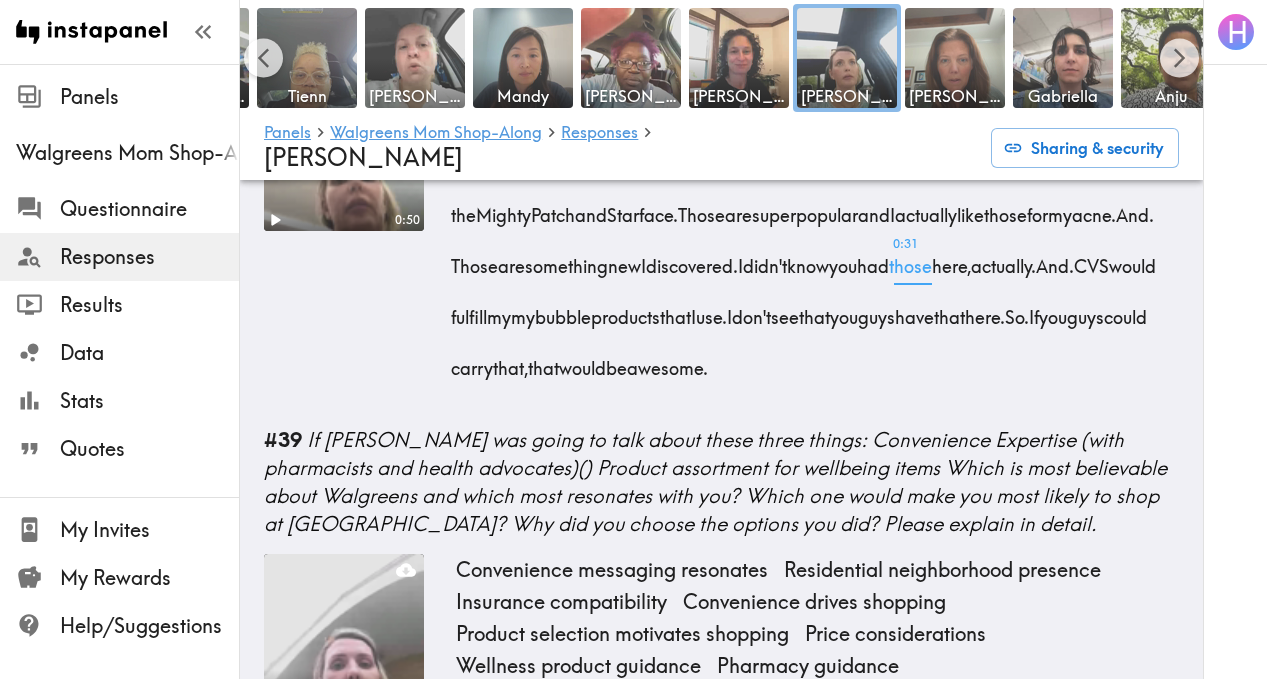 scroll, scrollTop: 8547, scrollLeft: 0, axis: vertical 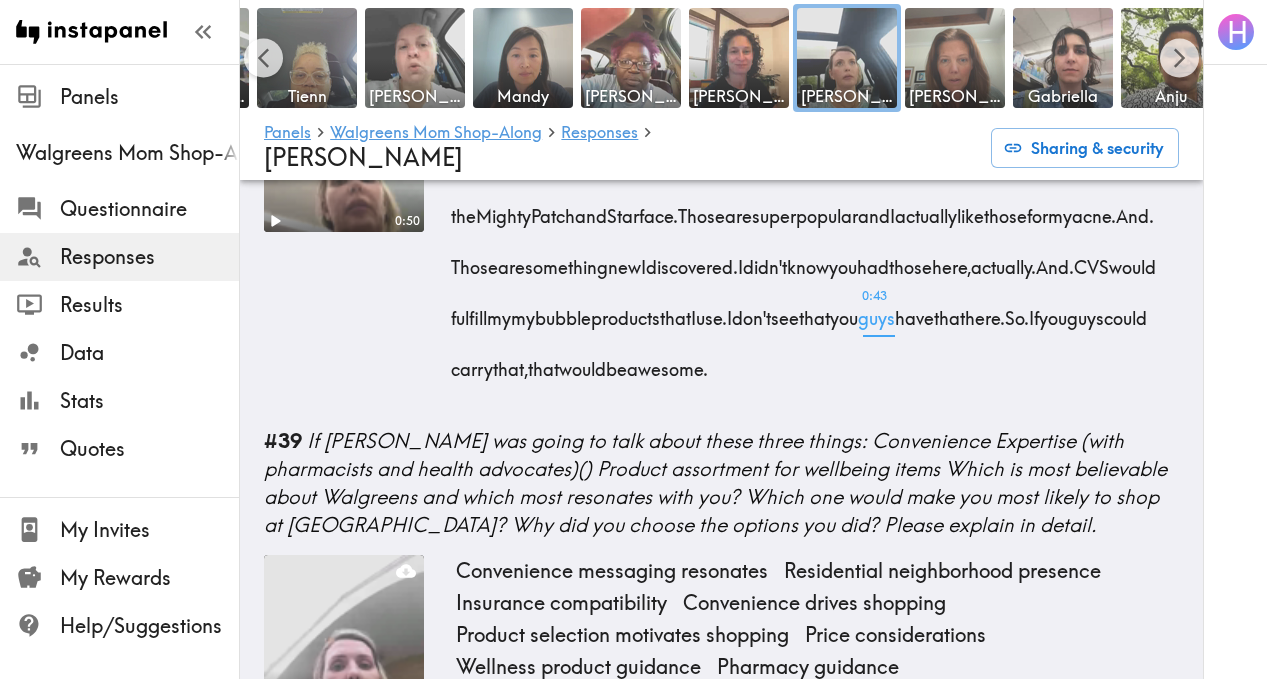 drag, startPoint x: 441, startPoint y: 332, endPoint x: 610, endPoint y: 588, distance: 306.75235 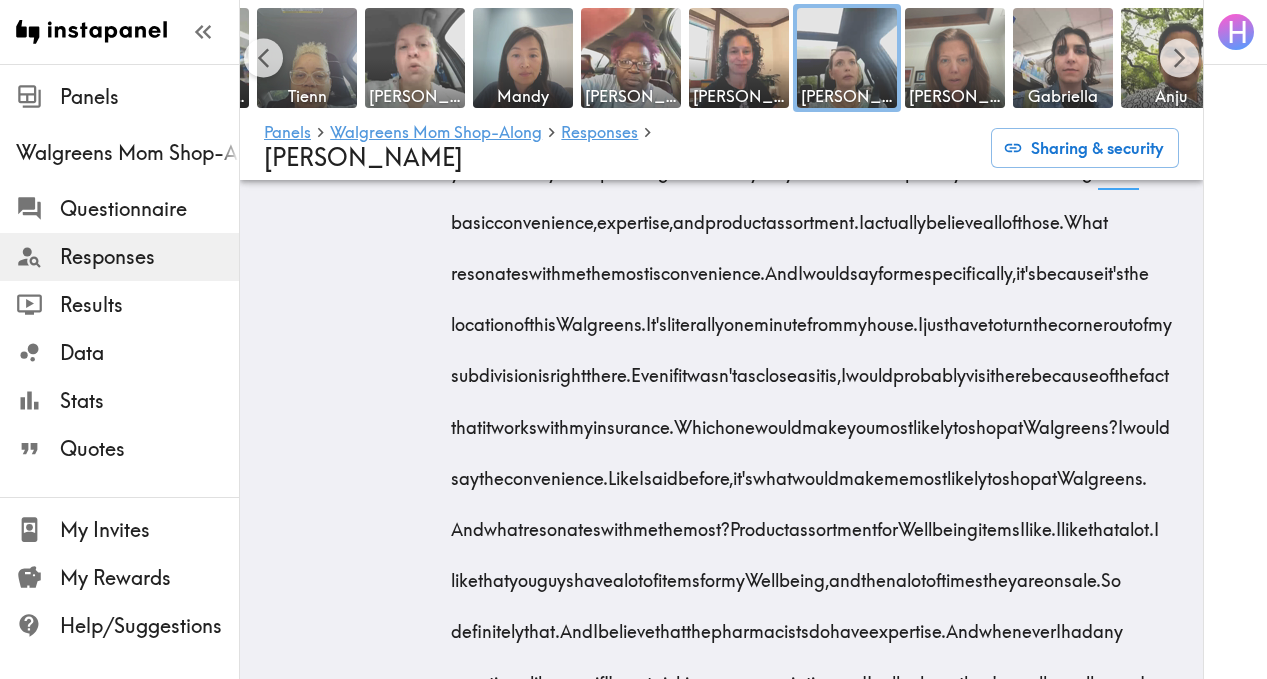 scroll, scrollTop: 9143, scrollLeft: 0, axis: vertical 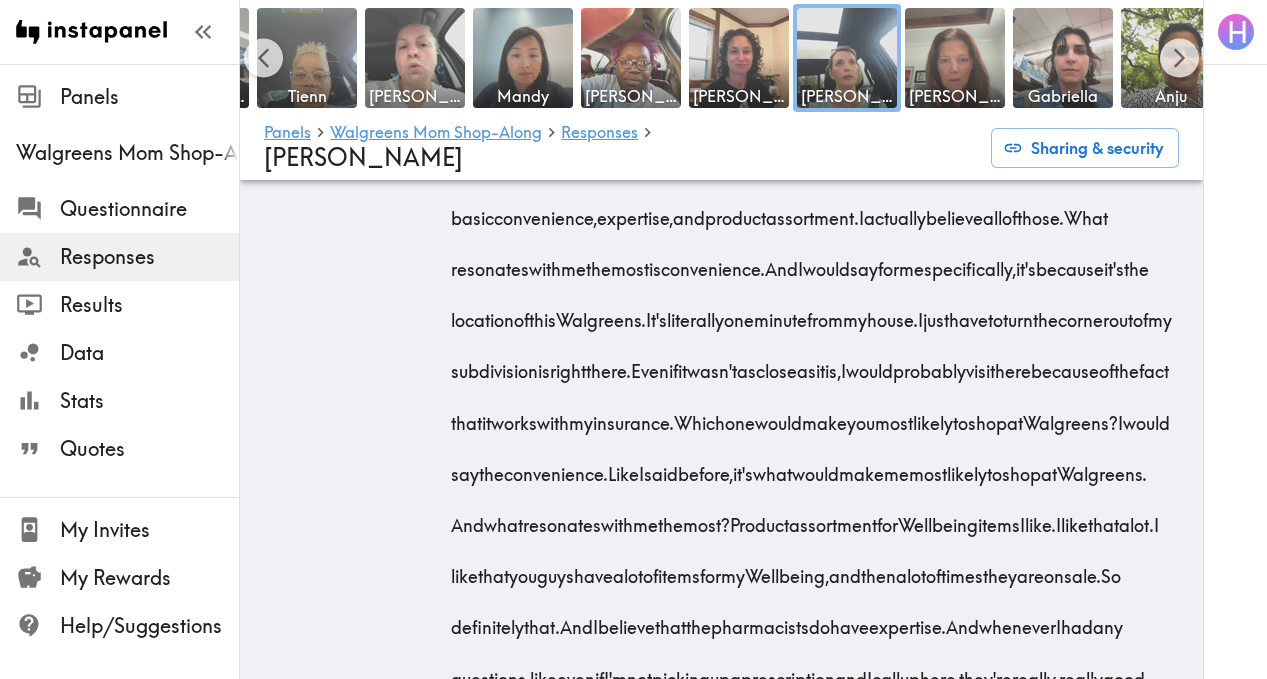 drag, startPoint x: 611, startPoint y: 492, endPoint x: 707, endPoint y: 553, distance: 113.74094 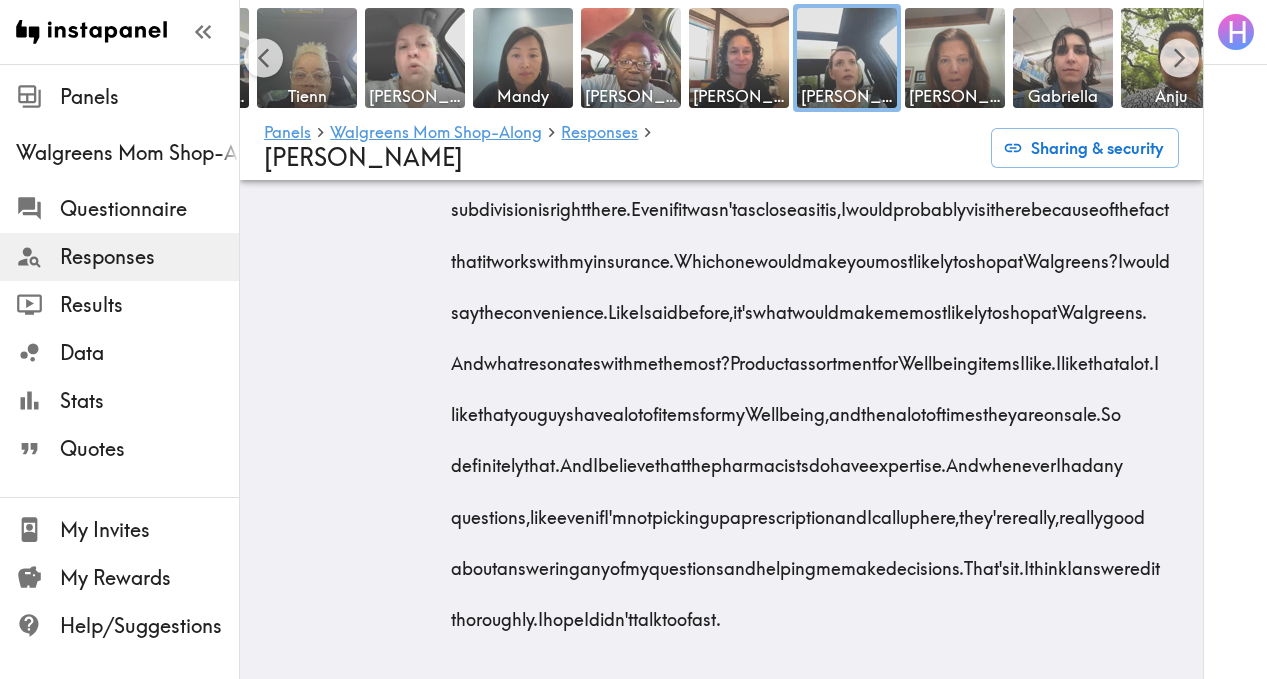 scroll, scrollTop: 9310, scrollLeft: 0, axis: vertical 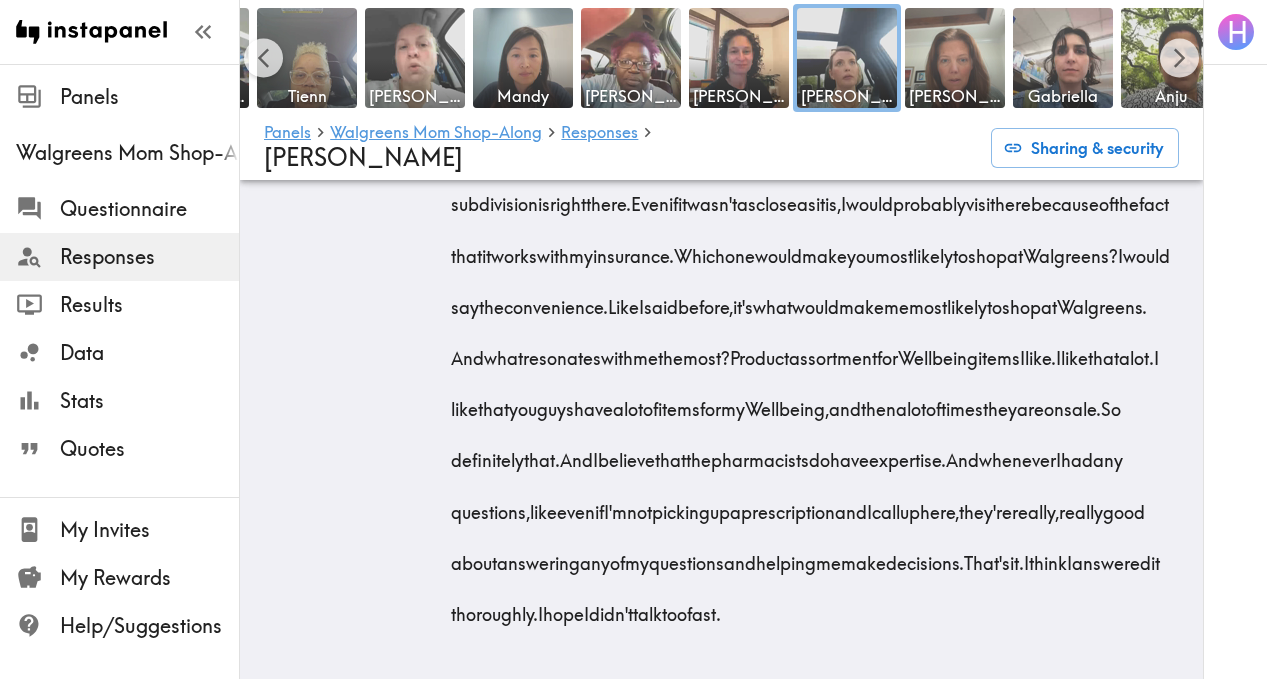 drag, startPoint x: 611, startPoint y: 310, endPoint x: 834, endPoint y: 460, distance: 268.75455 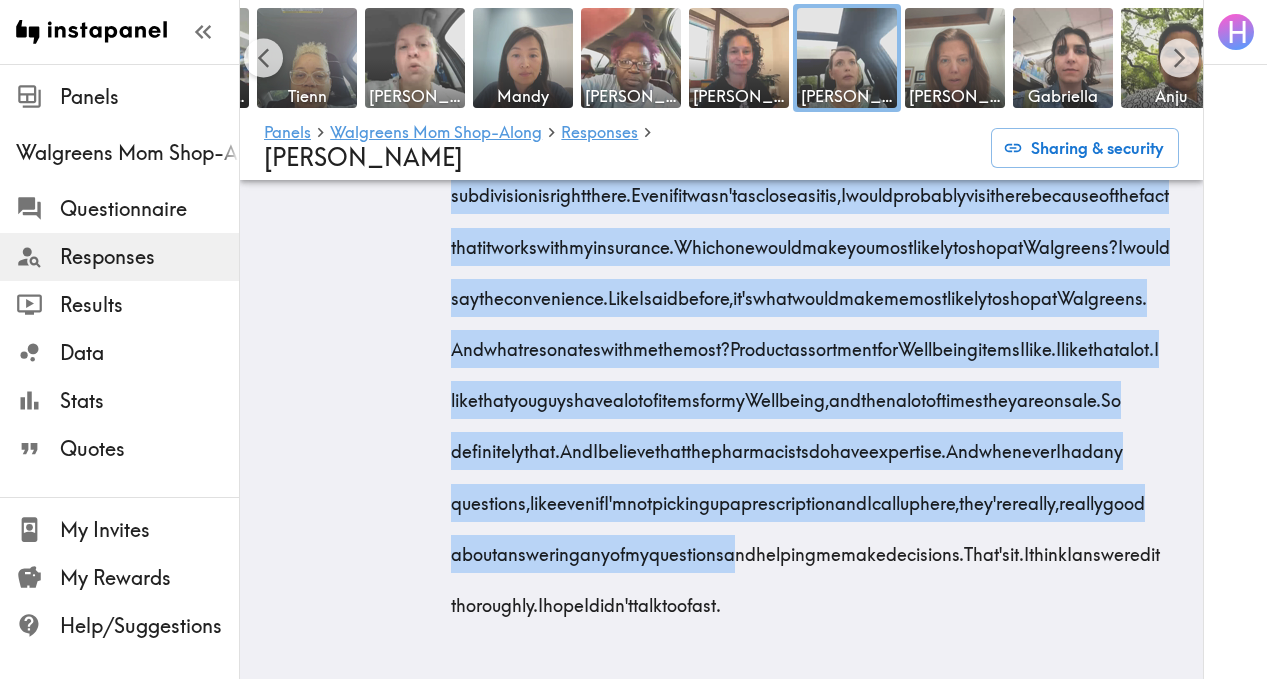 scroll, scrollTop: 9594, scrollLeft: 0, axis: vertical 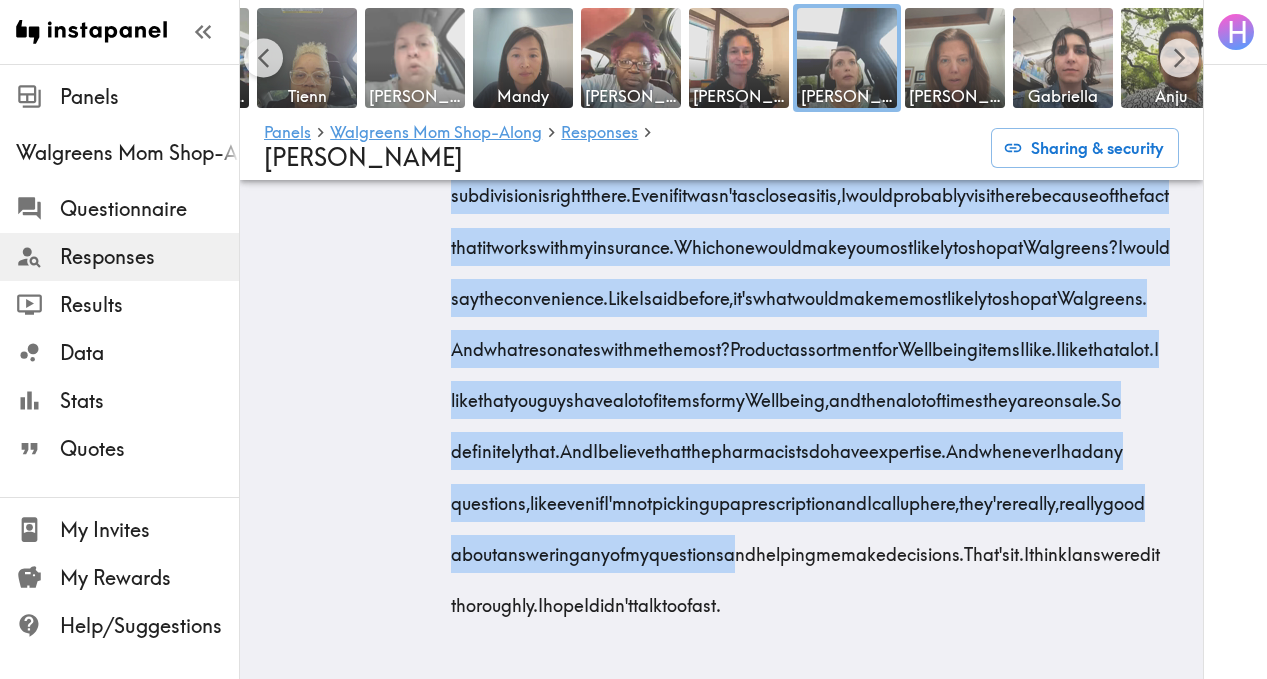 click at bounding box center [415, 58] 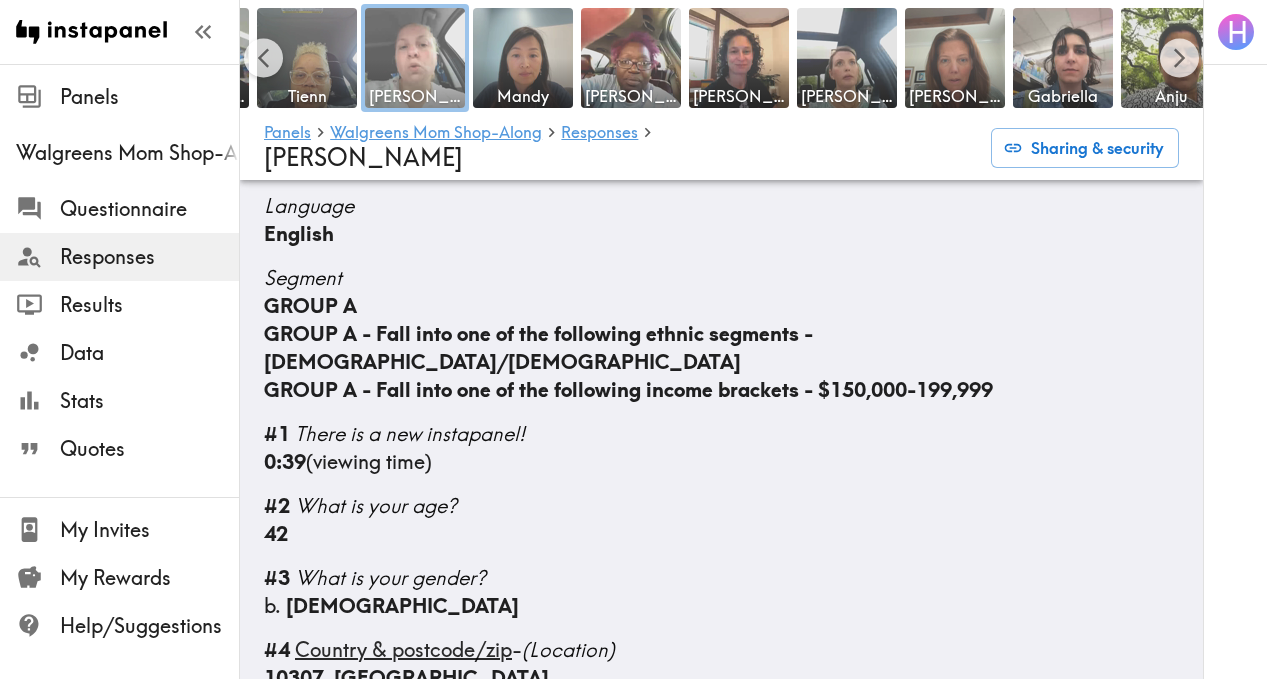 scroll, scrollTop: 0, scrollLeft: 0, axis: both 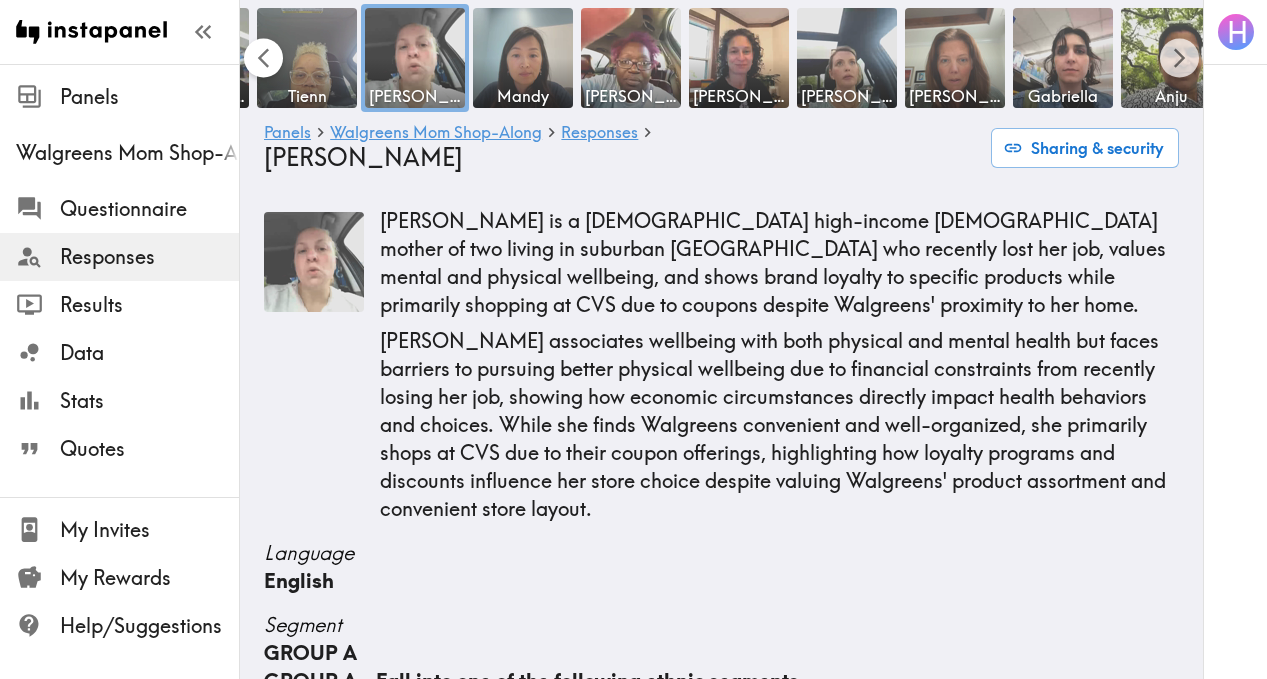 click 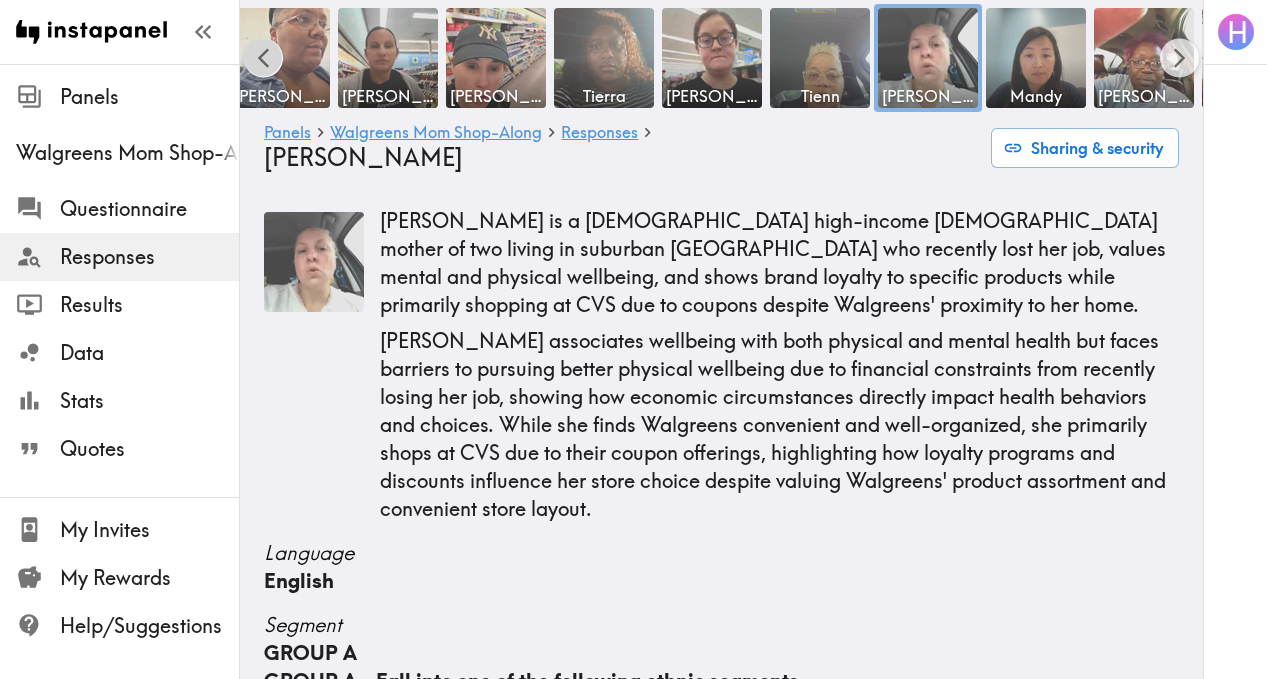 click 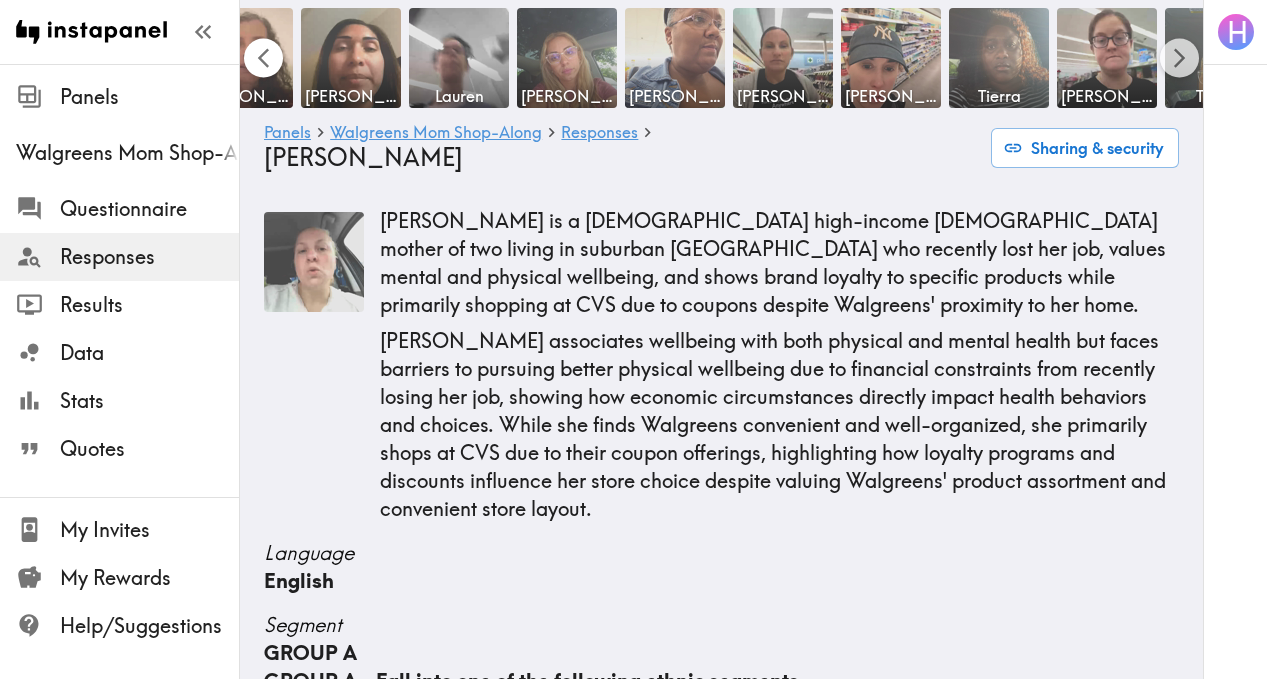 scroll, scrollTop: 0, scrollLeft: 0, axis: both 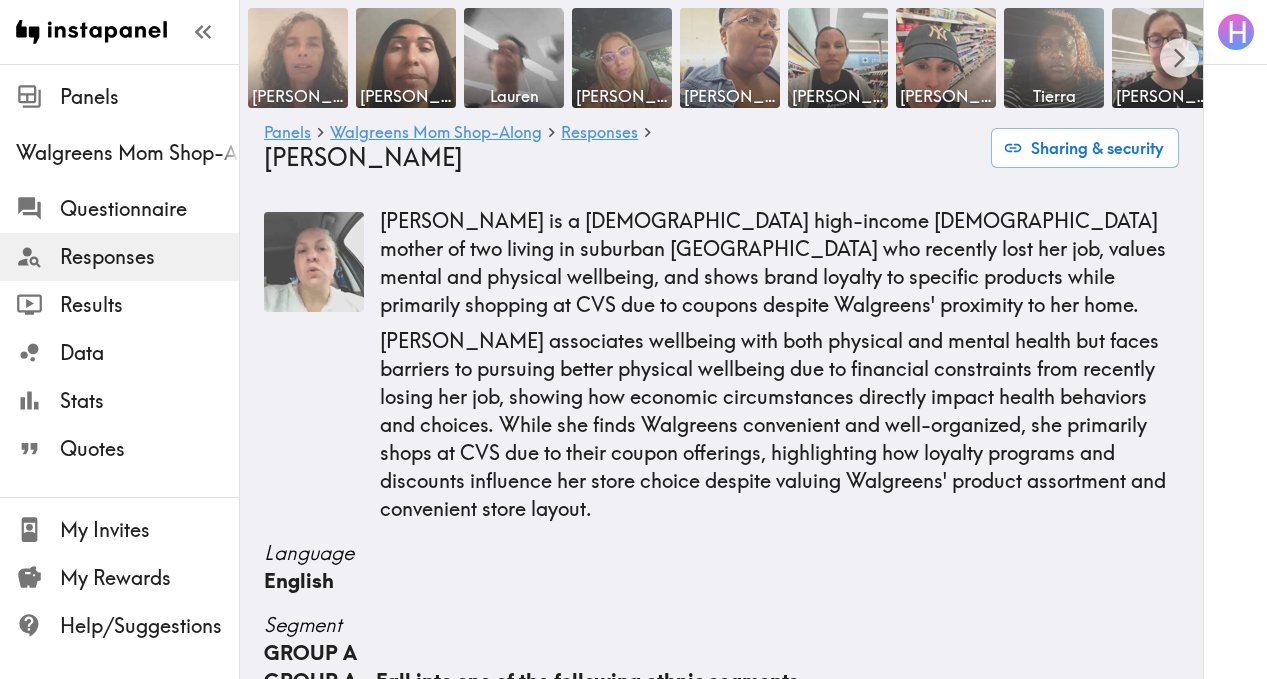 click at bounding box center [298, 58] 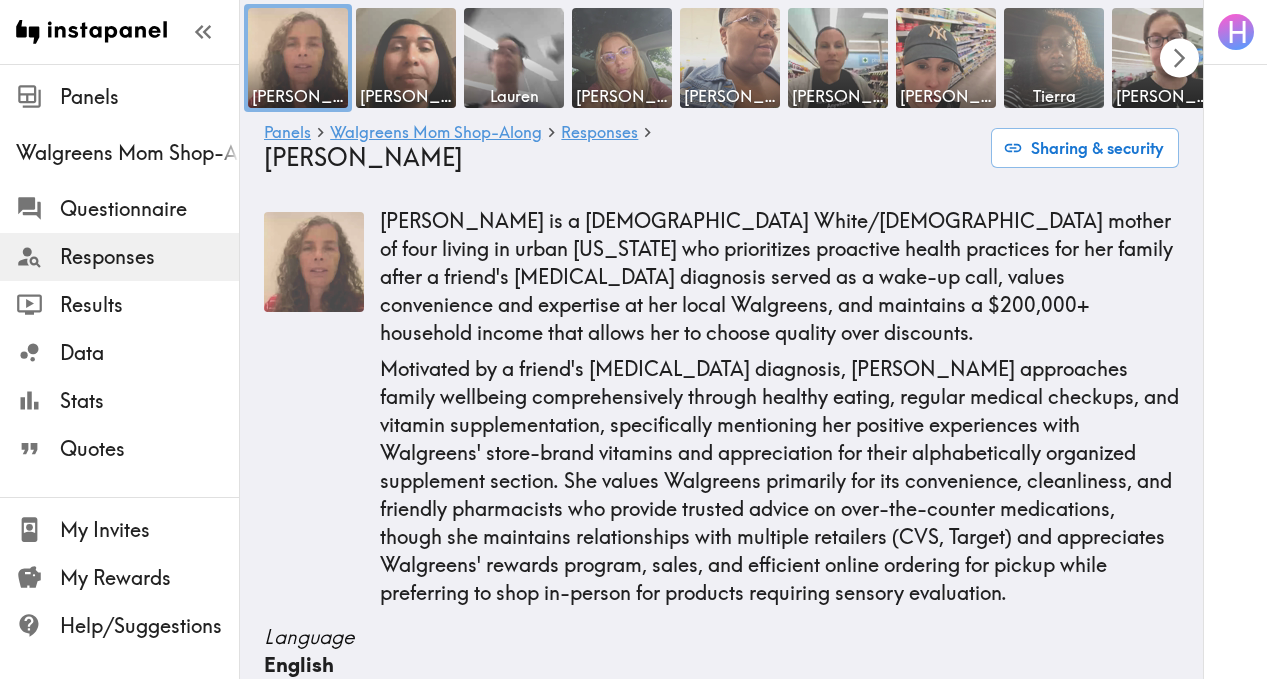 click 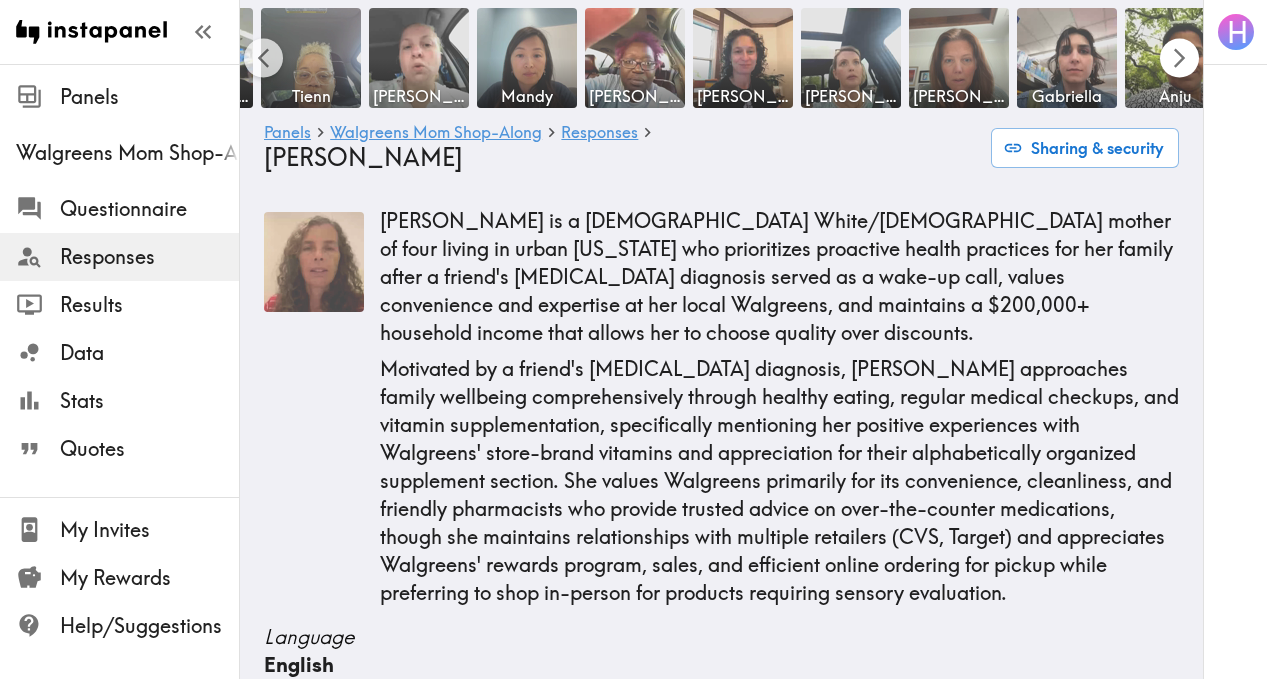 scroll, scrollTop: 0, scrollLeft: 963, axis: horizontal 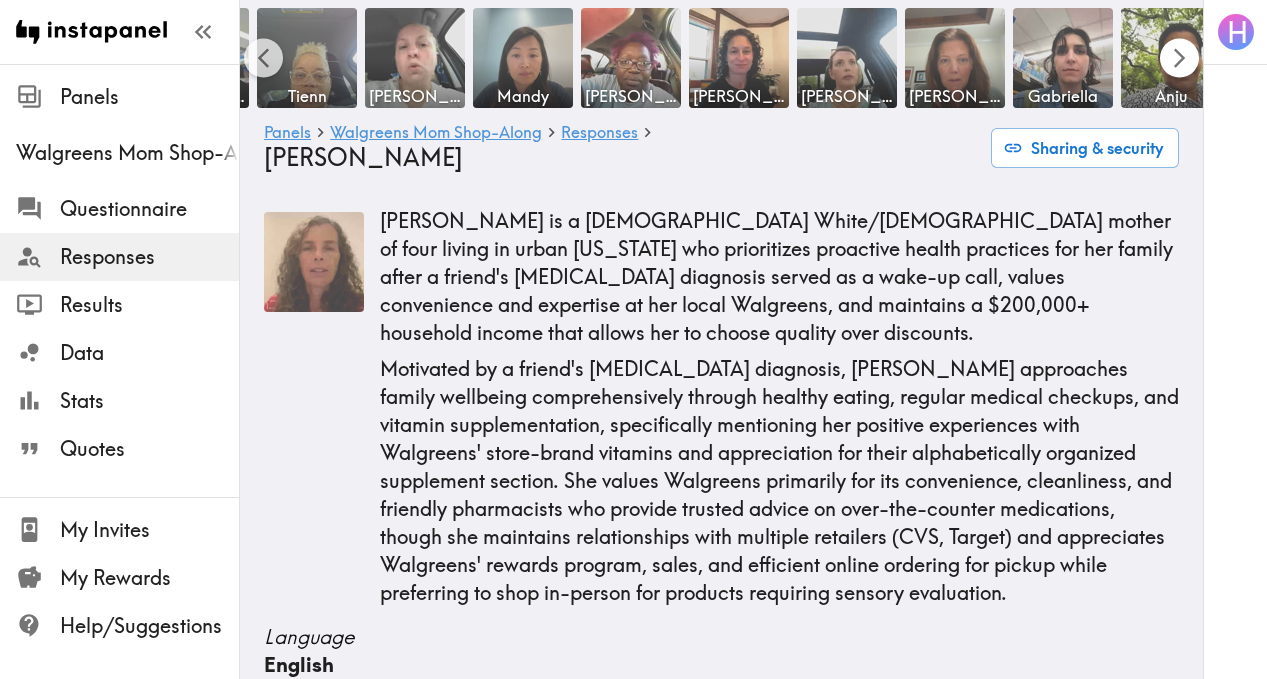 click 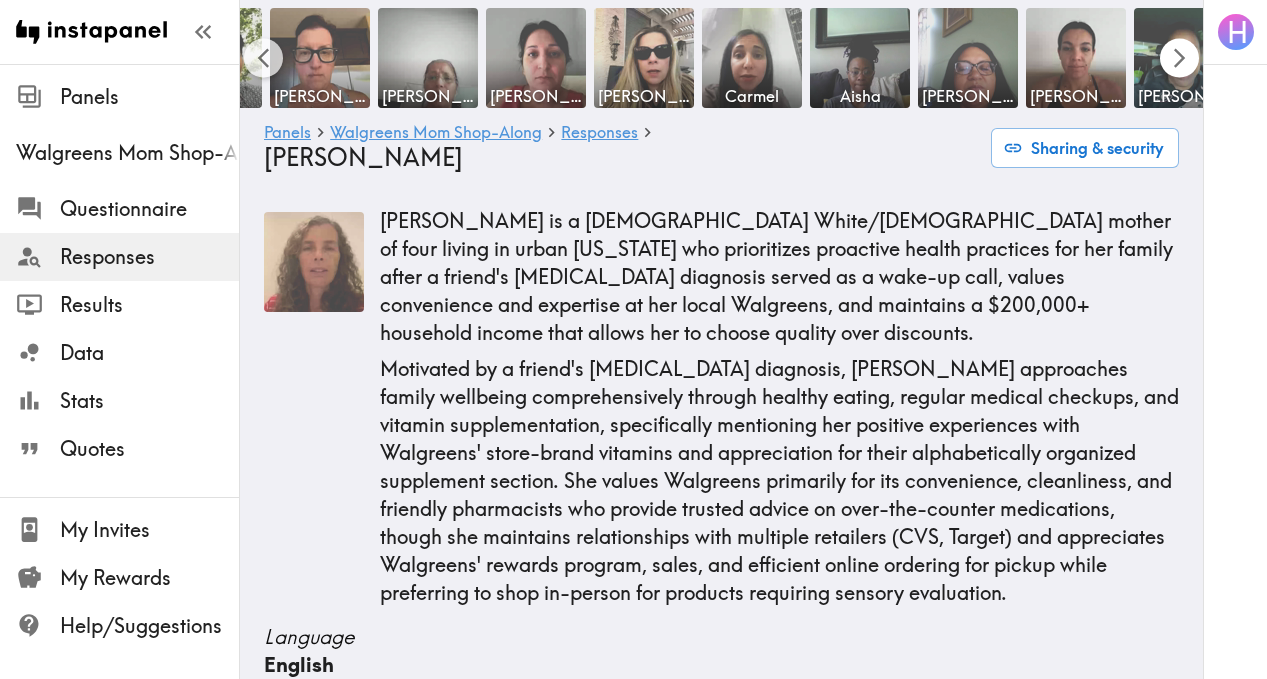 scroll, scrollTop: 0, scrollLeft: 1926, axis: horizontal 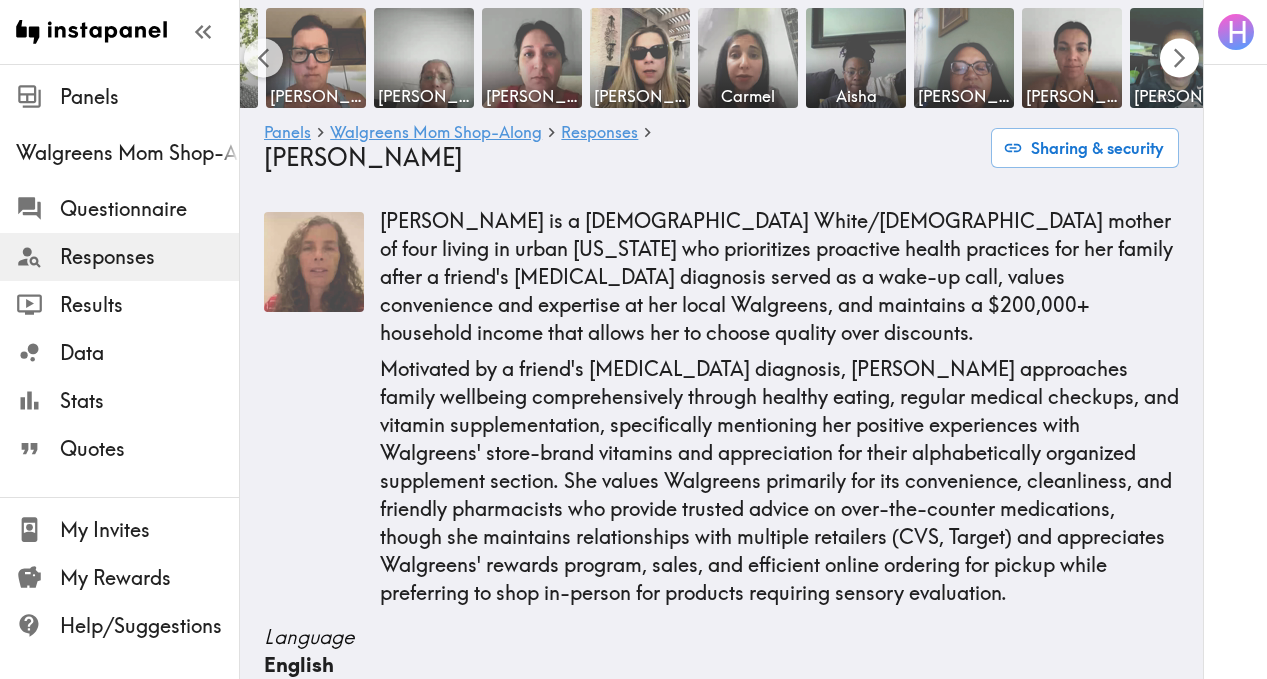 click 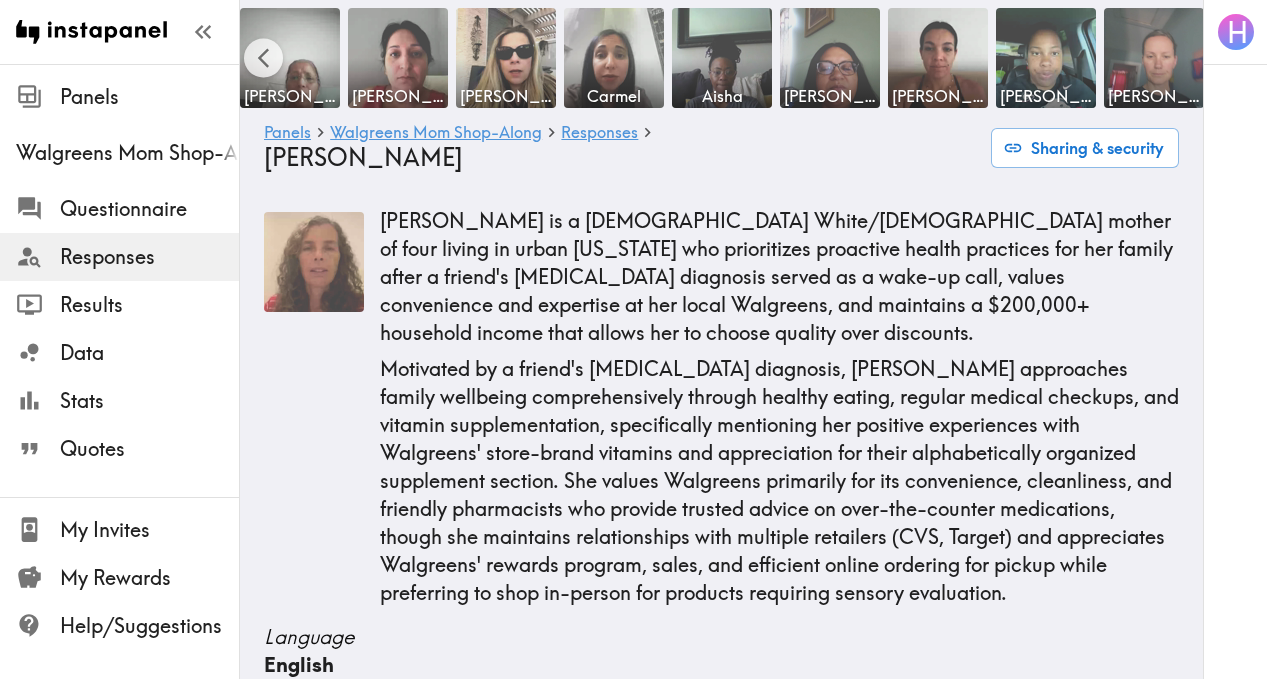 scroll, scrollTop: 0, scrollLeft: 2069, axis: horizontal 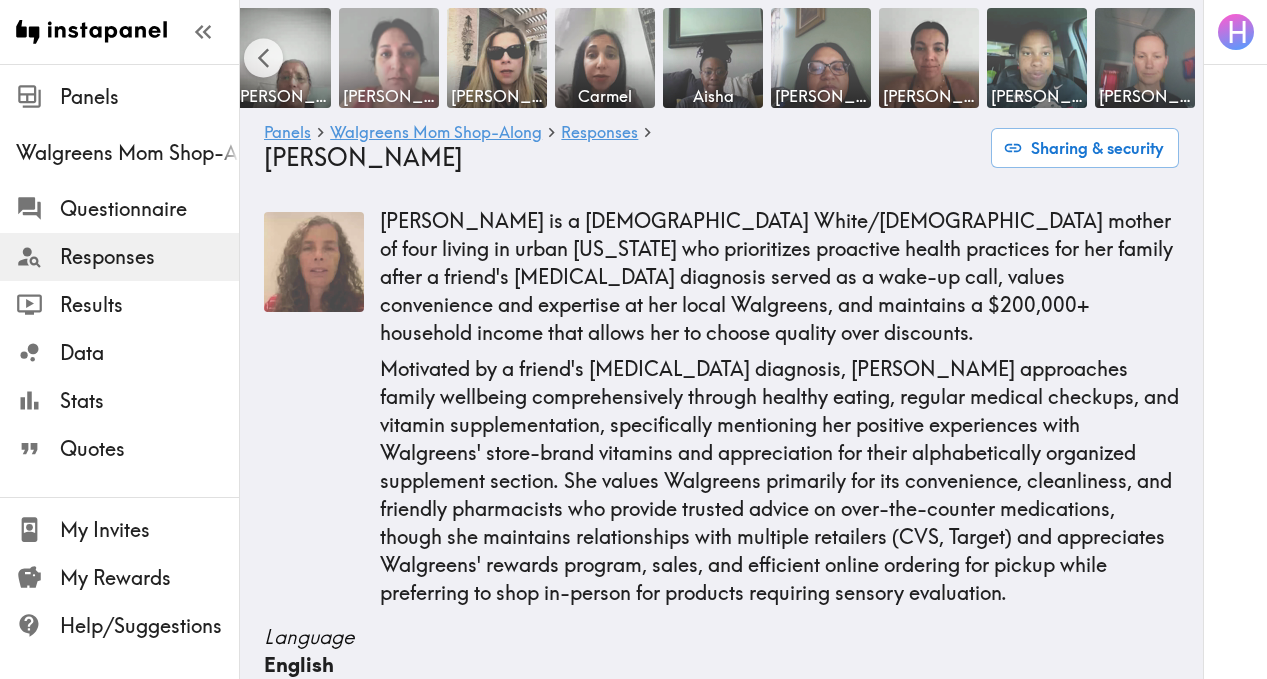 click at bounding box center [389, 58] 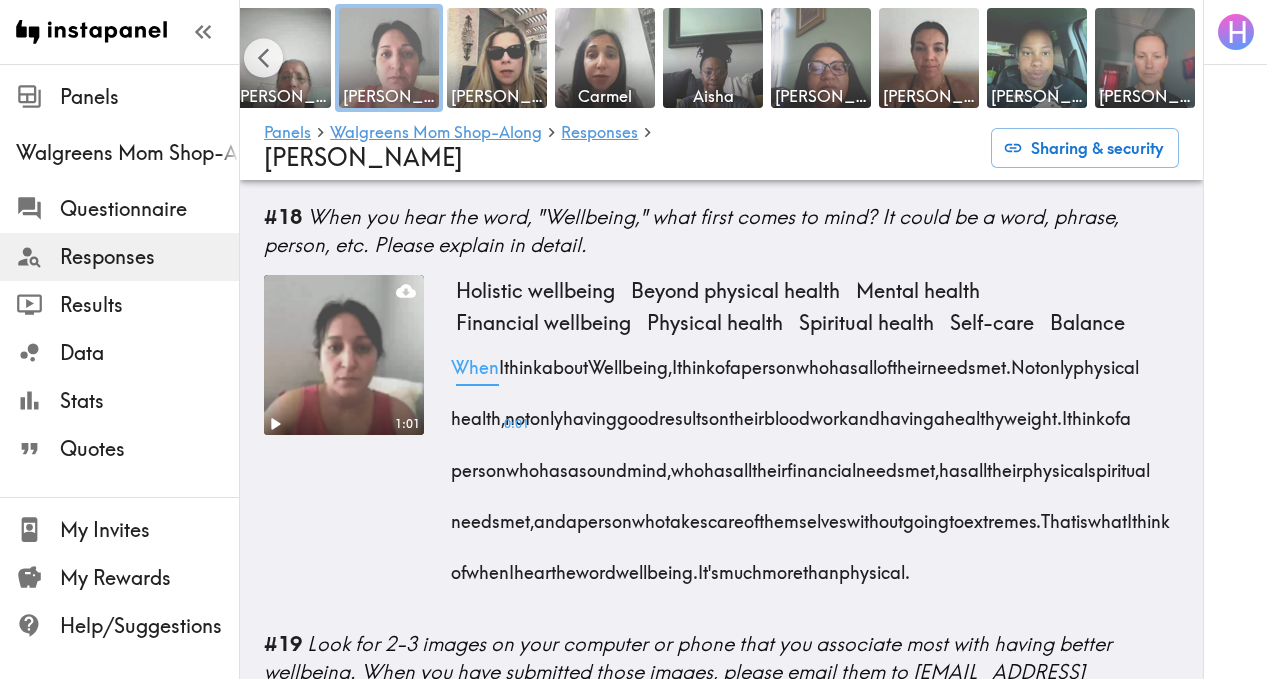 scroll, scrollTop: 2491, scrollLeft: 0, axis: vertical 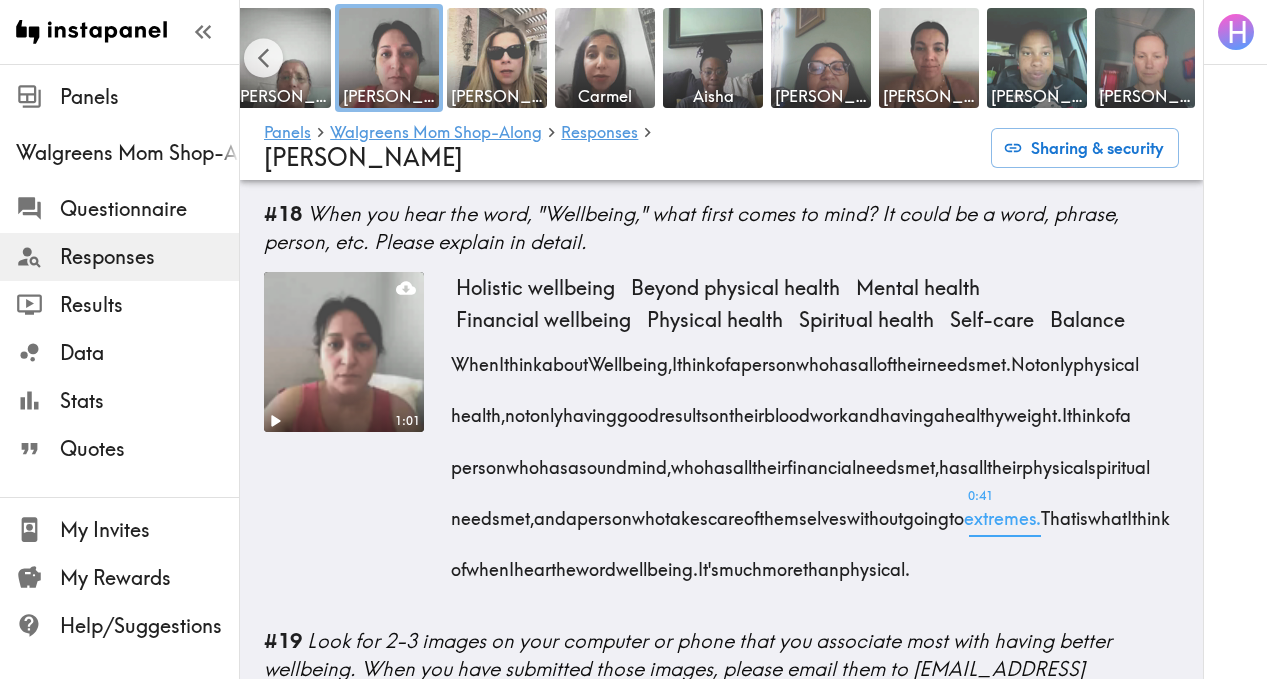 drag, startPoint x: 449, startPoint y: 341, endPoint x: 648, endPoint y: 577, distance: 308.70212 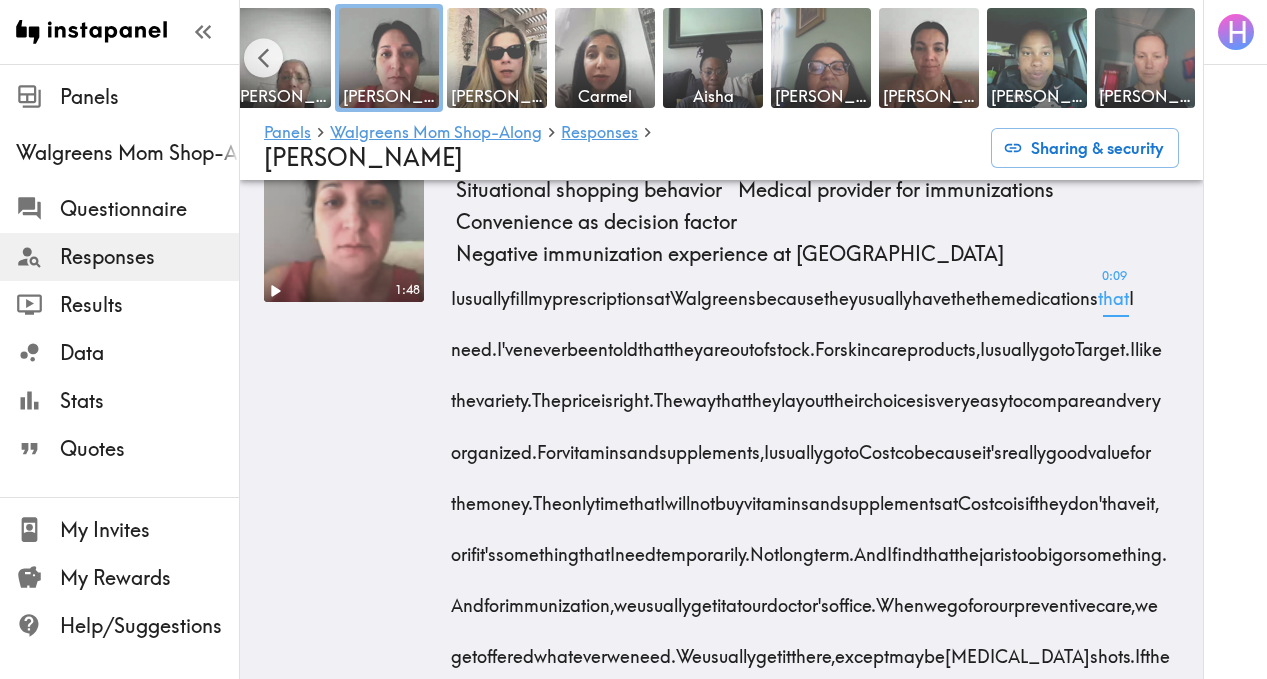 scroll, scrollTop: 5515, scrollLeft: 0, axis: vertical 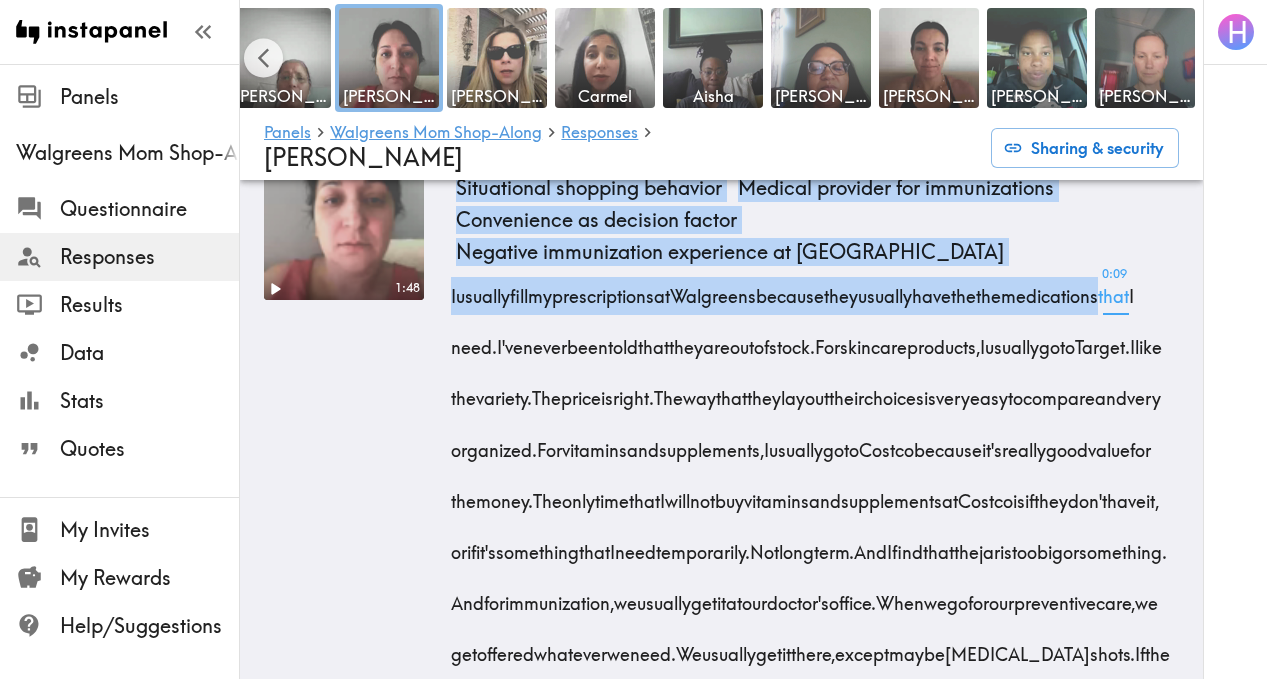 drag, startPoint x: 438, startPoint y: 371, endPoint x: 466, endPoint y: 398, distance: 38.8973 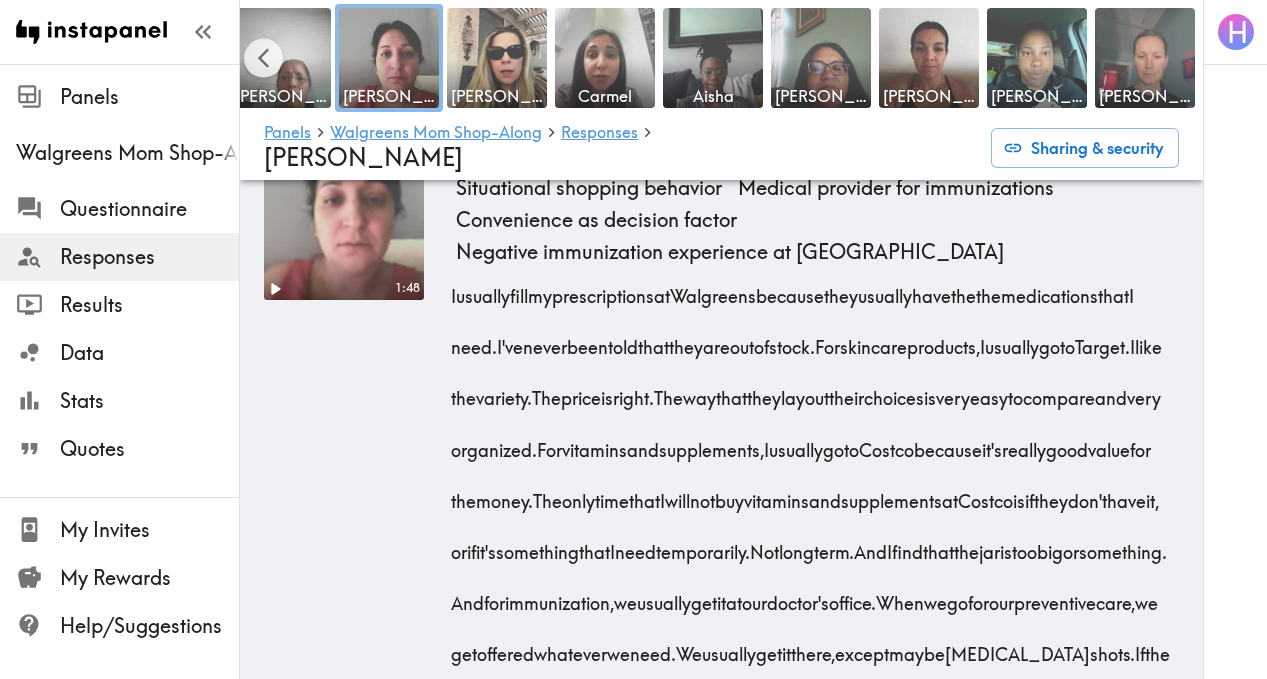 click on "1:48" at bounding box center (344, 495) 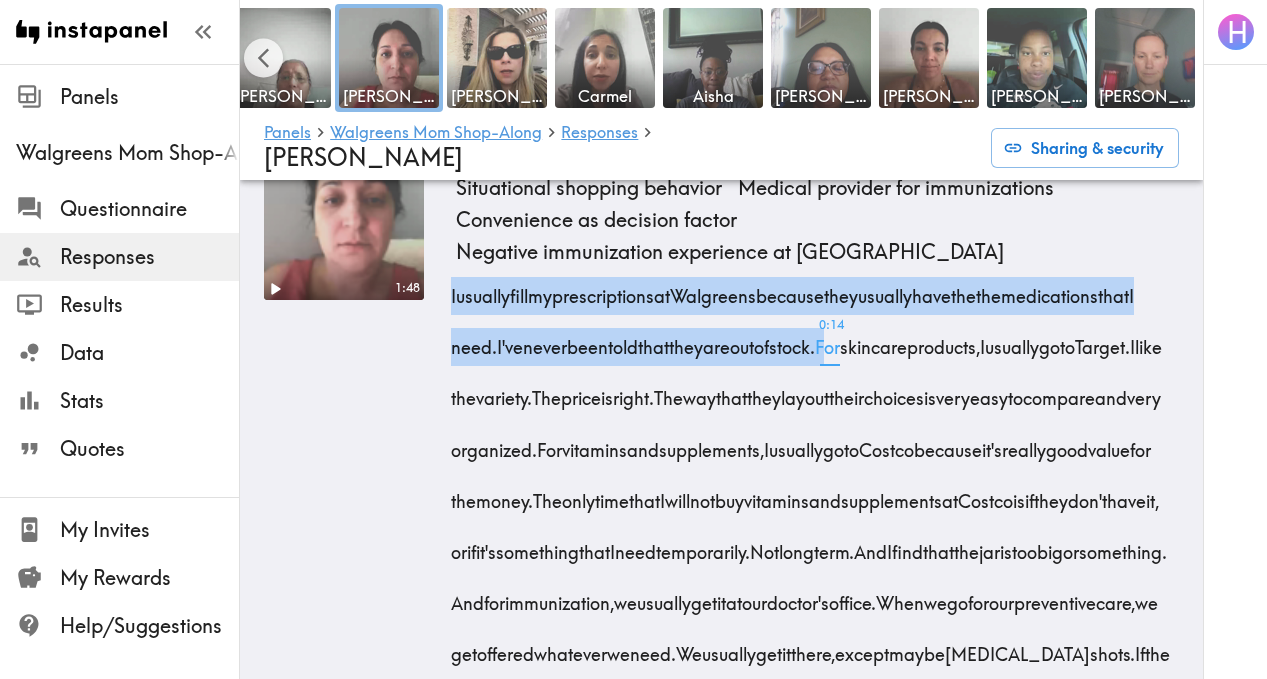 drag, startPoint x: 442, startPoint y: 368, endPoint x: 921, endPoint y: 424, distance: 482.2624 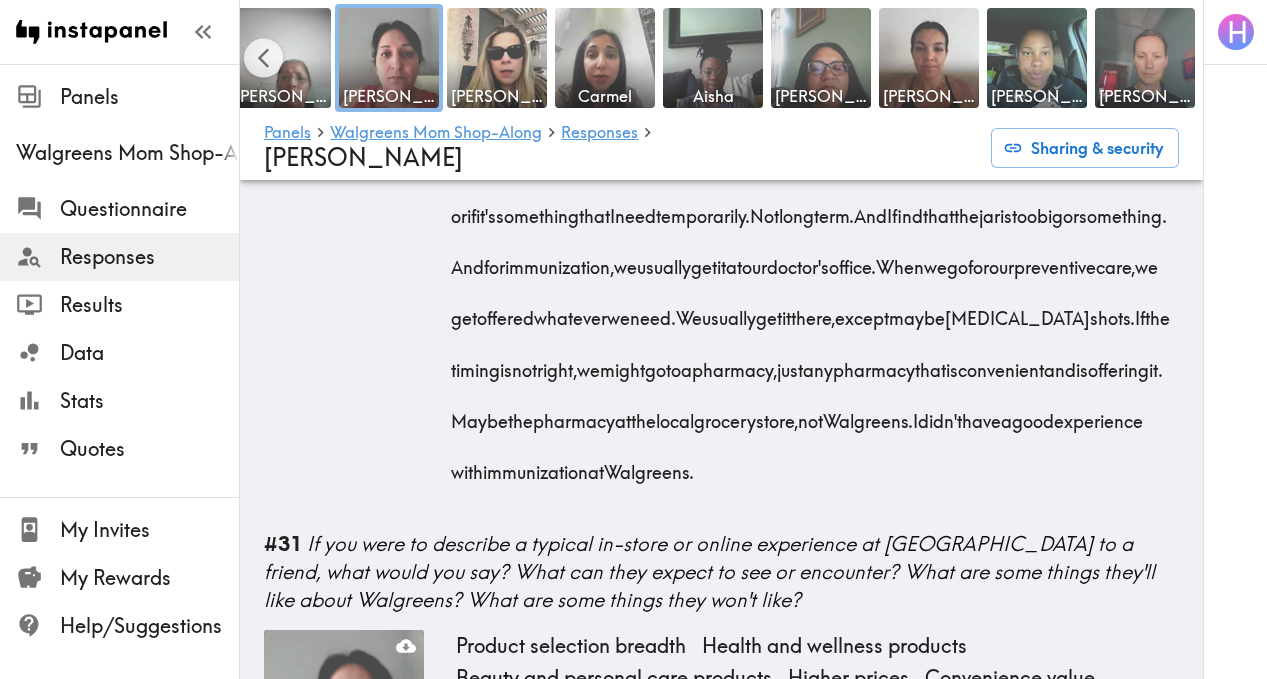 scroll, scrollTop: 5850, scrollLeft: 0, axis: vertical 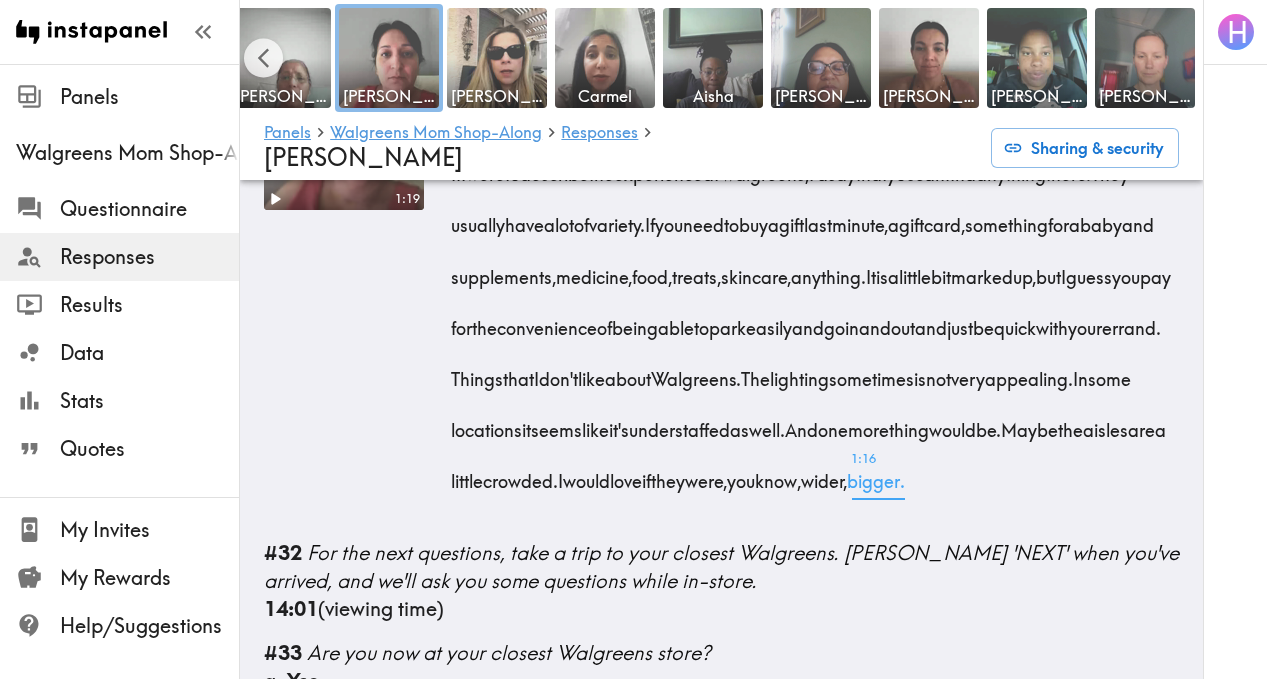 drag, startPoint x: 442, startPoint y: 304, endPoint x: 952, endPoint y: 640, distance: 610.734 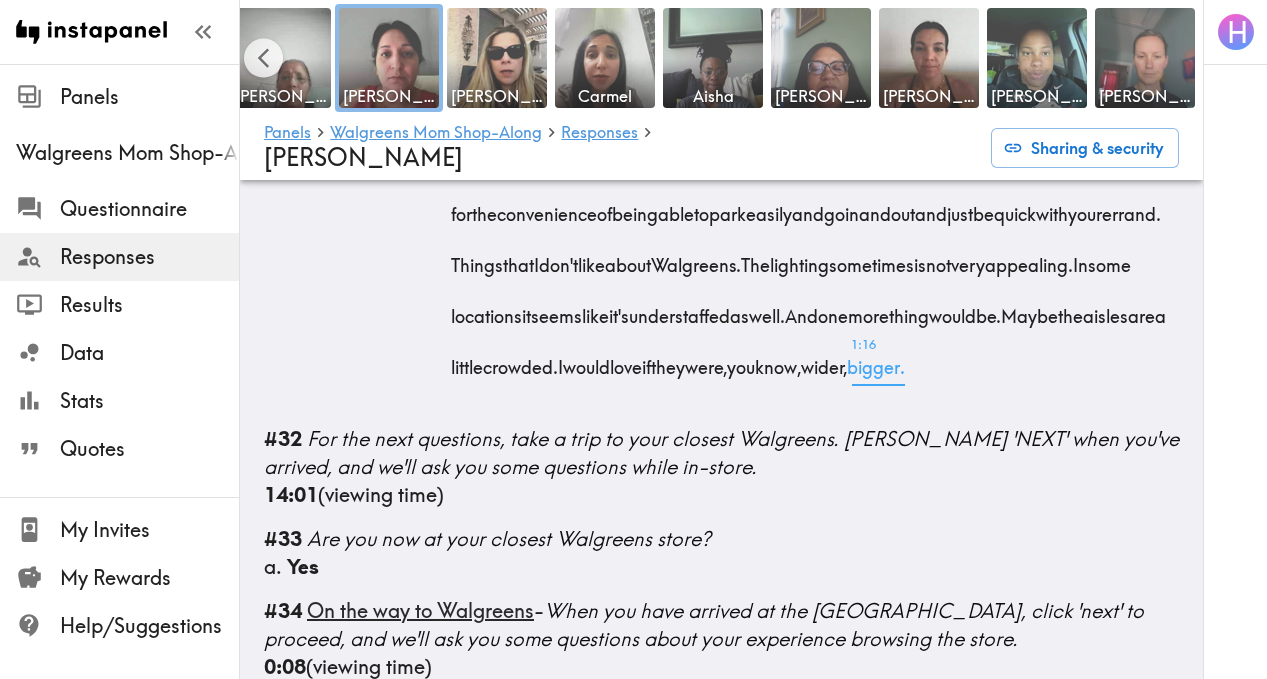 scroll, scrollTop: 6553, scrollLeft: 0, axis: vertical 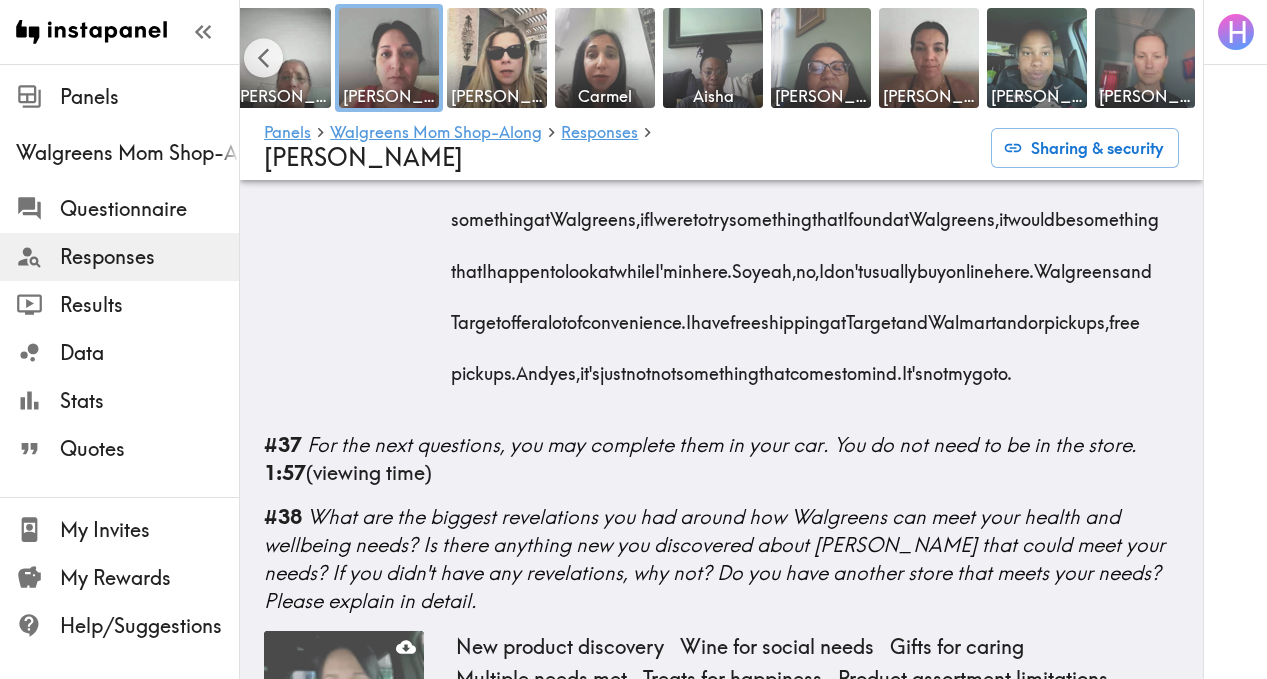 drag, startPoint x: 538, startPoint y: 315, endPoint x: 665, endPoint y: 475, distance: 204.27678 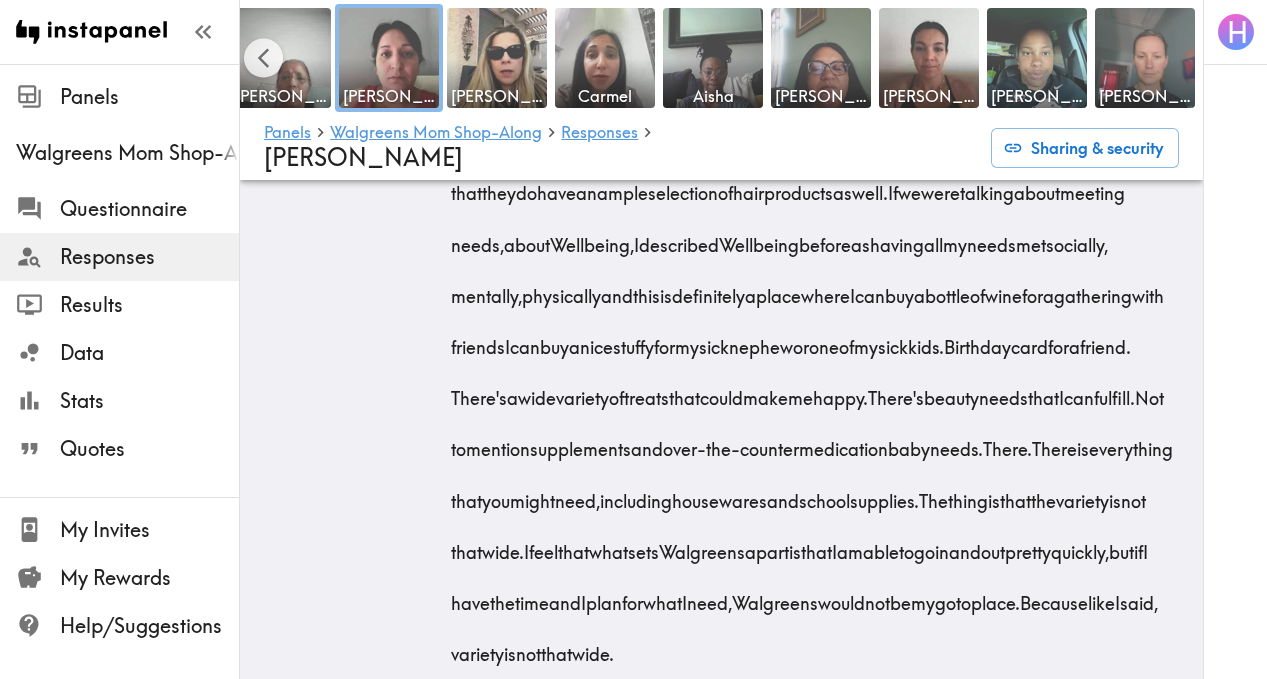 scroll, scrollTop: 8672, scrollLeft: 0, axis: vertical 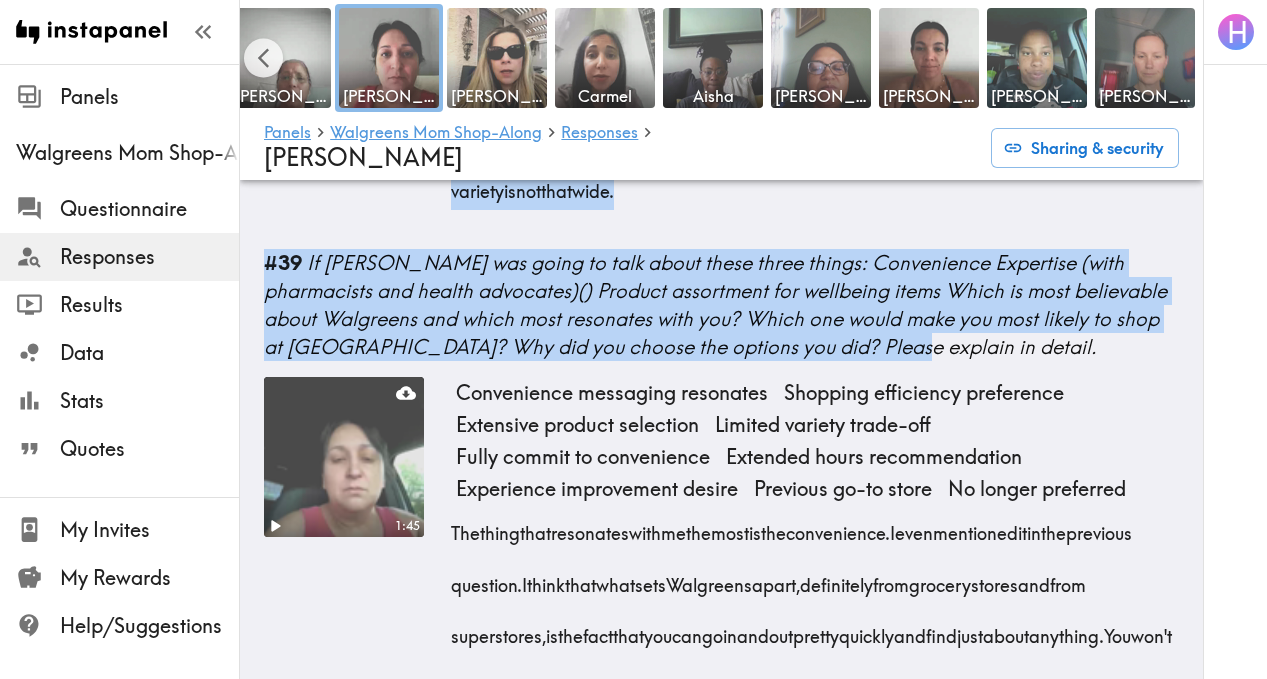 drag, startPoint x: 452, startPoint y: 319, endPoint x: 966, endPoint y: 512, distance: 549.0401 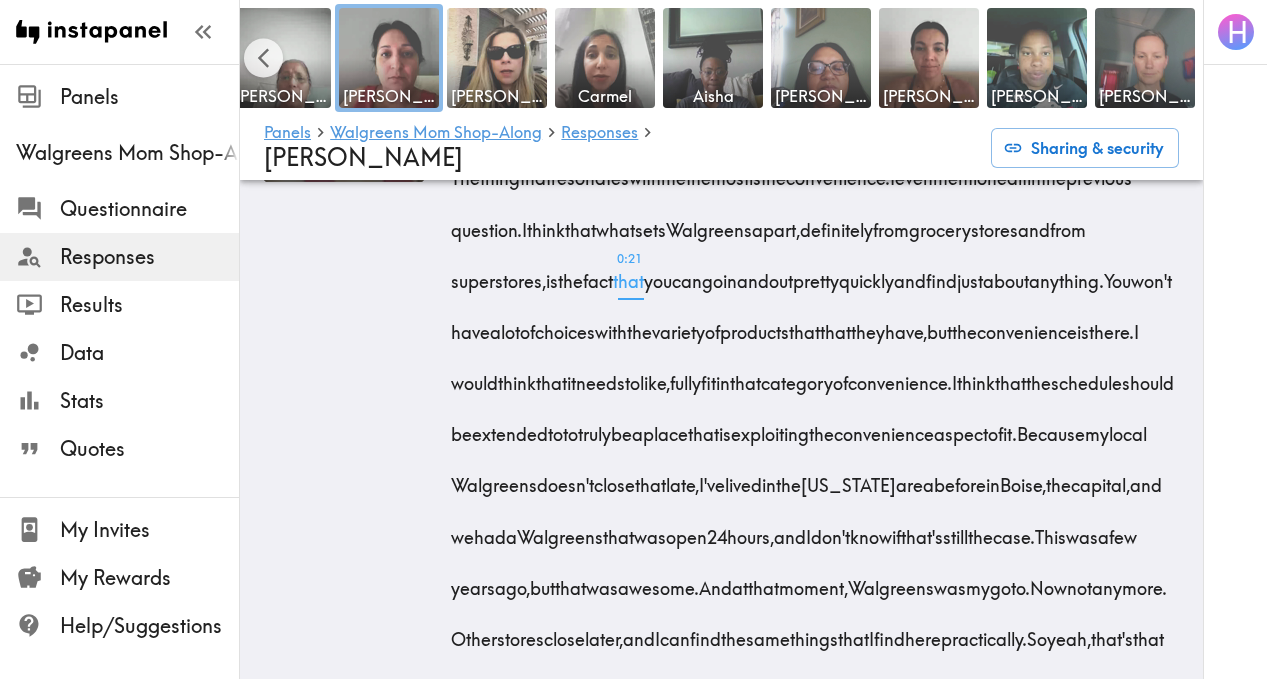 scroll, scrollTop: 9464, scrollLeft: 0, axis: vertical 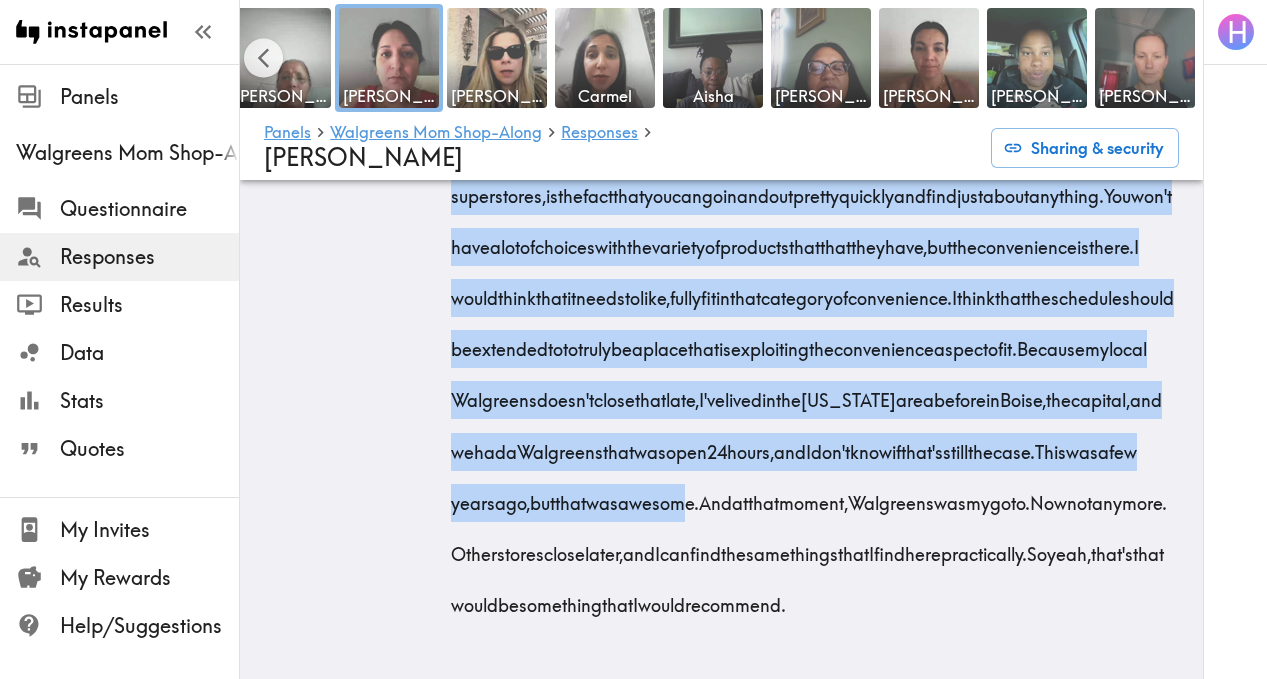drag, startPoint x: 434, startPoint y: 483, endPoint x: 700, endPoint y: 687, distance: 335.21933 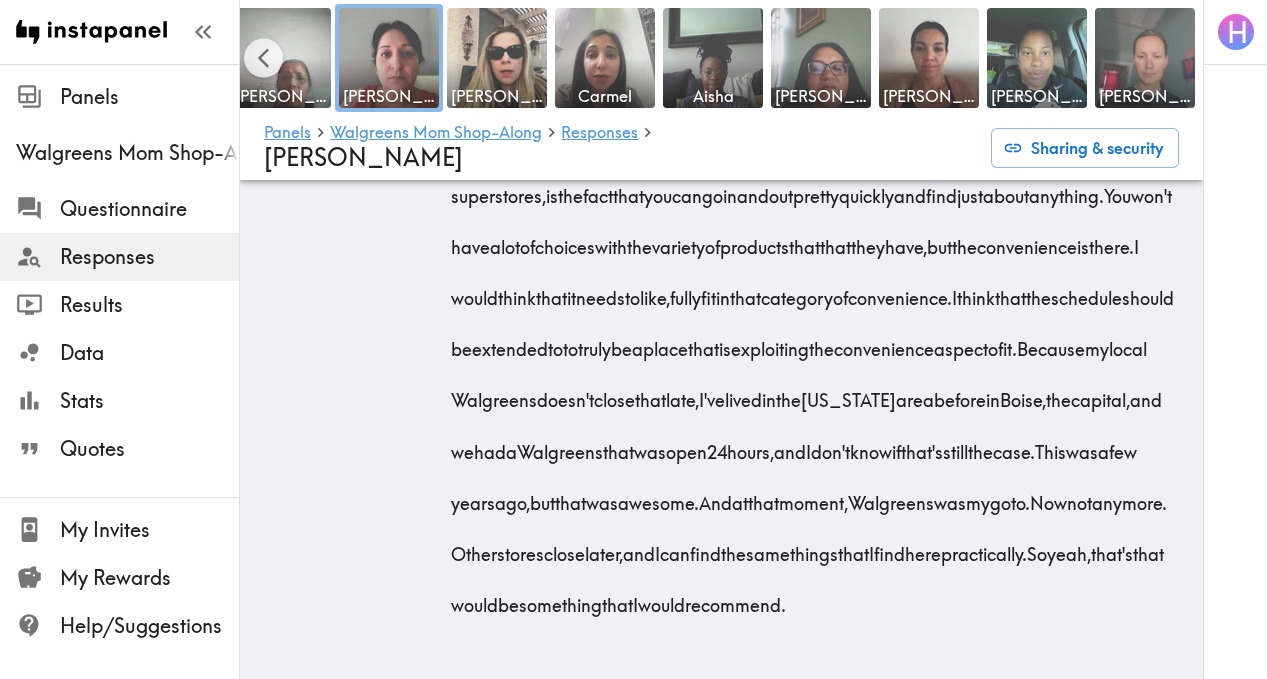 click on "1:45" at bounding box center (344, 292) 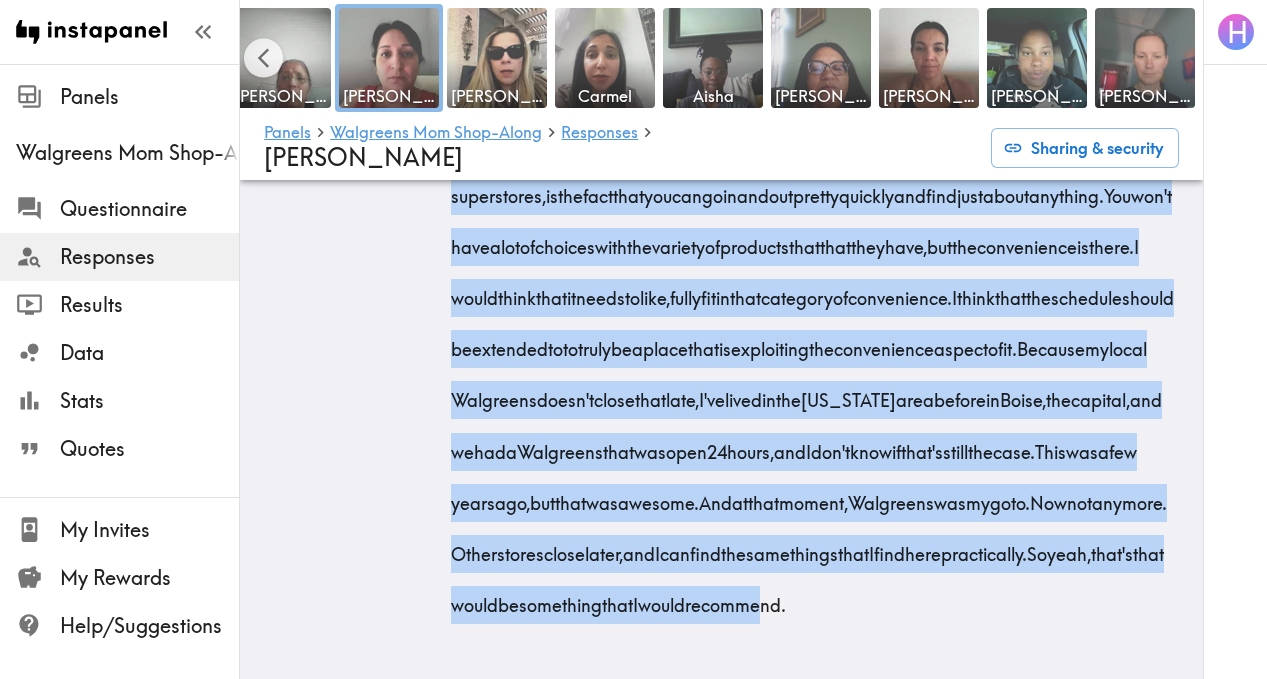scroll, scrollTop: 9907, scrollLeft: 0, axis: vertical 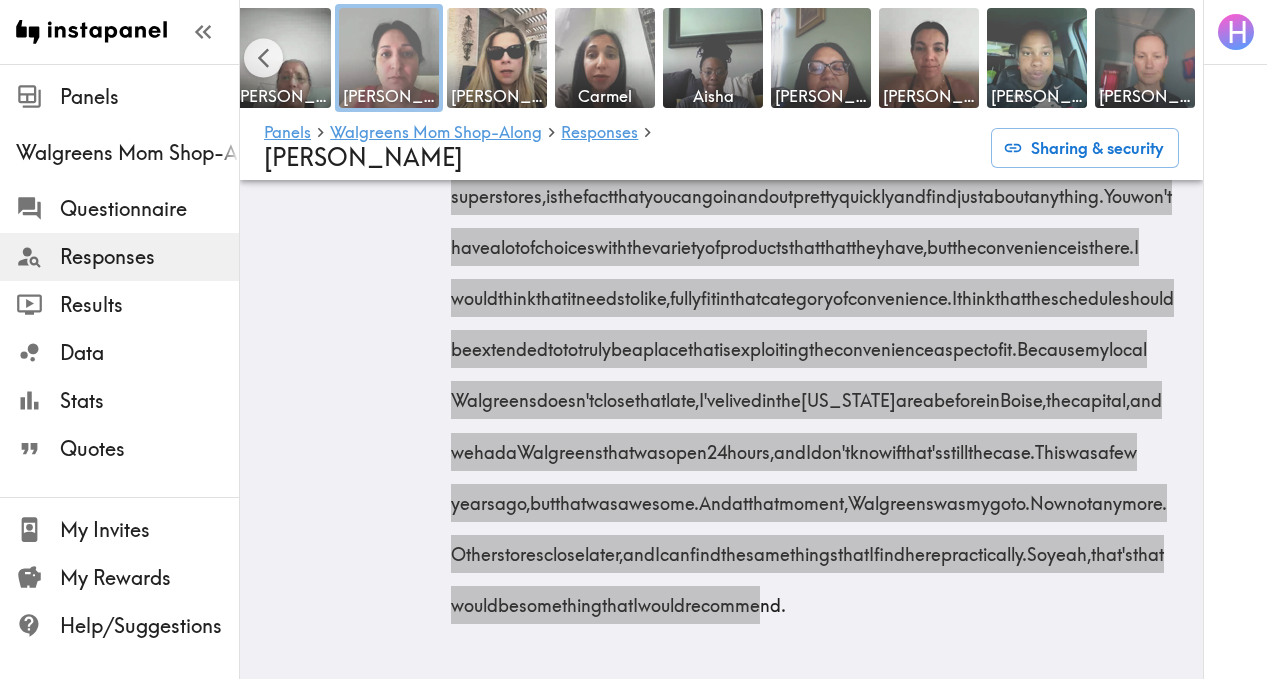 drag, startPoint x: 882, startPoint y: 352, endPoint x: 371, endPoint y: 5, distance: 617.68115 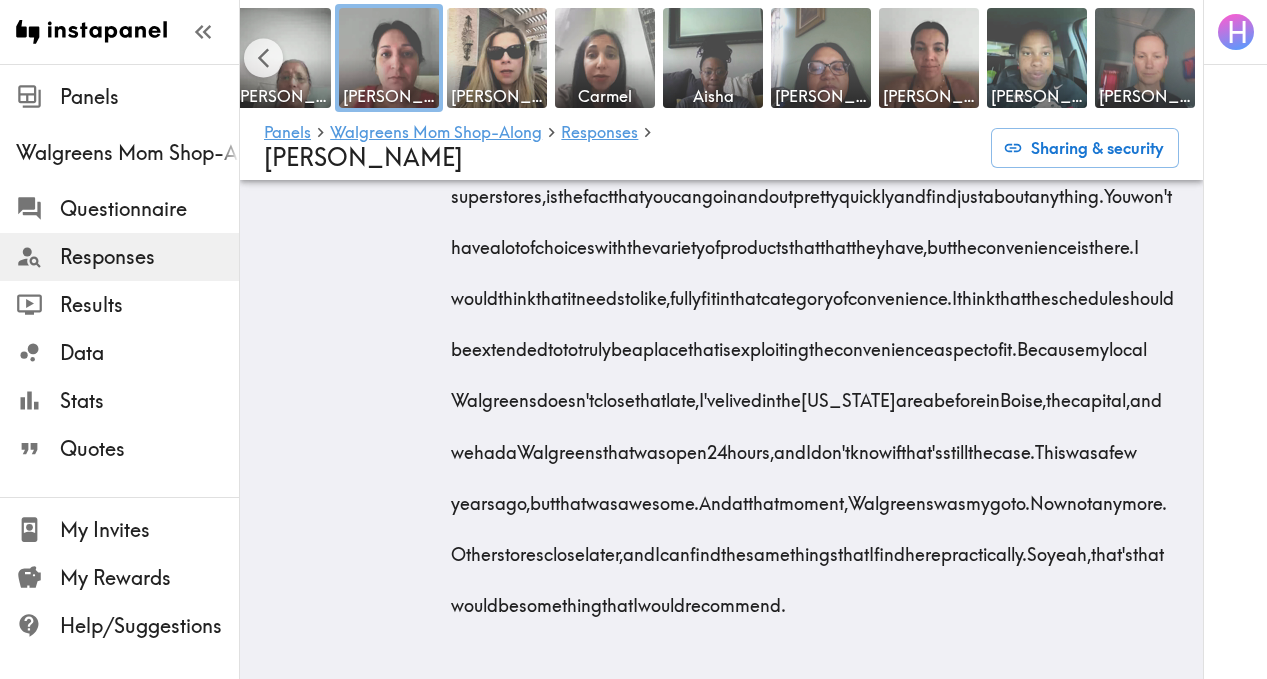 click on "Panels Walgreens Mom Shop-Along Questionnaire Responses Results Data Stats Quotes My Invites My Rewards Help/Suggestions" at bounding box center (120, 339) 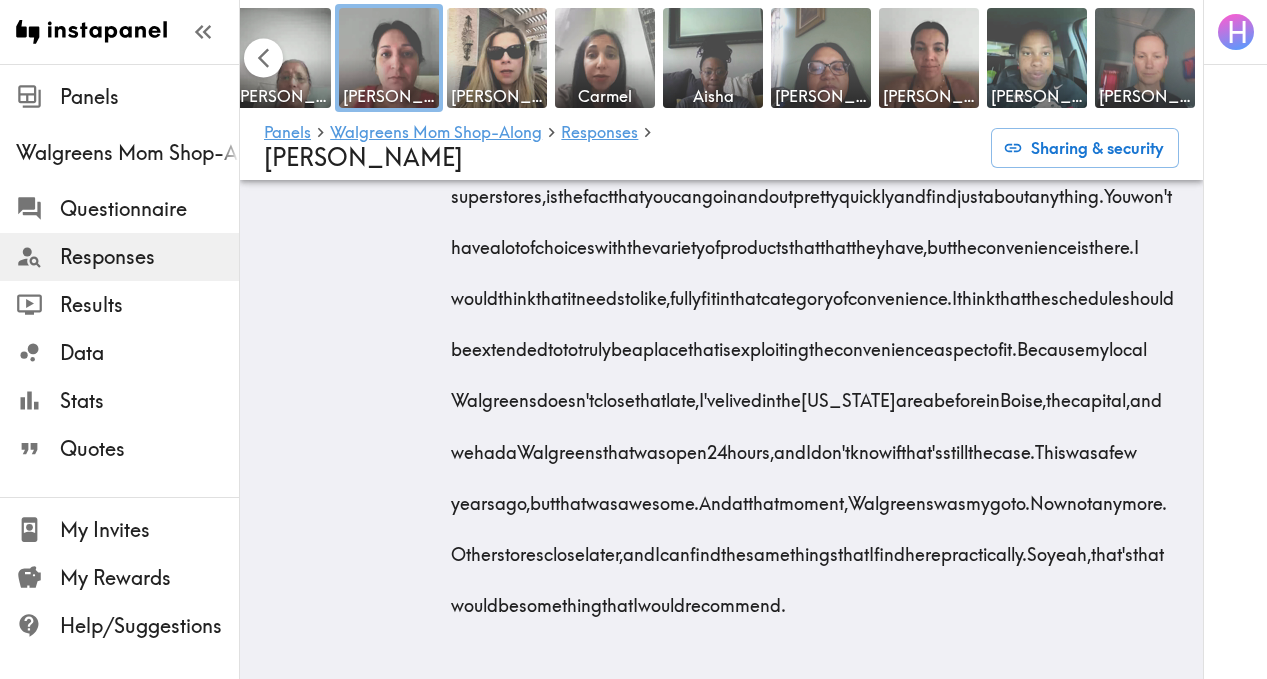 click 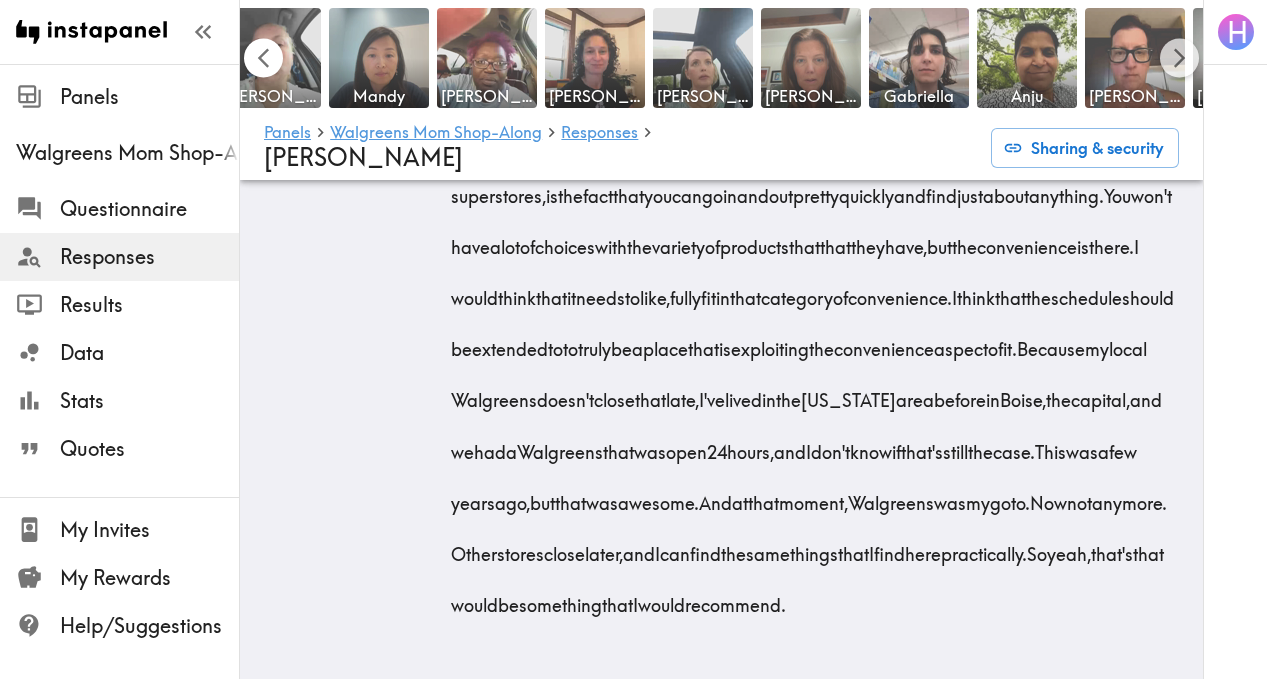 scroll, scrollTop: 0, scrollLeft: 1106, axis: horizontal 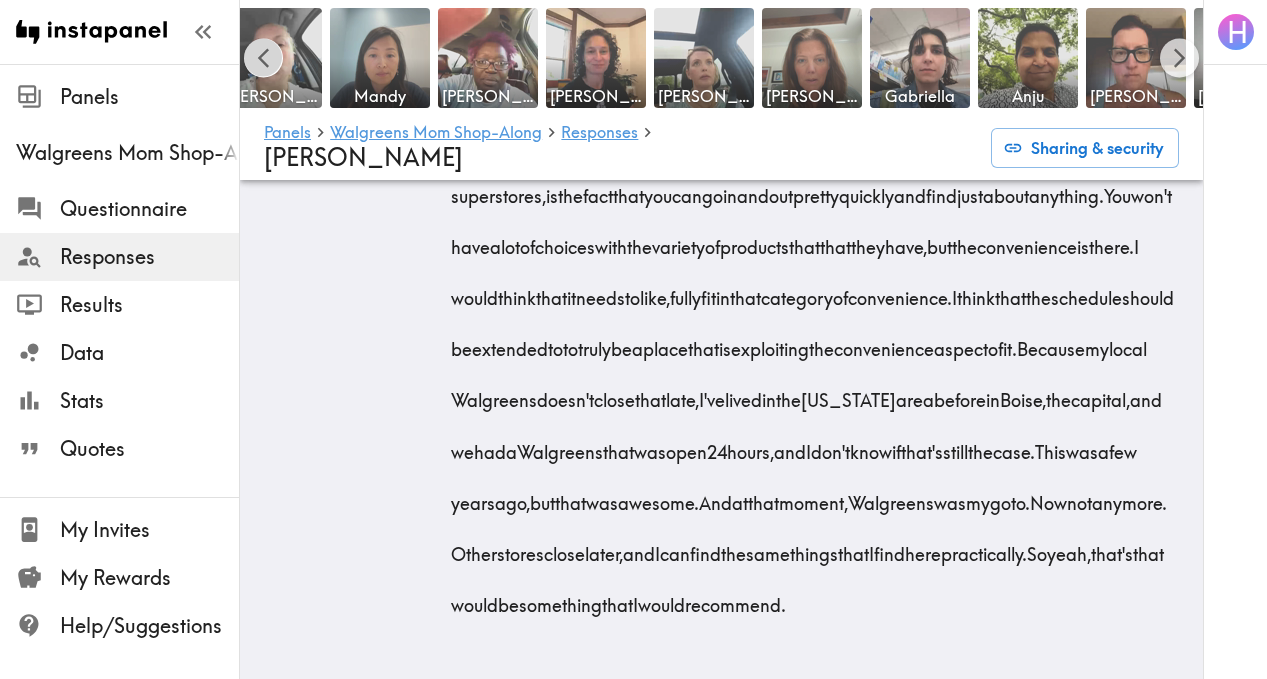 click 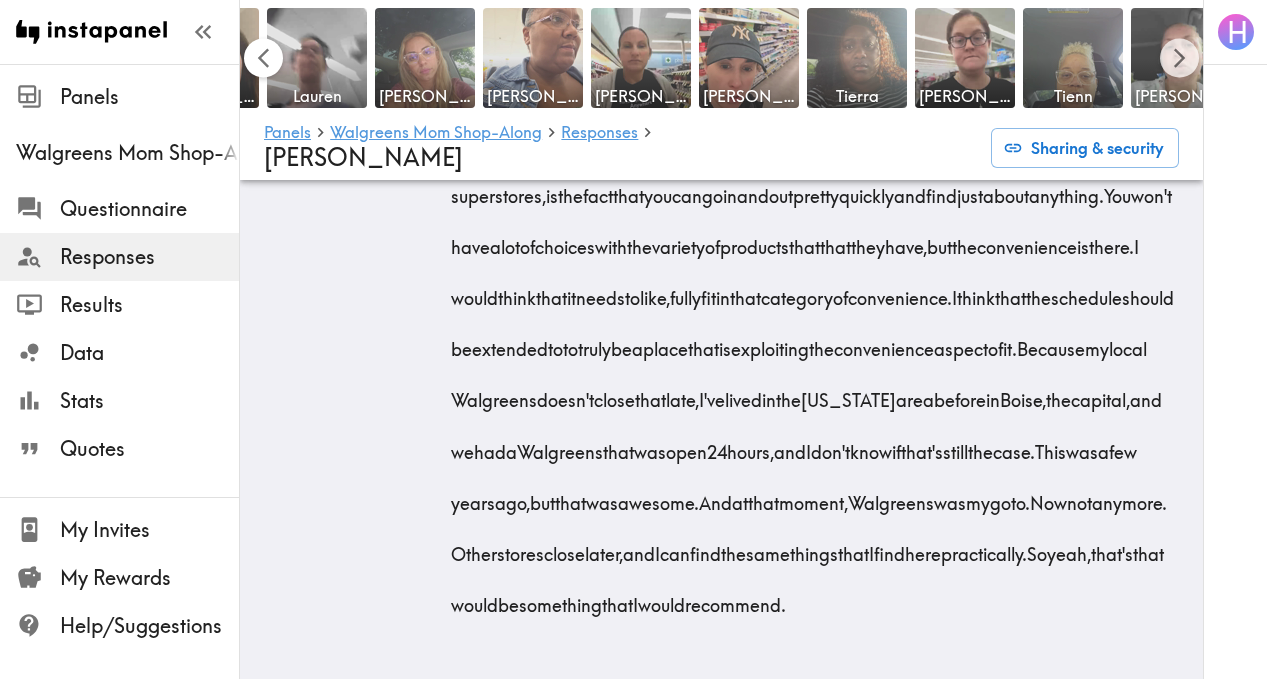 scroll, scrollTop: 0, scrollLeft: 143, axis: horizontal 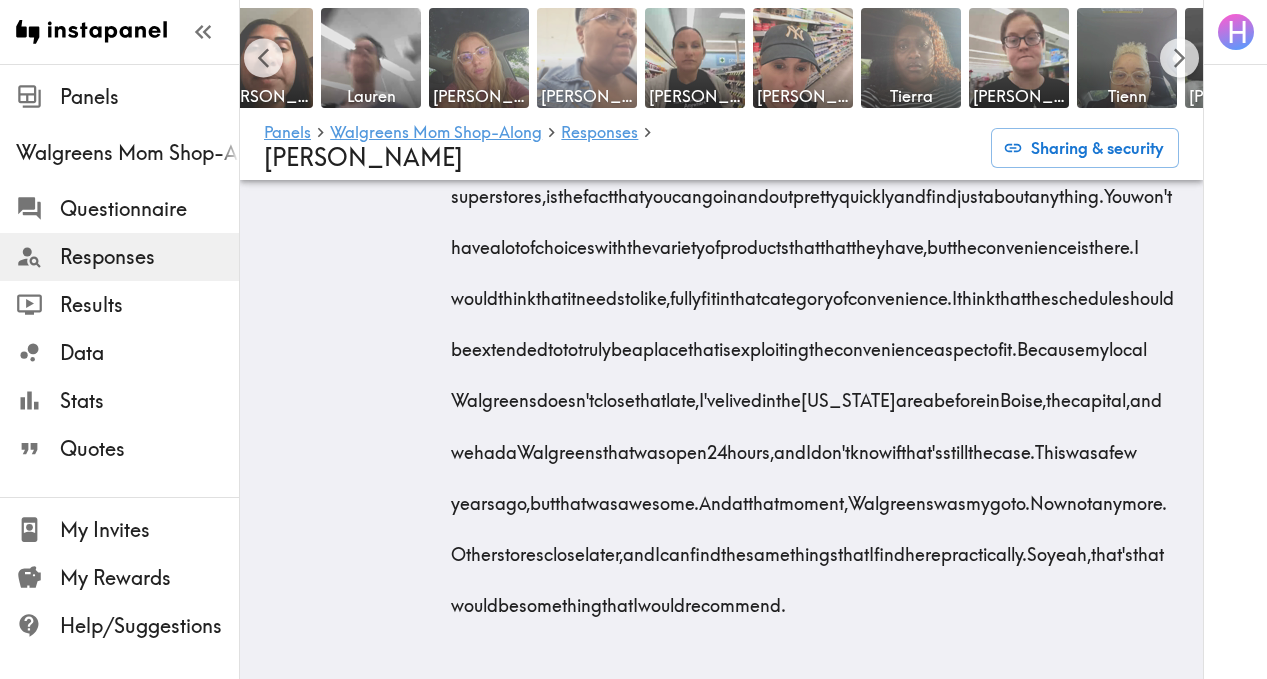 click at bounding box center (587, 58) 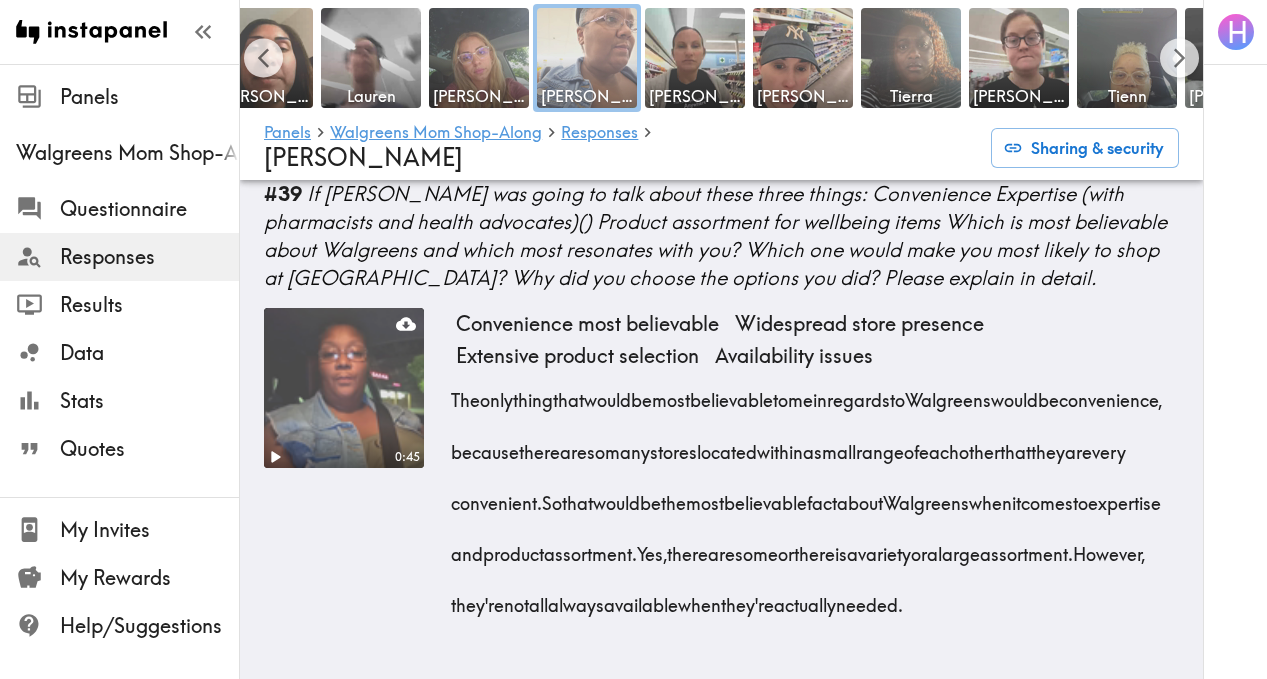 scroll, scrollTop: 8314, scrollLeft: 0, axis: vertical 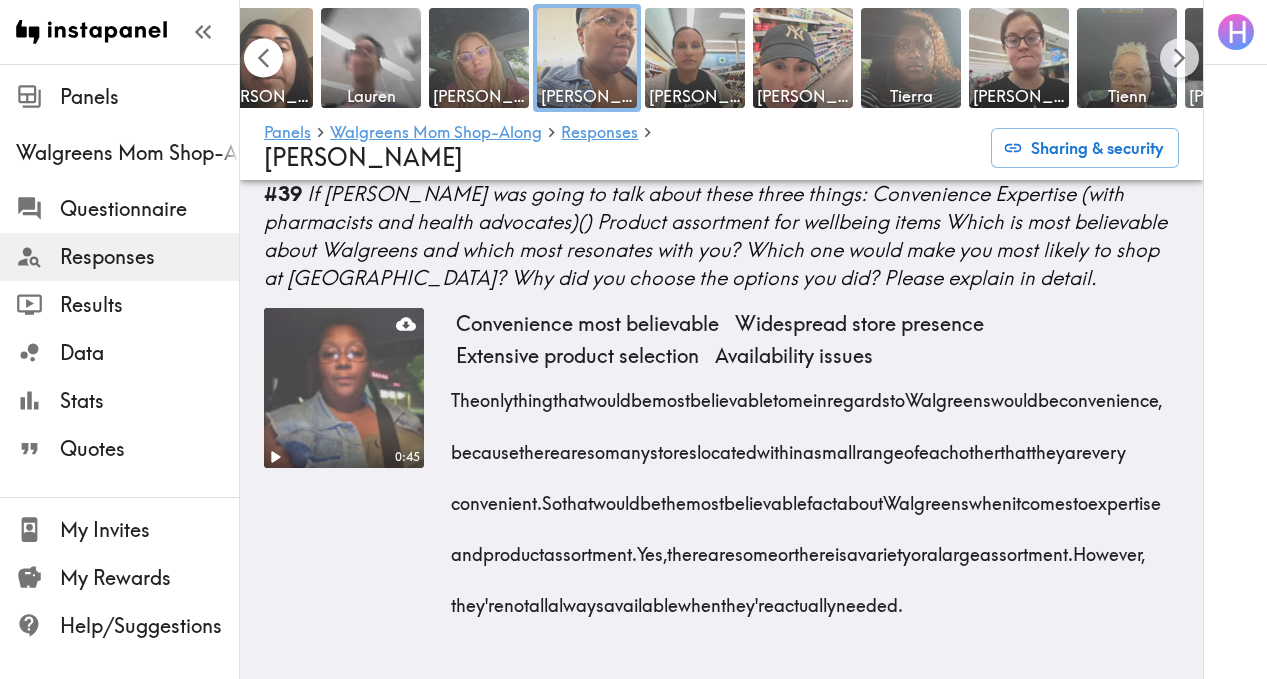 click 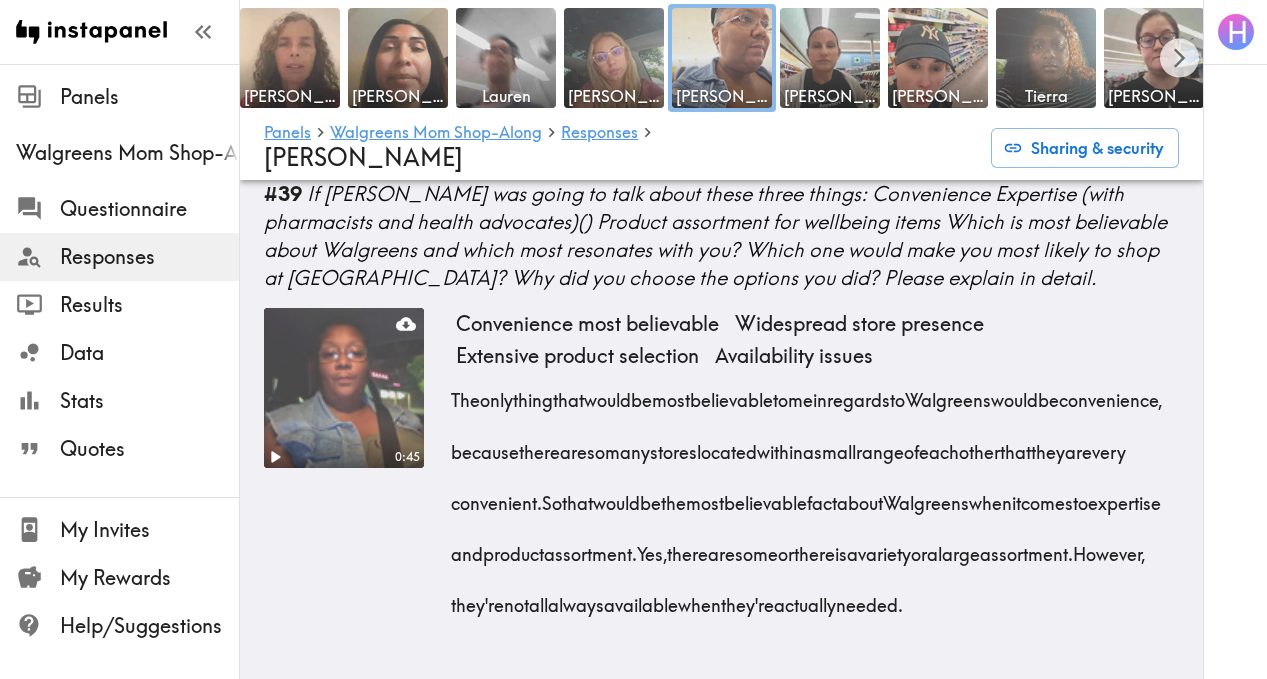 scroll, scrollTop: 0, scrollLeft: 0, axis: both 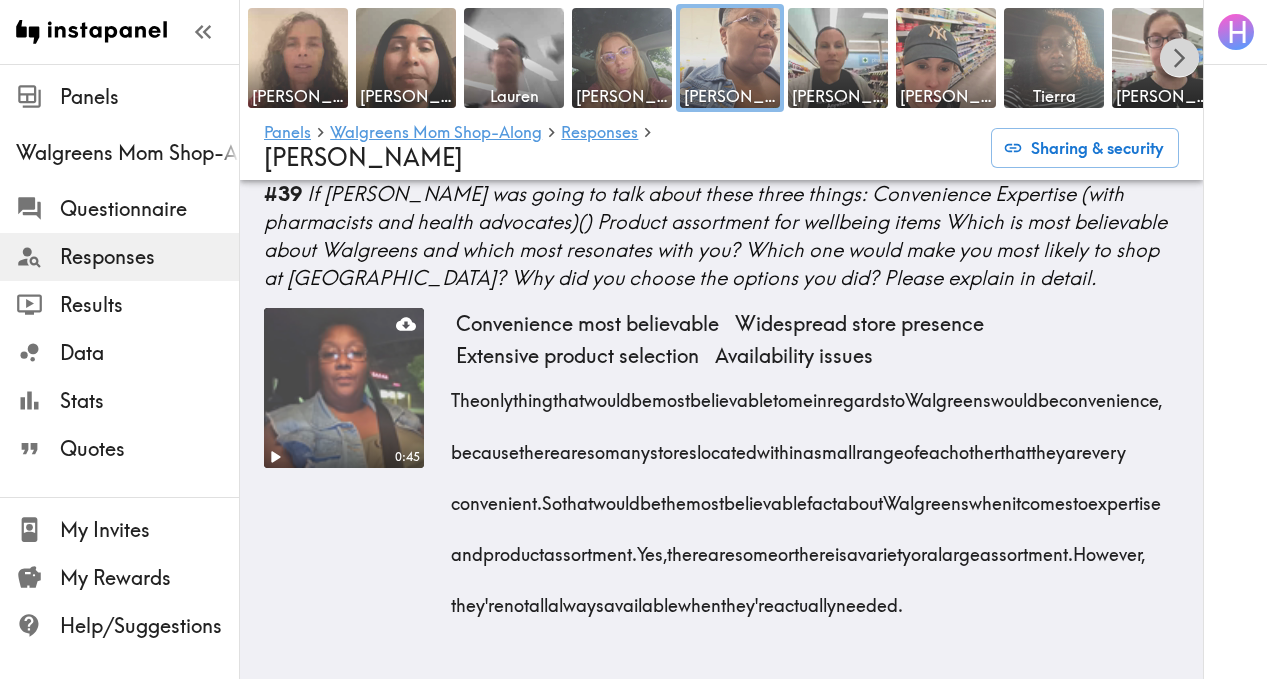 click 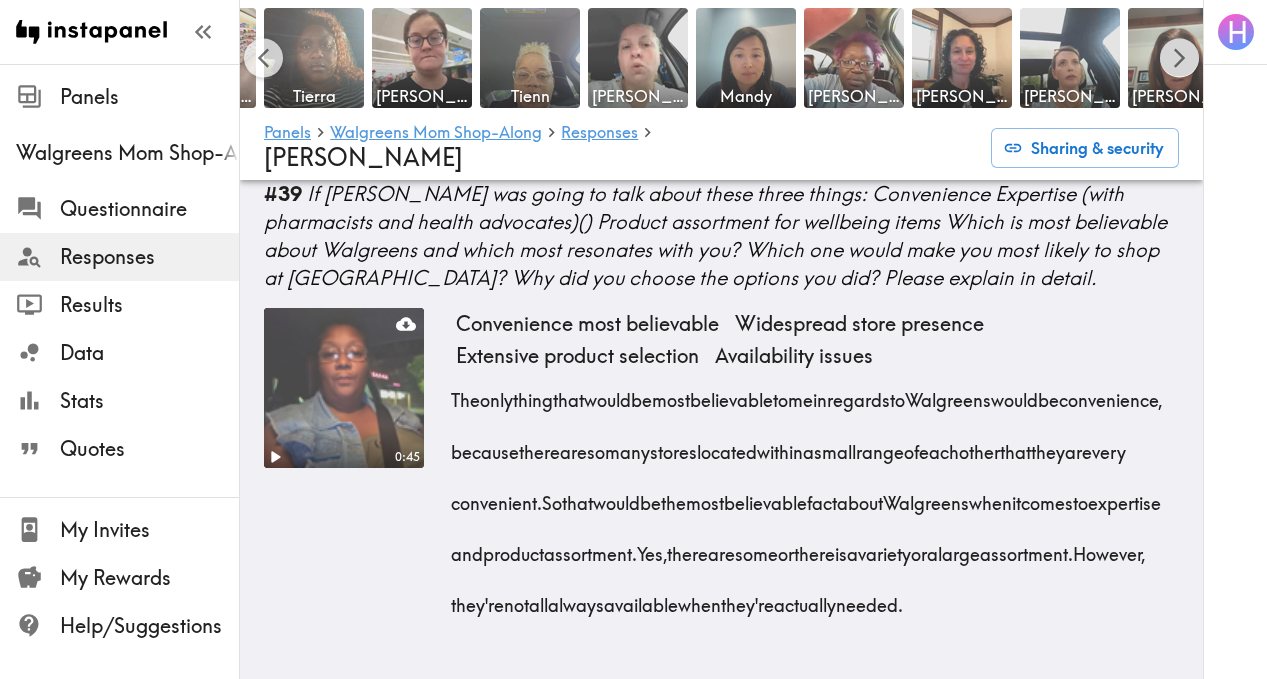 click 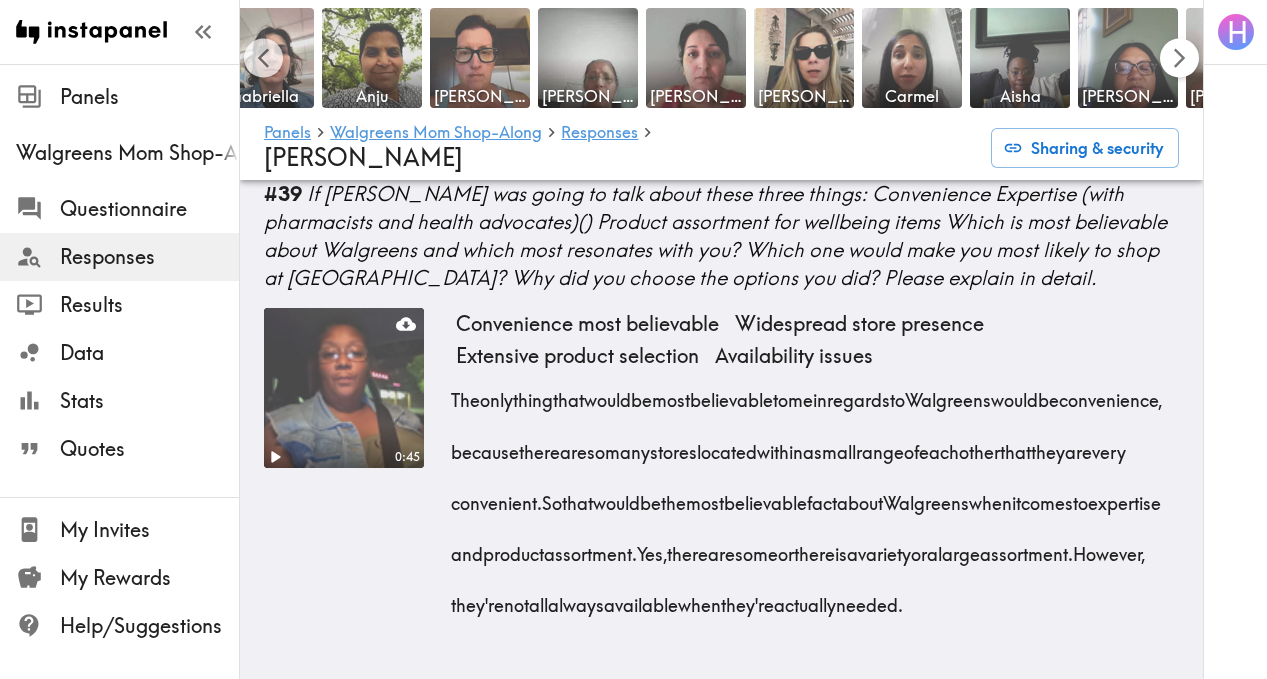 scroll, scrollTop: 0, scrollLeft: 1789, axis: horizontal 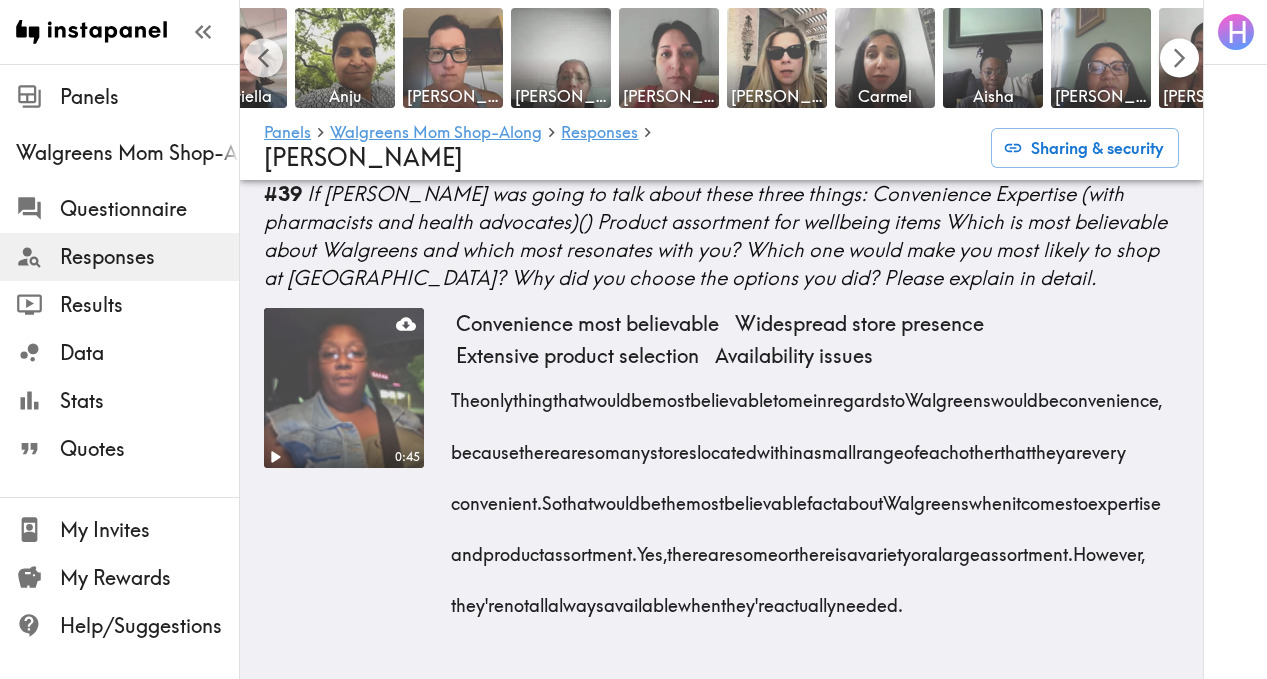 click 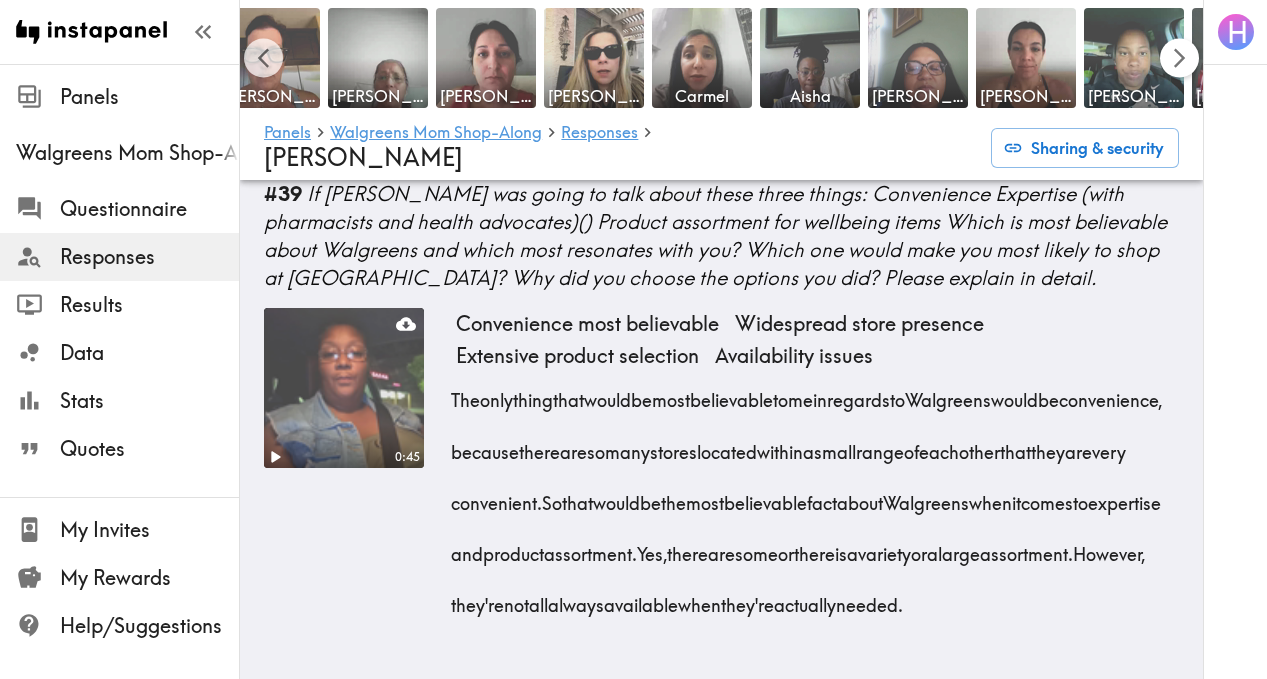 scroll, scrollTop: 0, scrollLeft: 2069, axis: horizontal 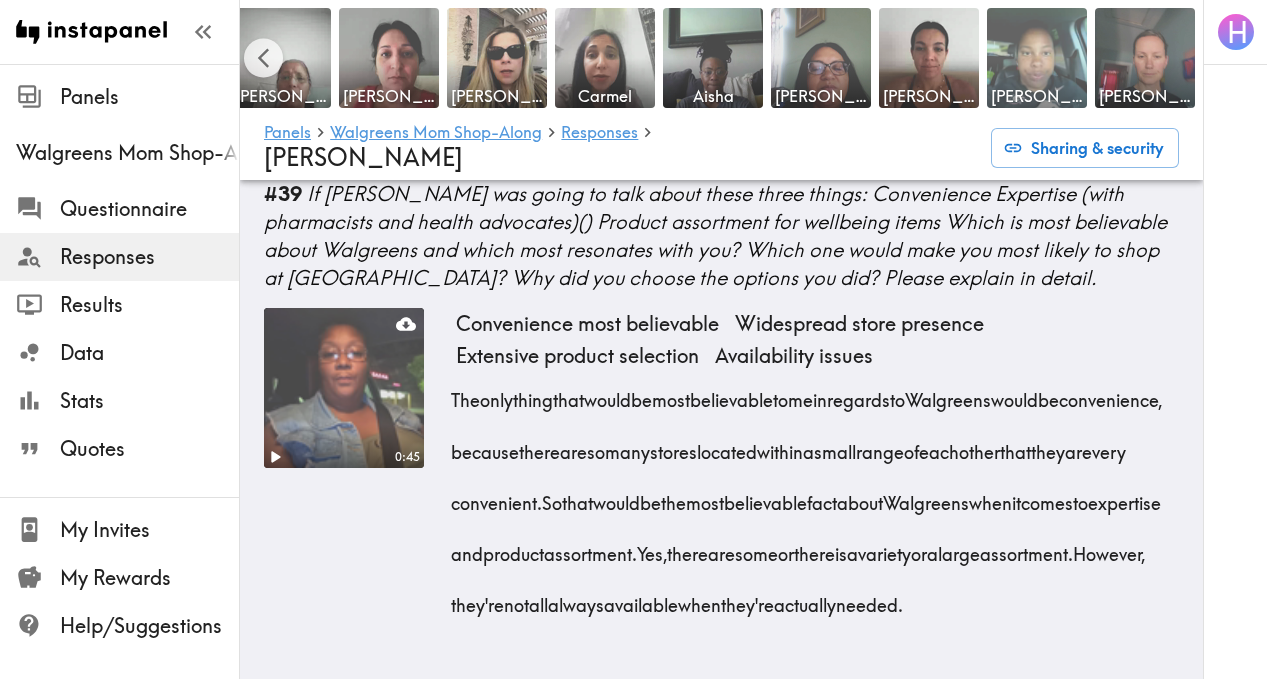 click at bounding box center (1037, 58) 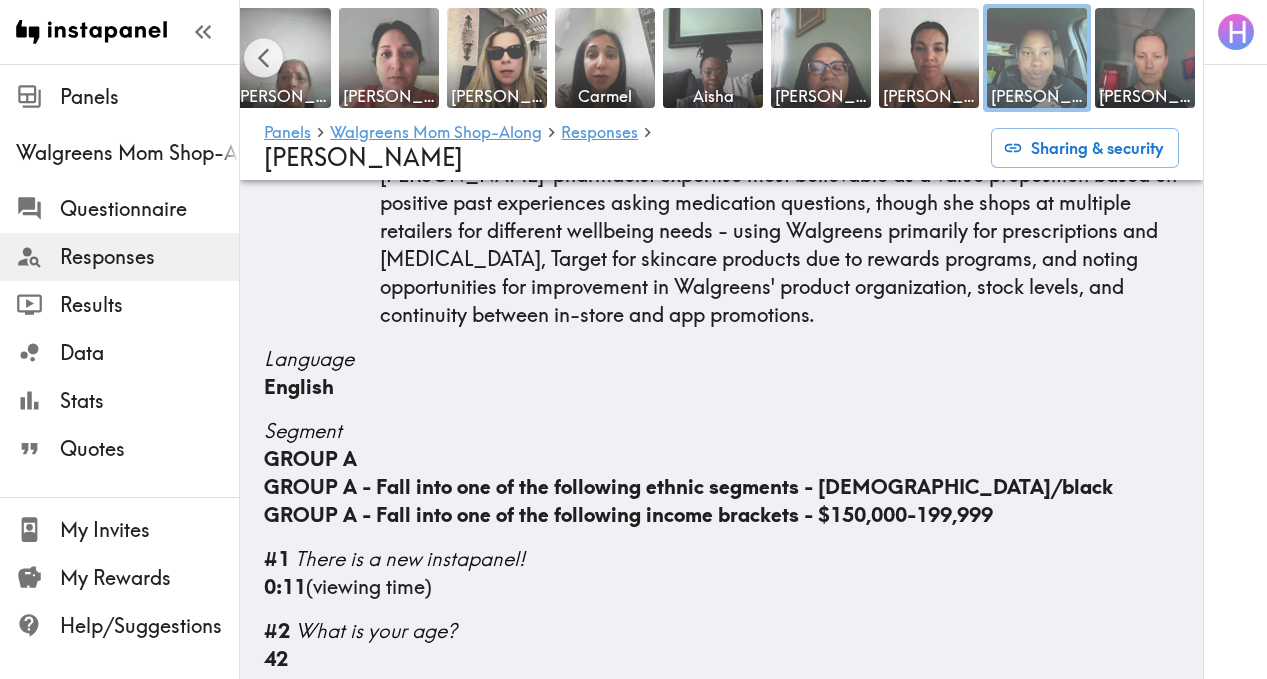scroll, scrollTop: 0, scrollLeft: 0, axis: both 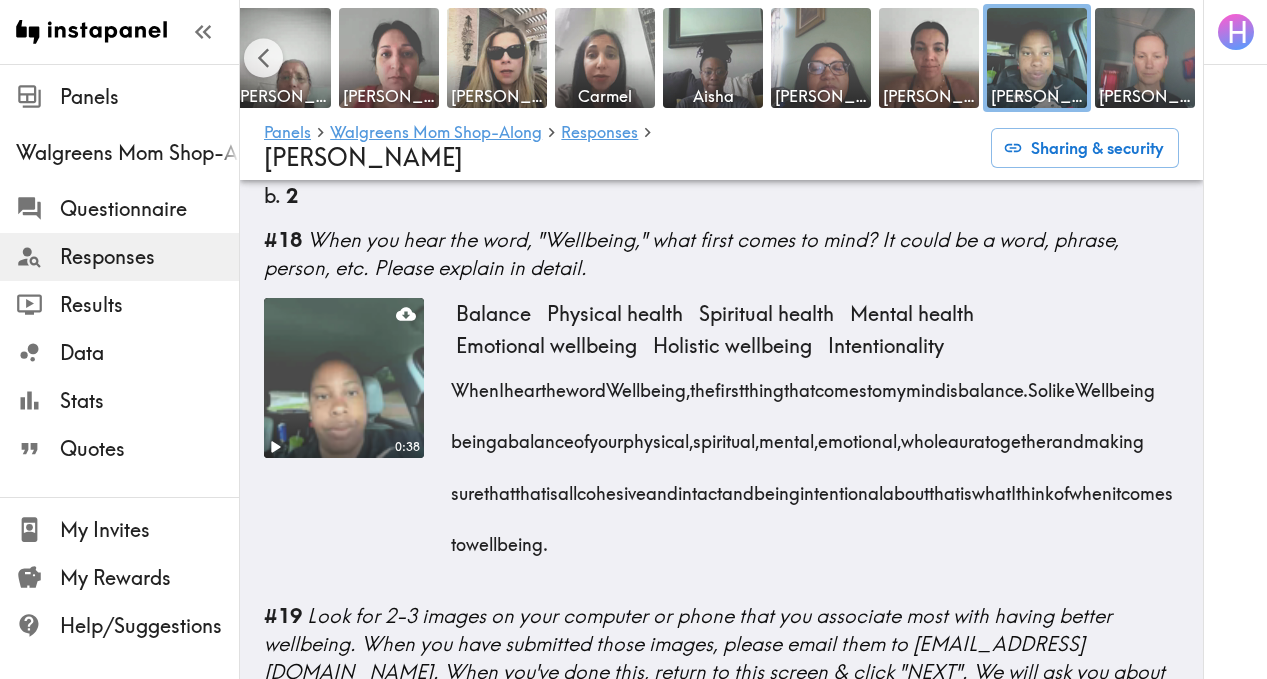 drag, startPoint x: 458, startPoint y: 391, endPoint x: 885, endPoint y: 573, distance: 464.16916 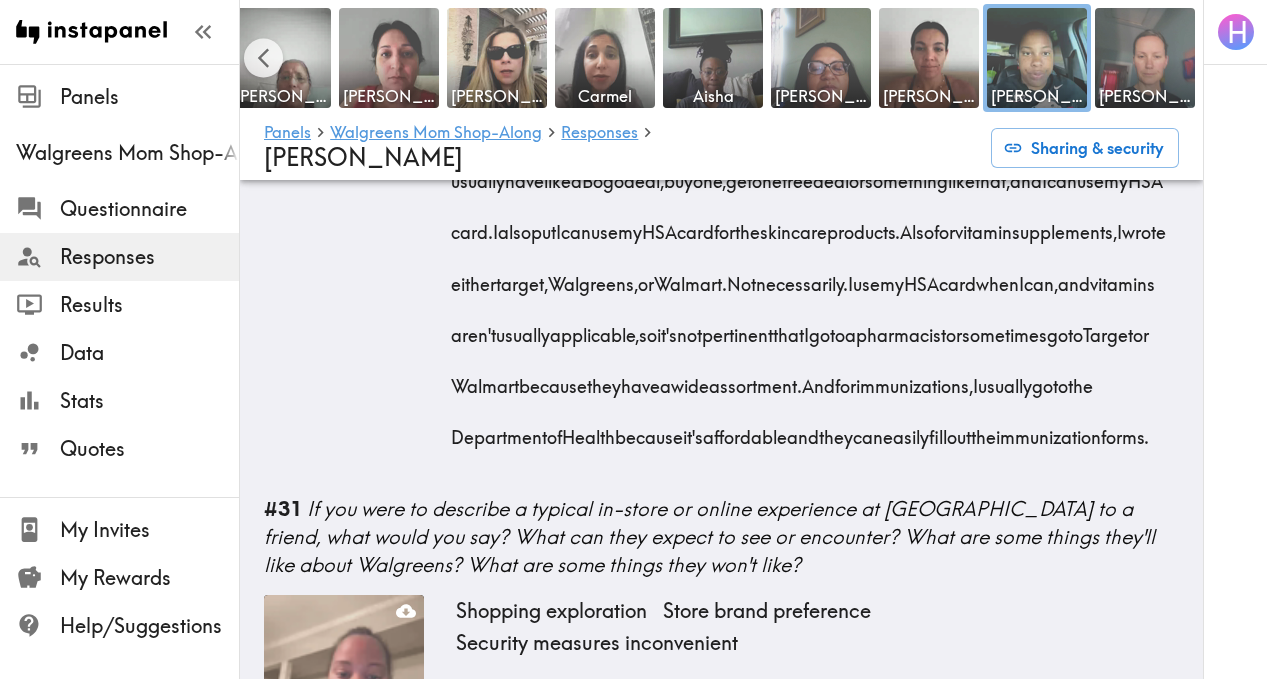 scroll, scrollTop: 5908, scrollLeft: 0, axis: vertical 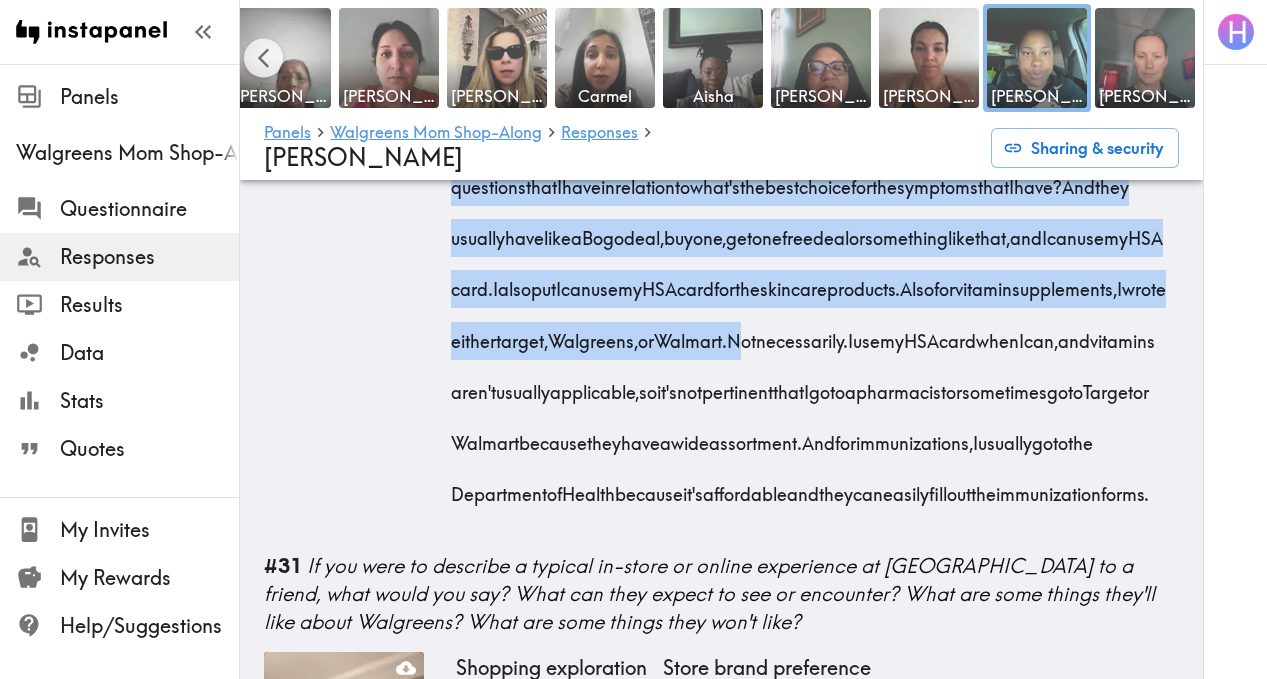 drag, startPoint x: 1059, startPoint y: 291, endPoint x: 534, endPoint y: 601, distance: 609.69257 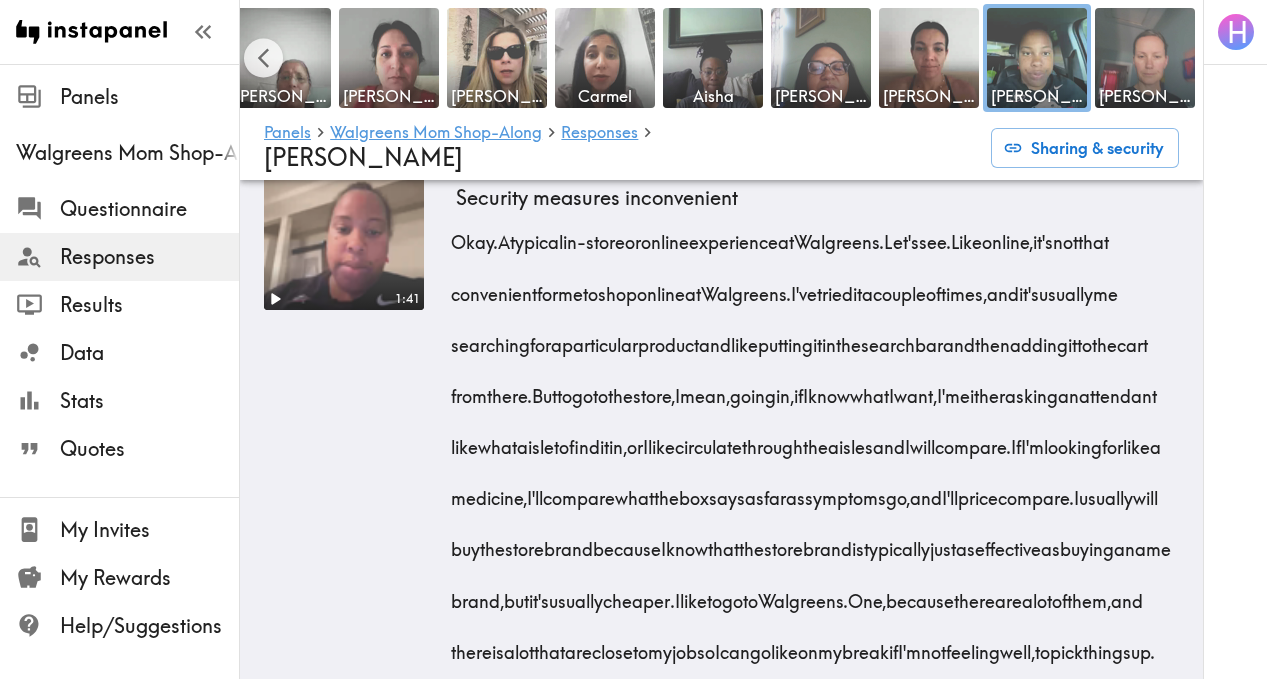 scroll, scrollTop: 6544, scrollLeft: 0, axis: vertical 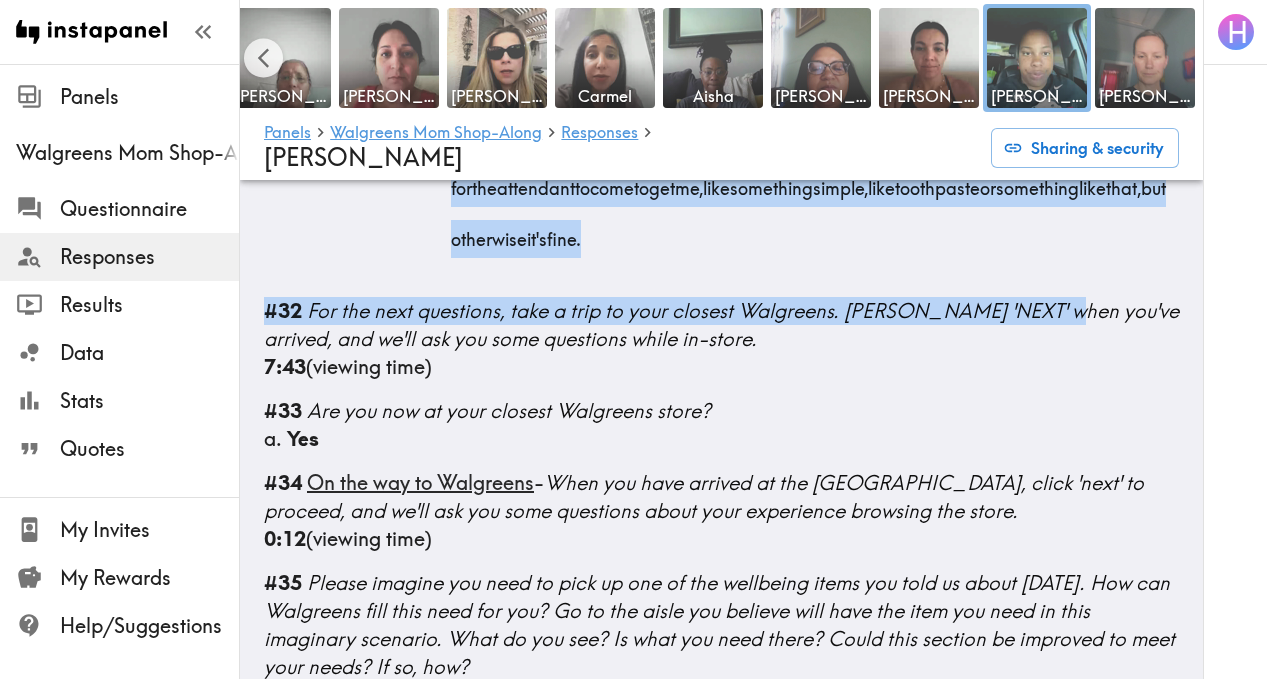 drag, startPoint x: 1007, startPoint y: 414, endPoint x: 1149, endPoint y: 591, distance: 226.92068 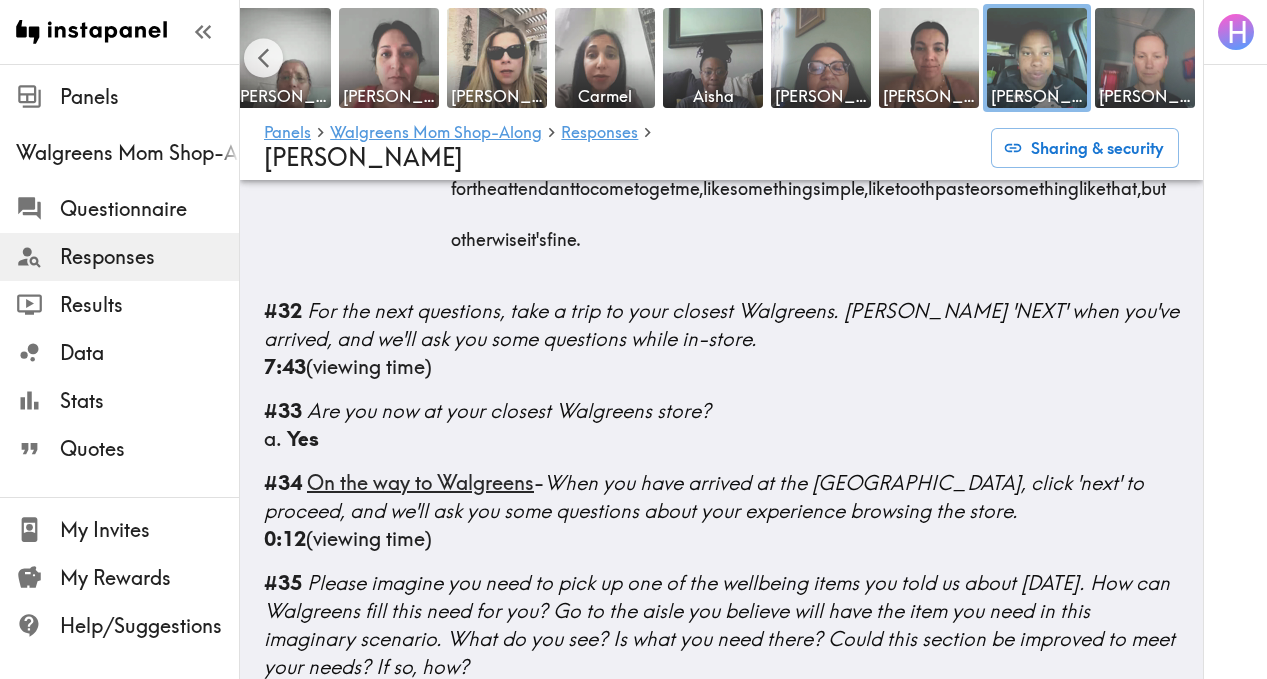 click on "1:41" at bounding box center (344, -119) 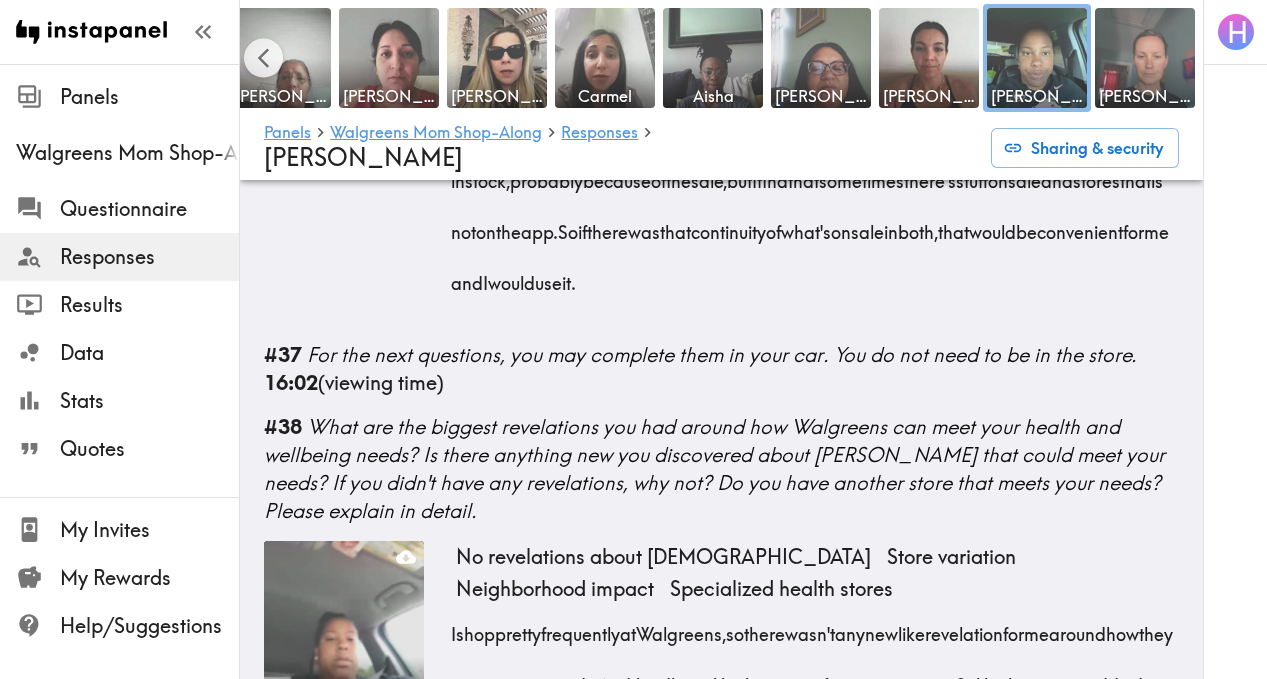 scroll, scrollTop: 8458, scrollLeft: 0, axis: vertical 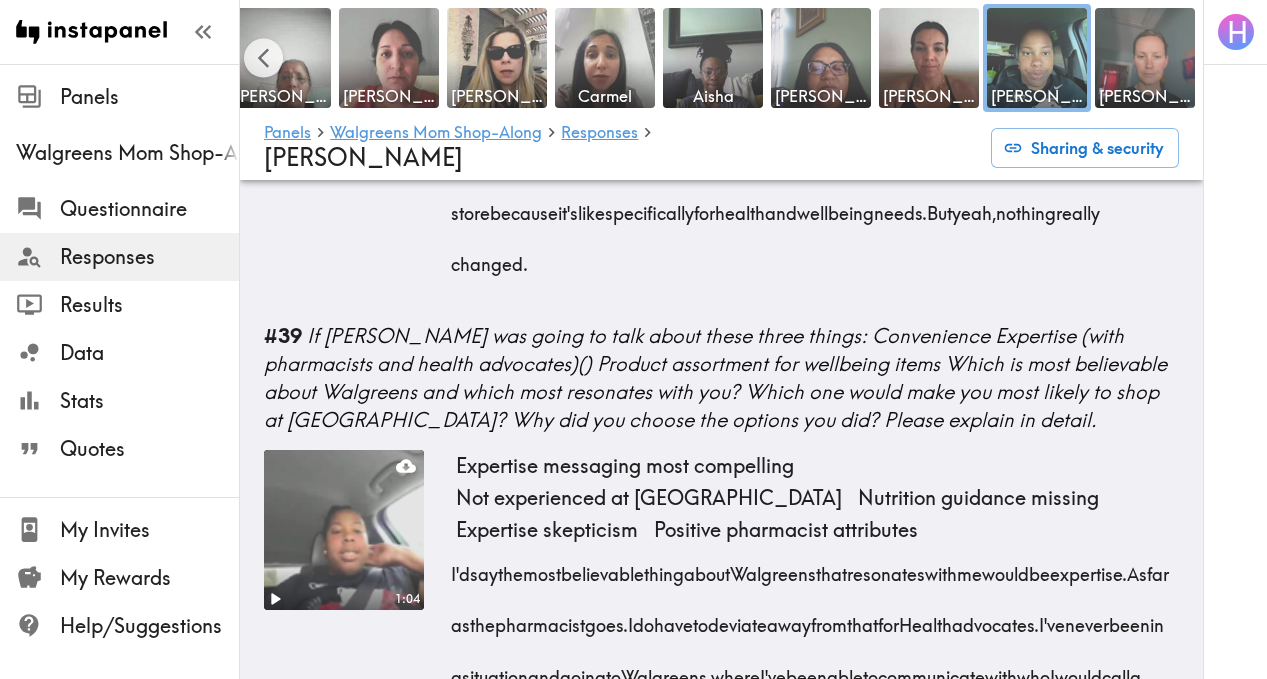 drag, startPoint x: 441, startPoint y: 454, endPoint x: 845, endPoint y: 204, distance: 475.0958 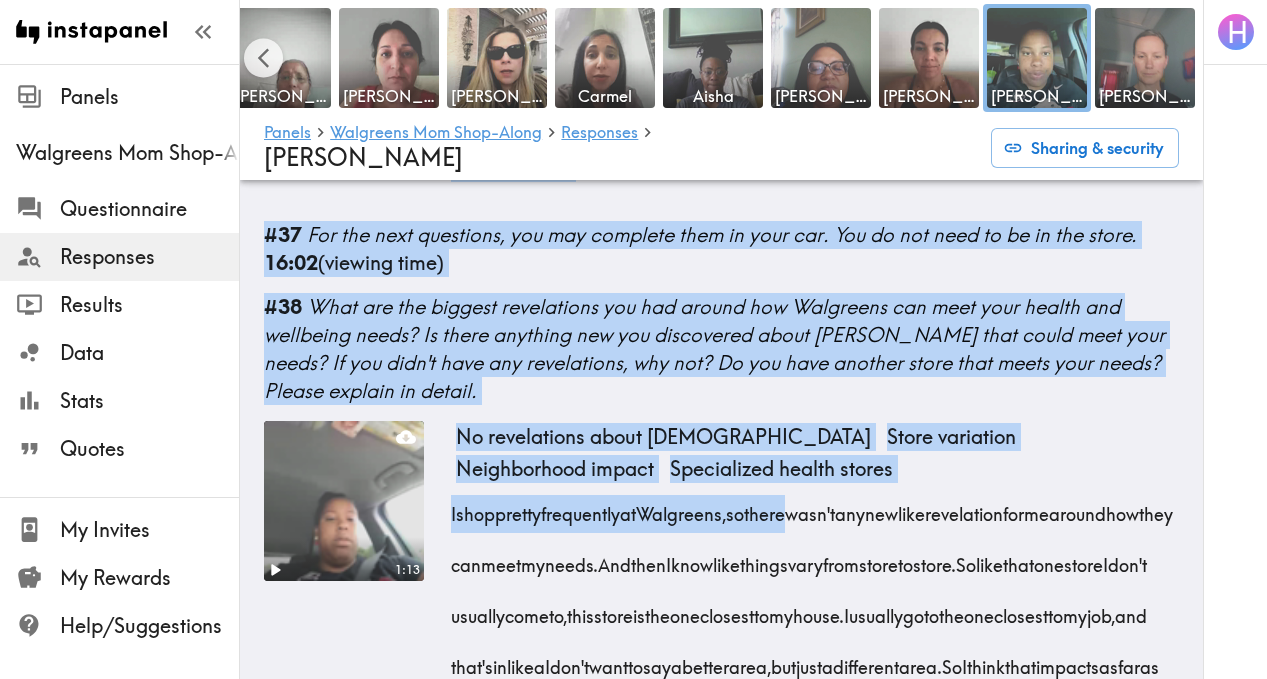 scroll, scrollTop: 8561, scrollLeft: 0, axis: vertical 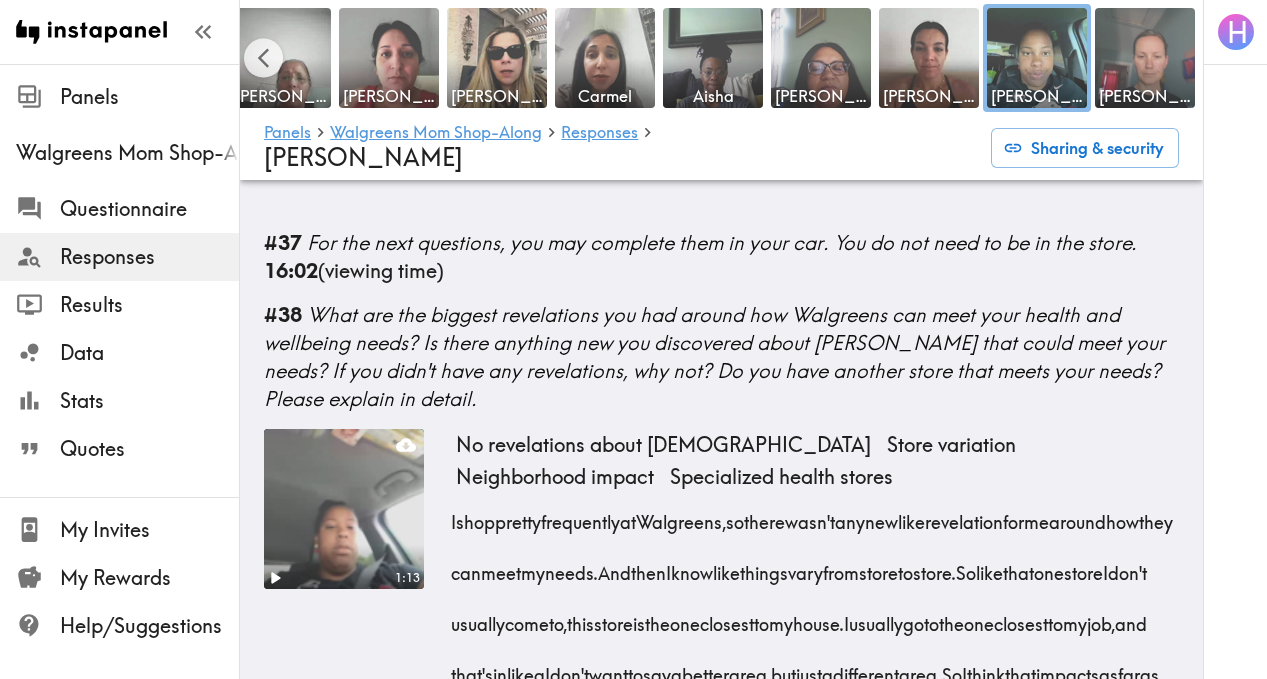 click on "0:39" at bounding box center (344, 43) 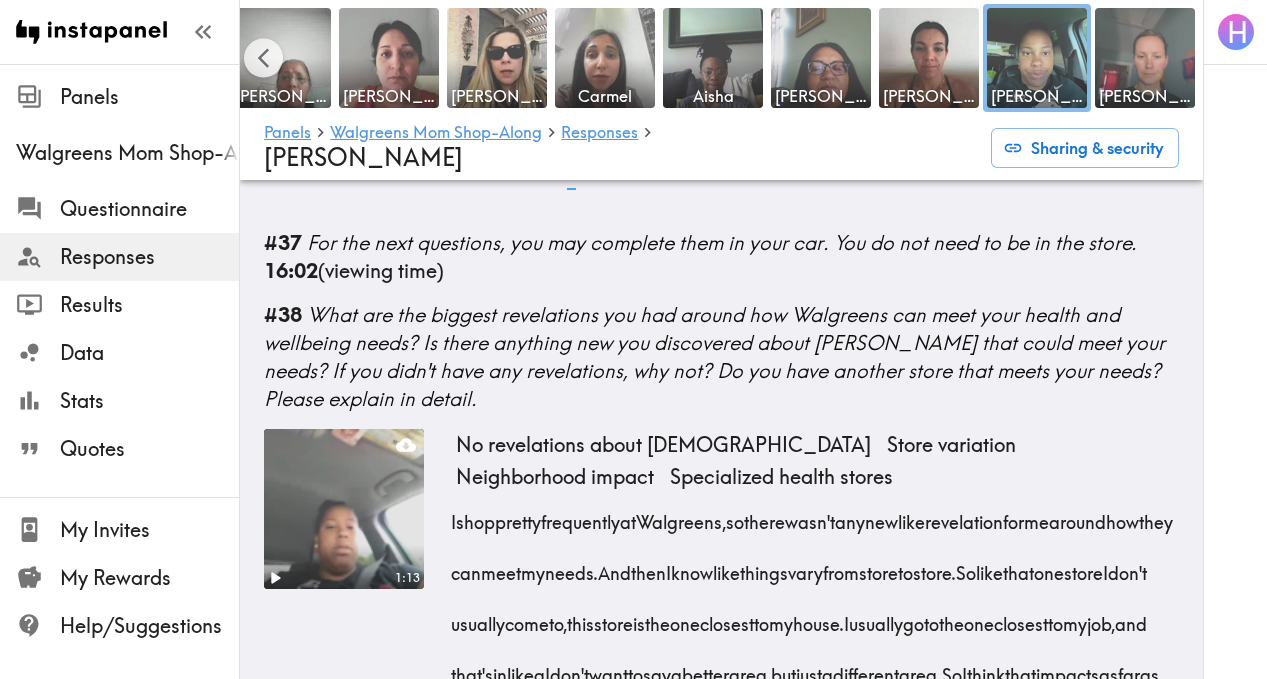 drag, startPoint x: 445, startPoint y: 345, endPoint x: 1149, endPoint y: 563, distance: 736.98035 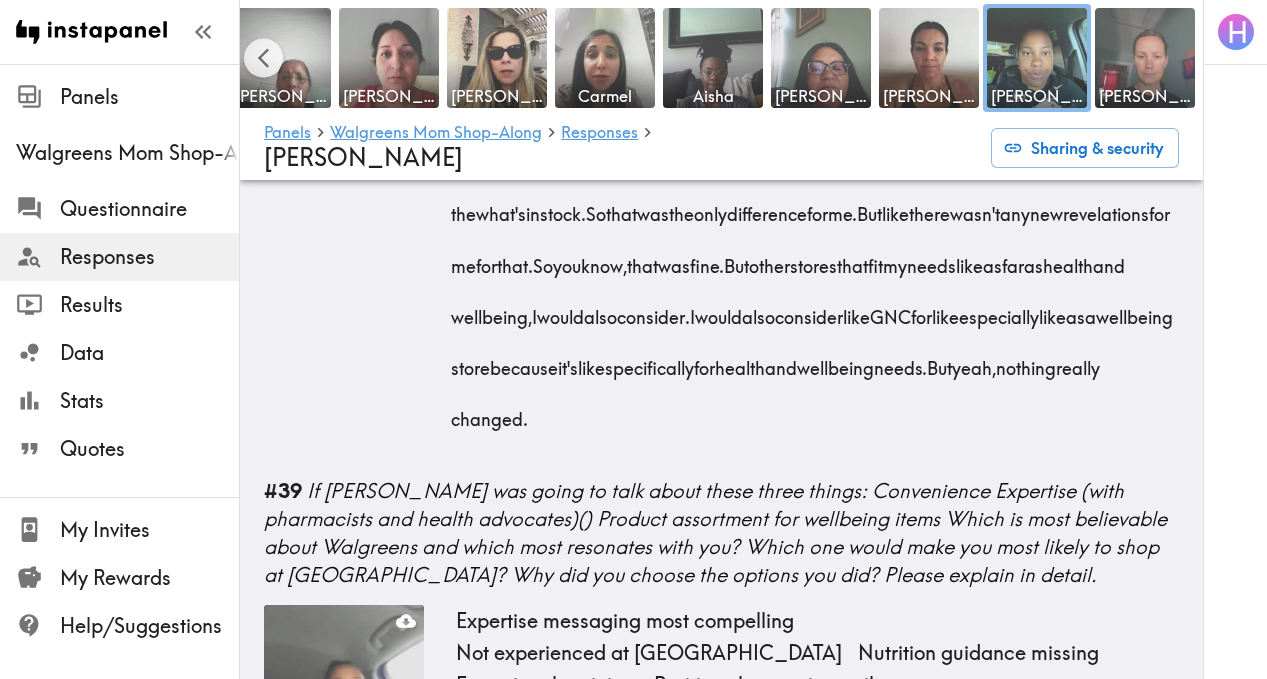 scroll, scrollTop: 9083, scrollLeft: 0, axis: vertical 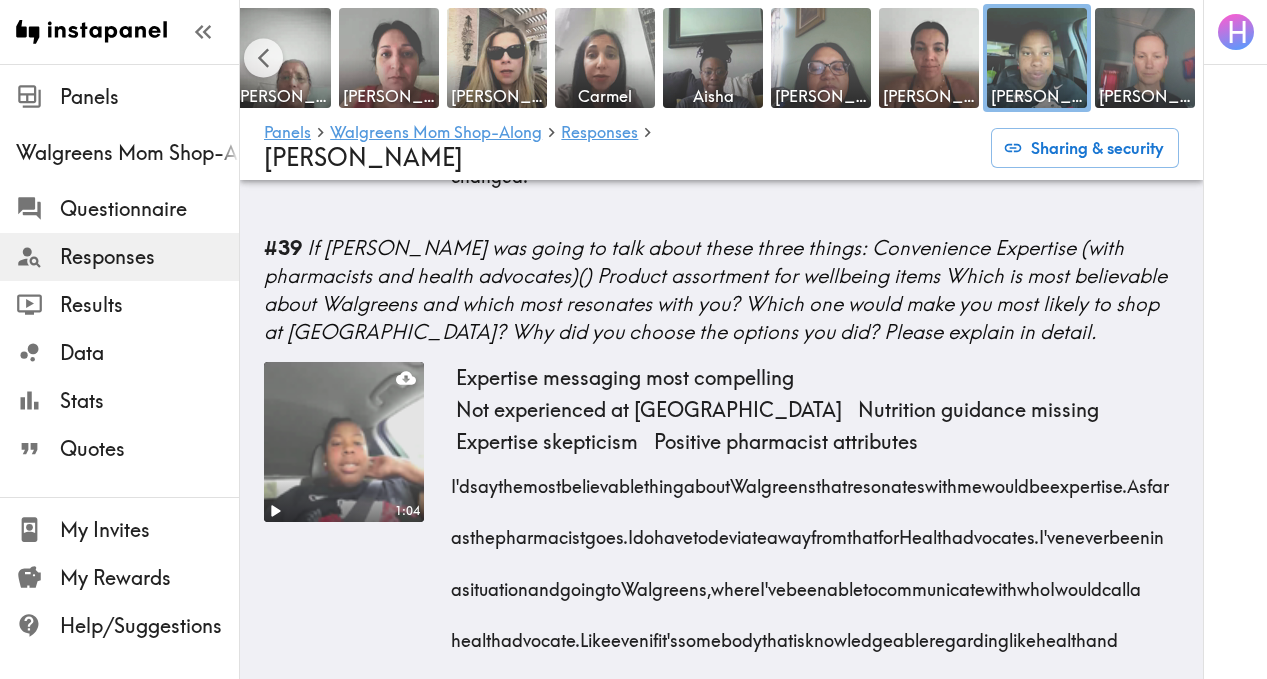 drag, startPoint x: 446, startPoint y: 384, endPoint x: 713, endPoint y: 602, distance: 344.69263 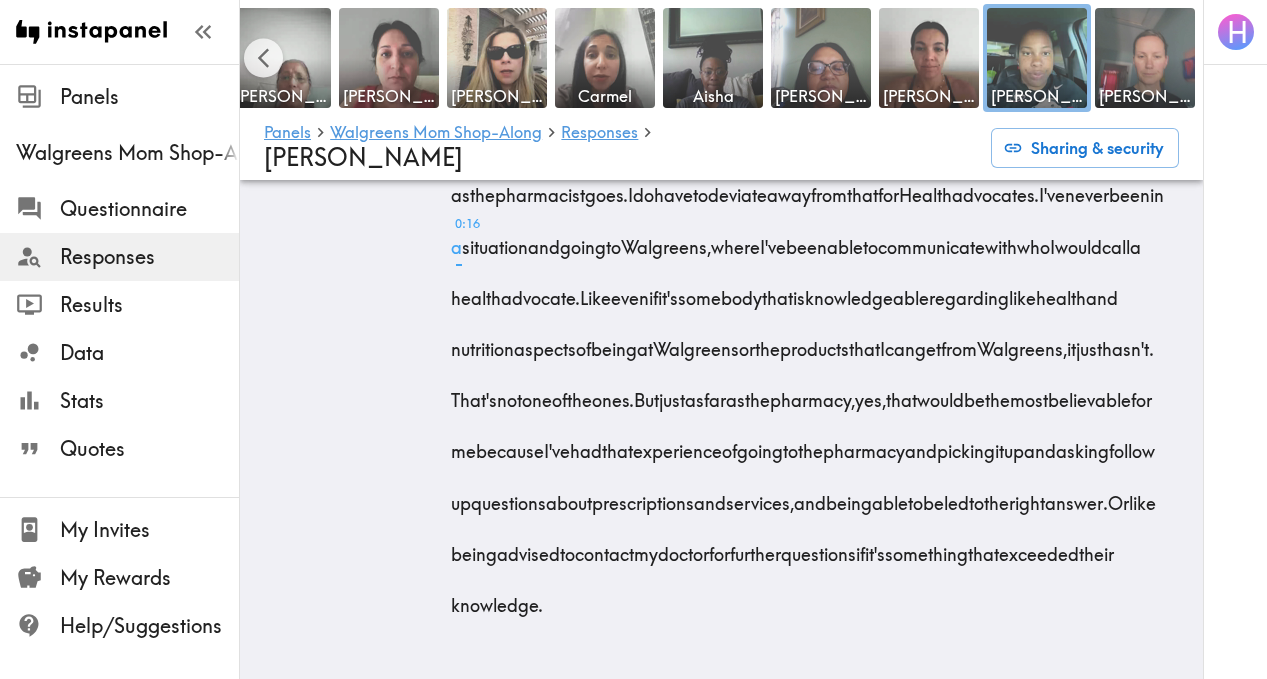 scroll, scrollTop: 10142, scrollLeft: 0, axis: vertical 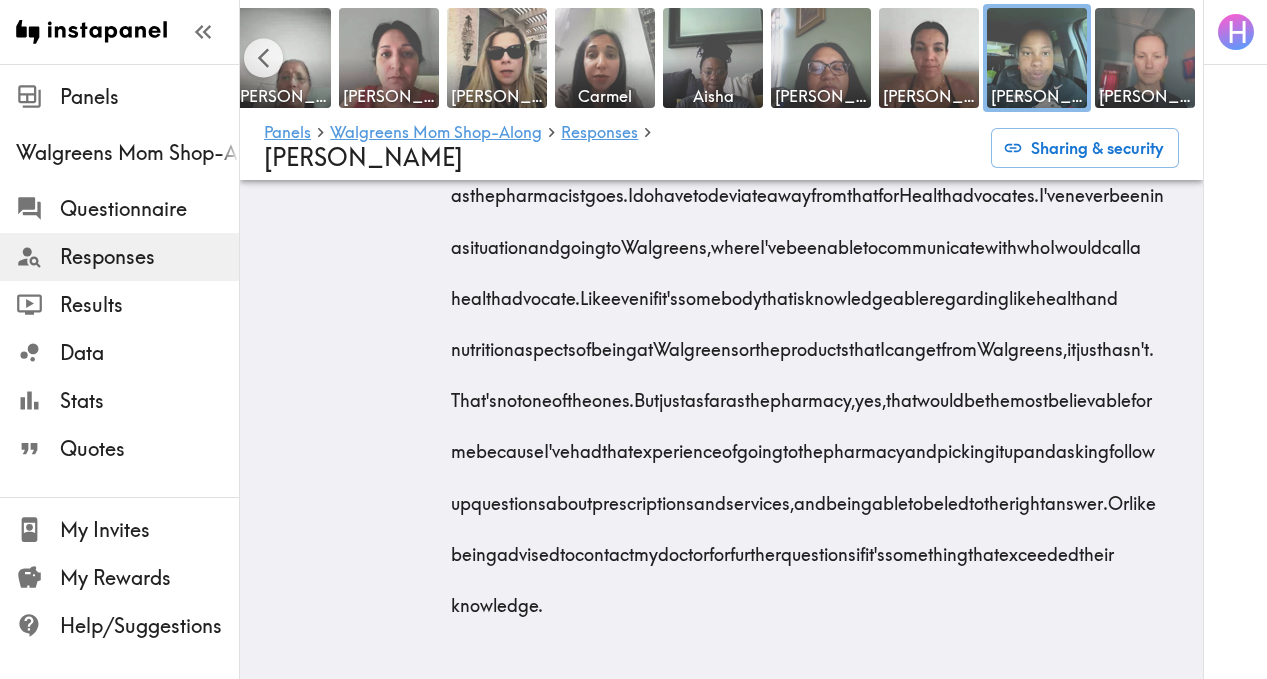 drag, startPoint x: 451, startPoint y: 279, endPoint x: 701, endPoint y: 701, distance: 490.49362 